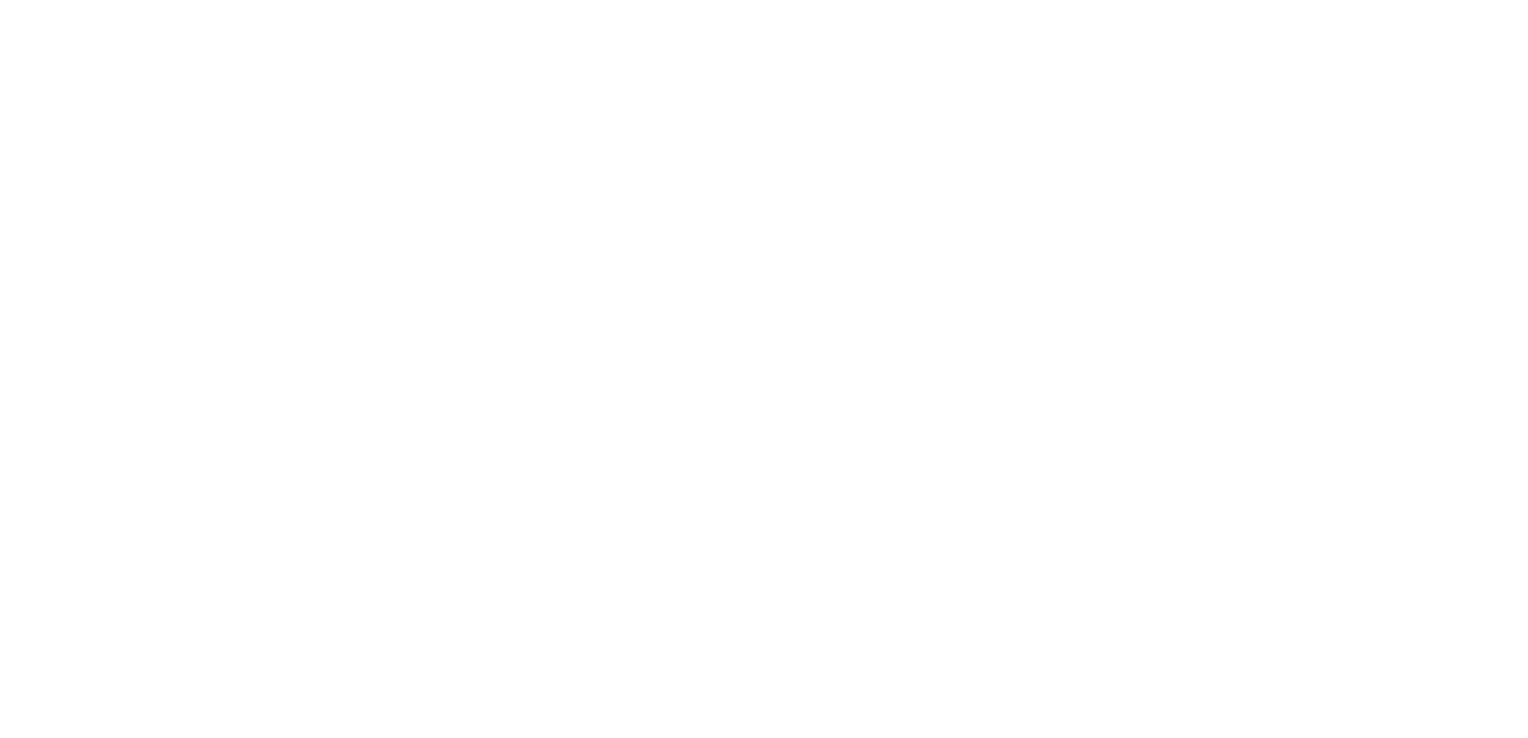 scroll, scrollTop: 0, scrollLeft: 0, axis: both 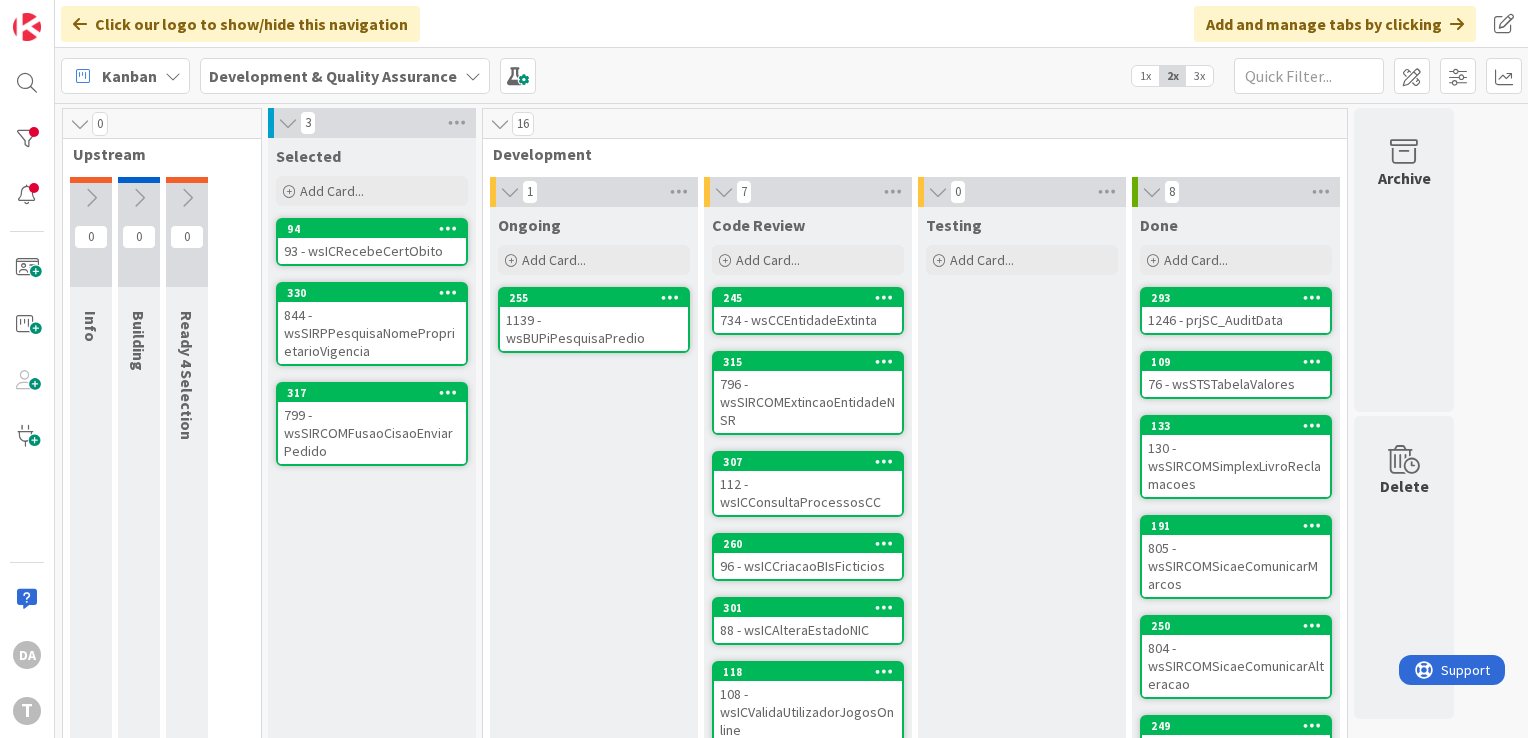 click on "1139 - wsBUPiPesquisaPredio" at bounding box center [594, 329] 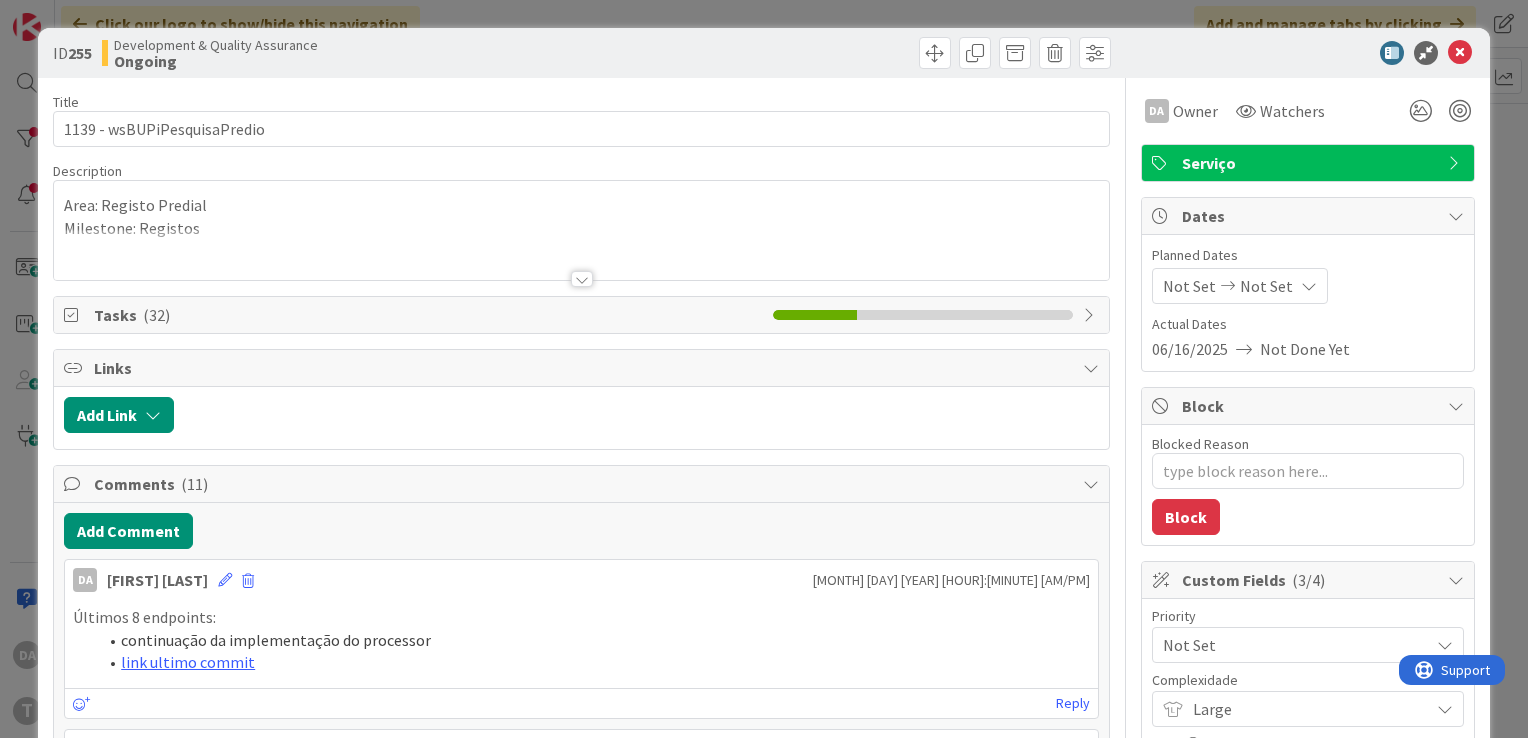 scroll, scrollTop: 0, scrollLeft: 0, axis: both 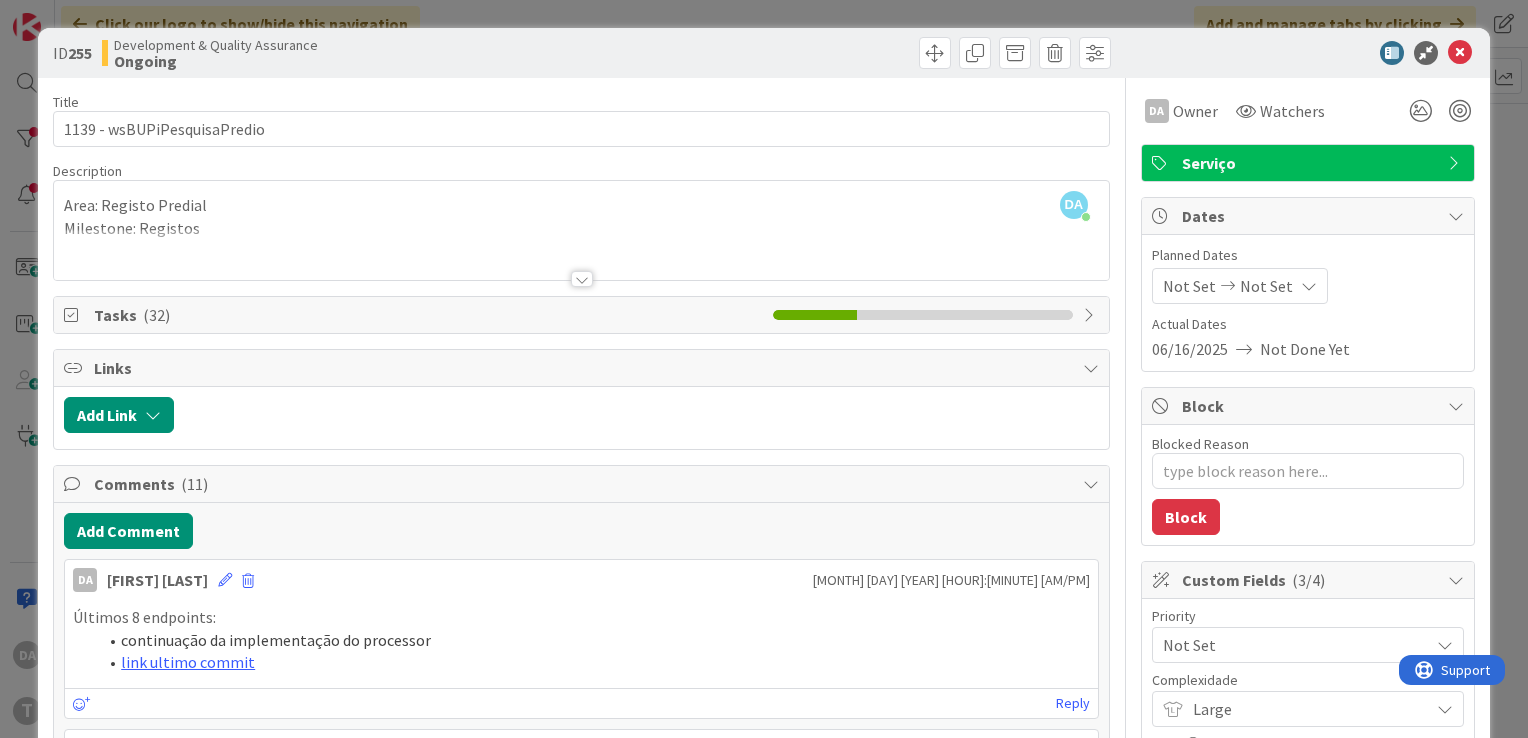 click at bounding box center (1091, 315) 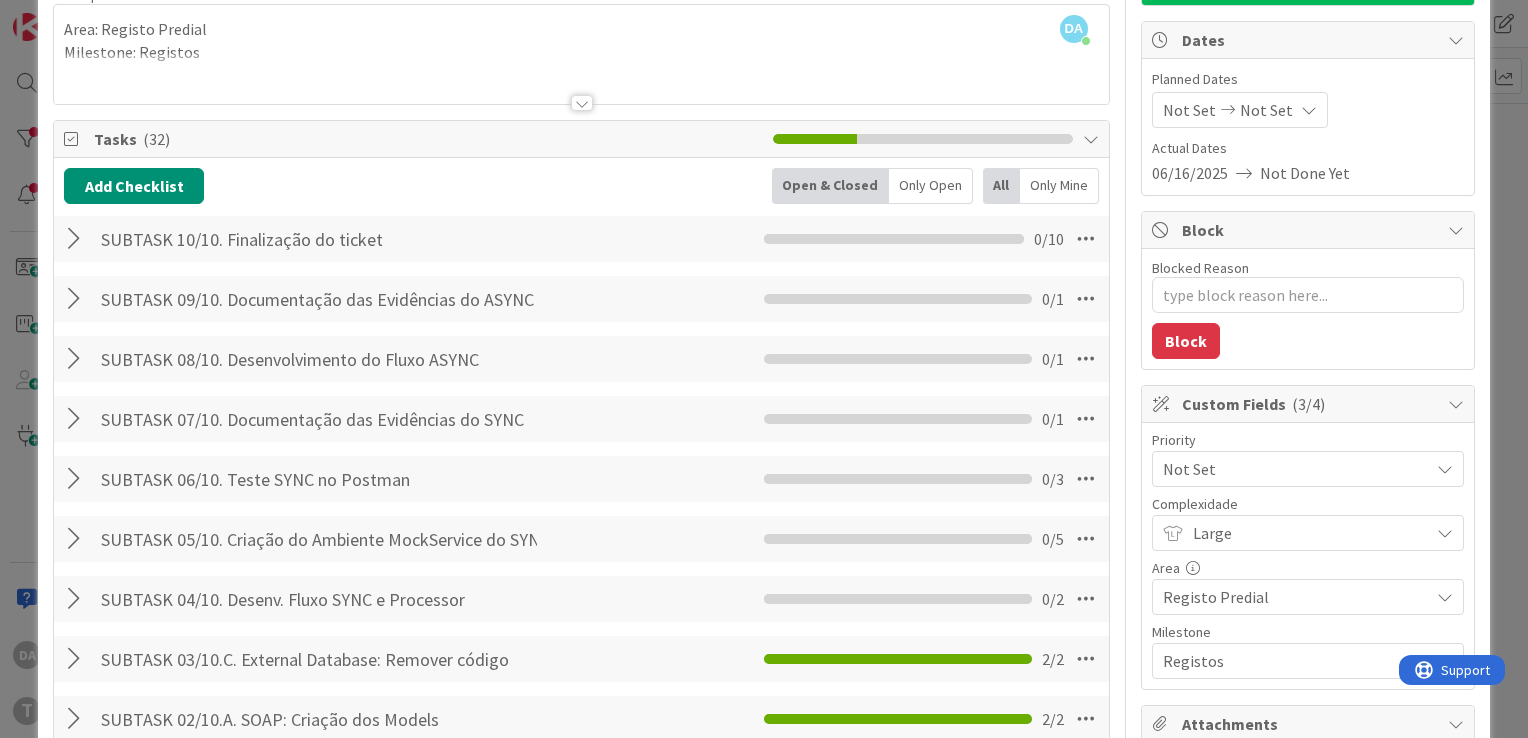 scroll, scrollTop: 500, scrollLeft: 0, axis: vertical 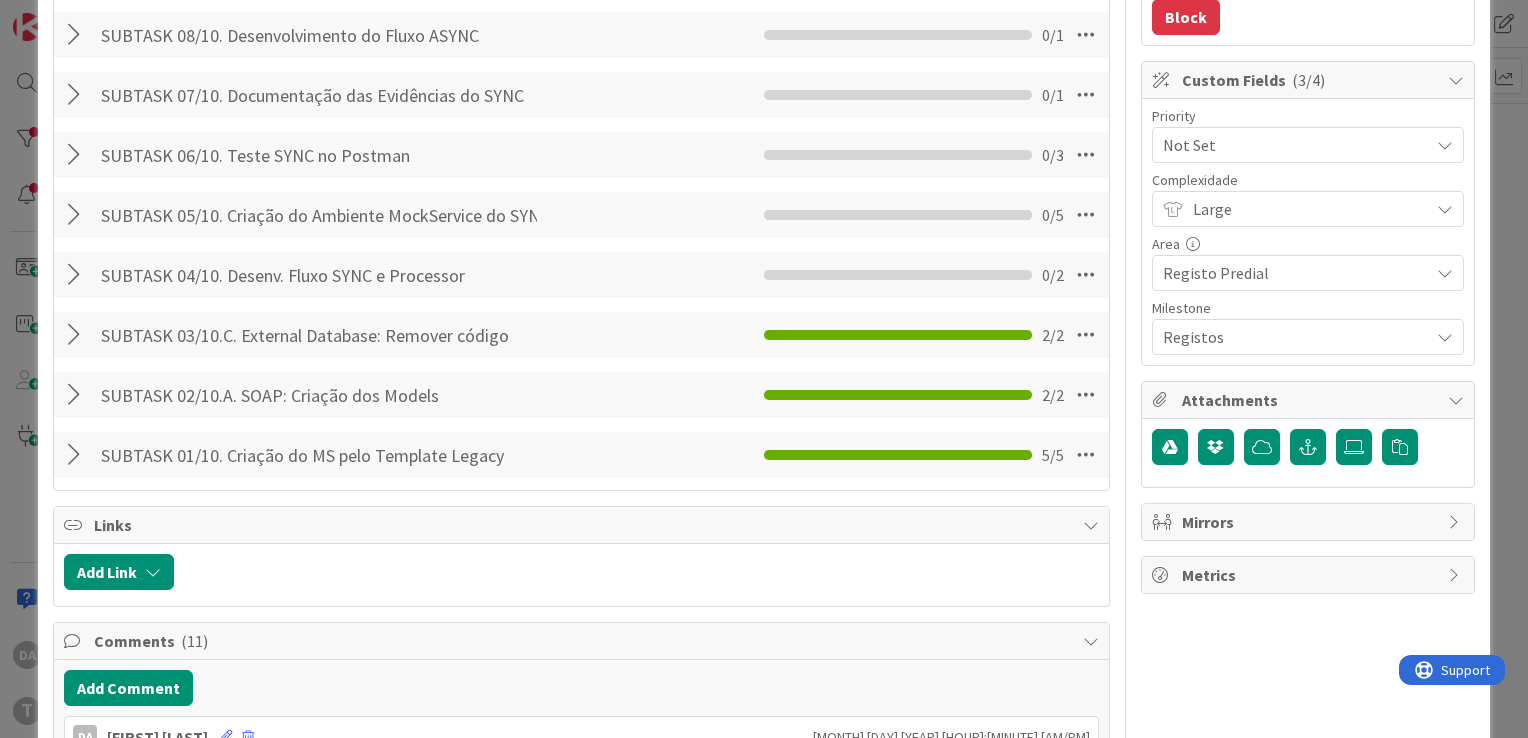 click at bounding box center [77, 275] 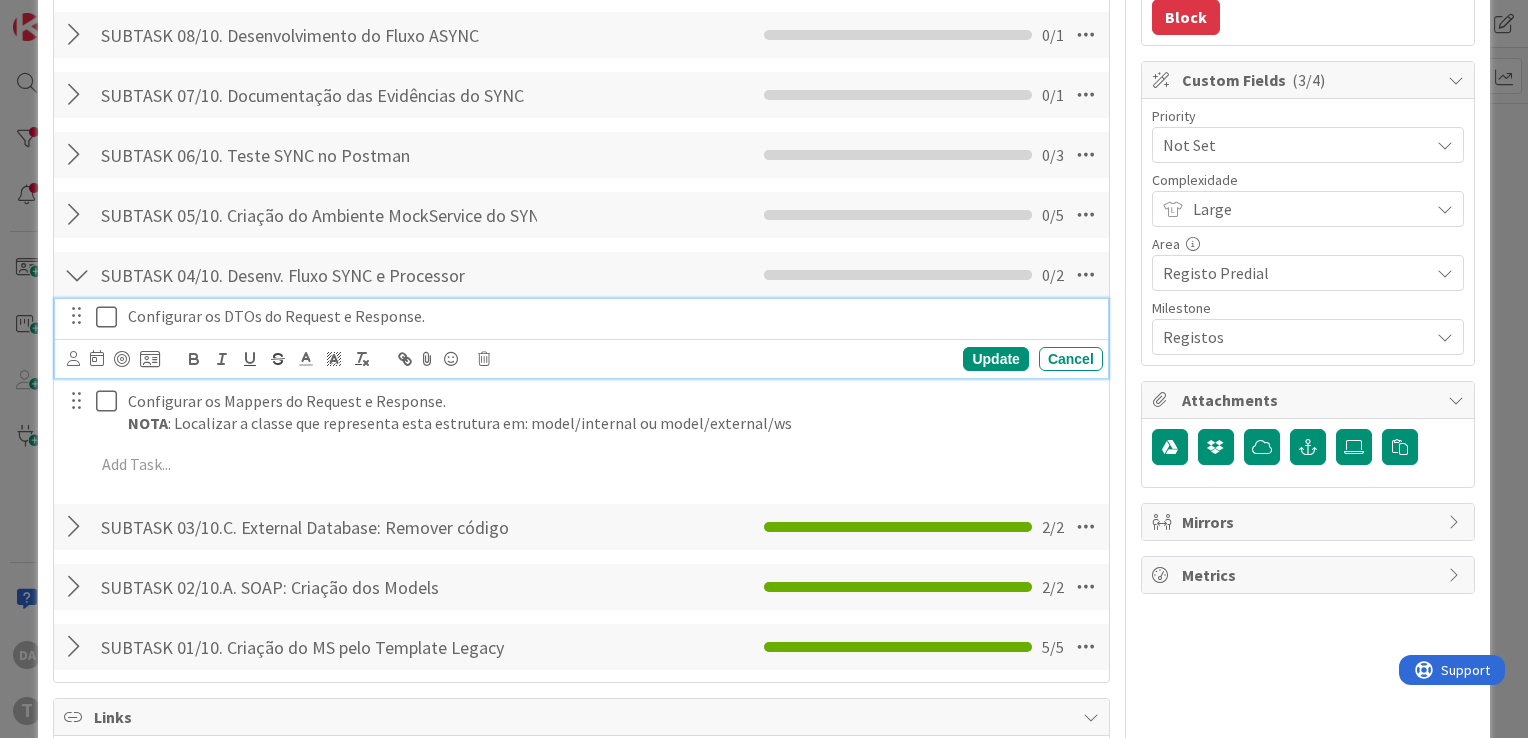 click at bounding box center (111, 317) 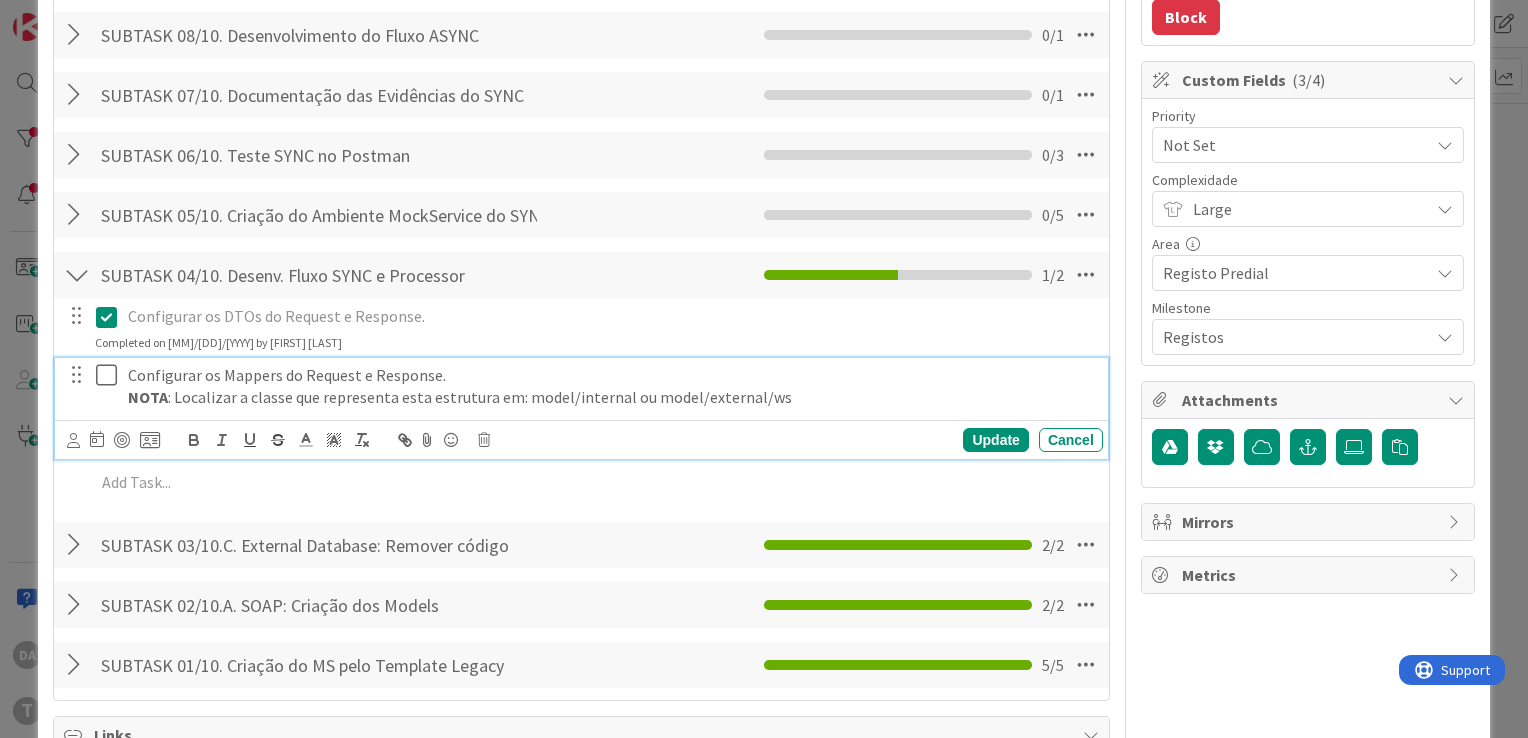 click at bounding box center (111, 375) 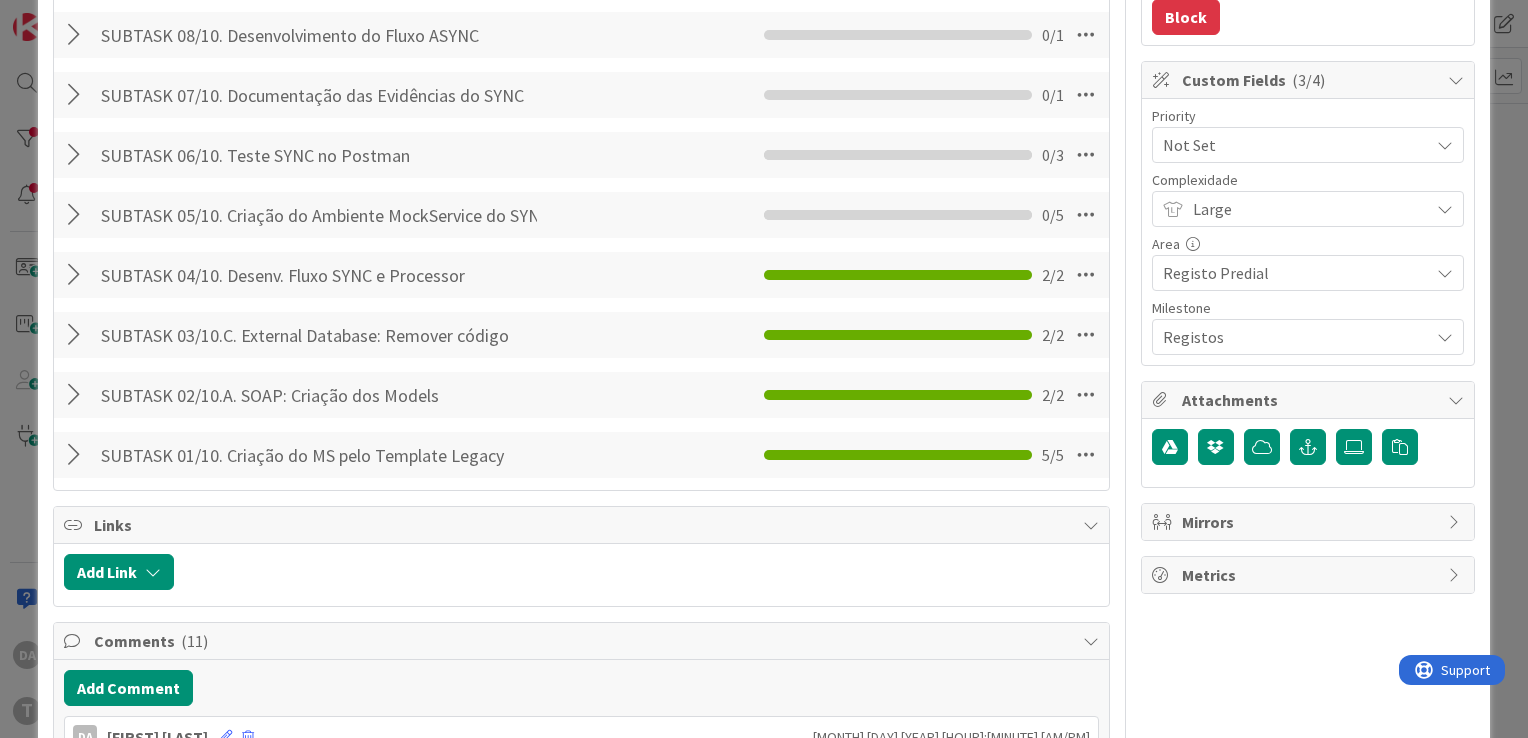 click at bounding box center [77, 215] 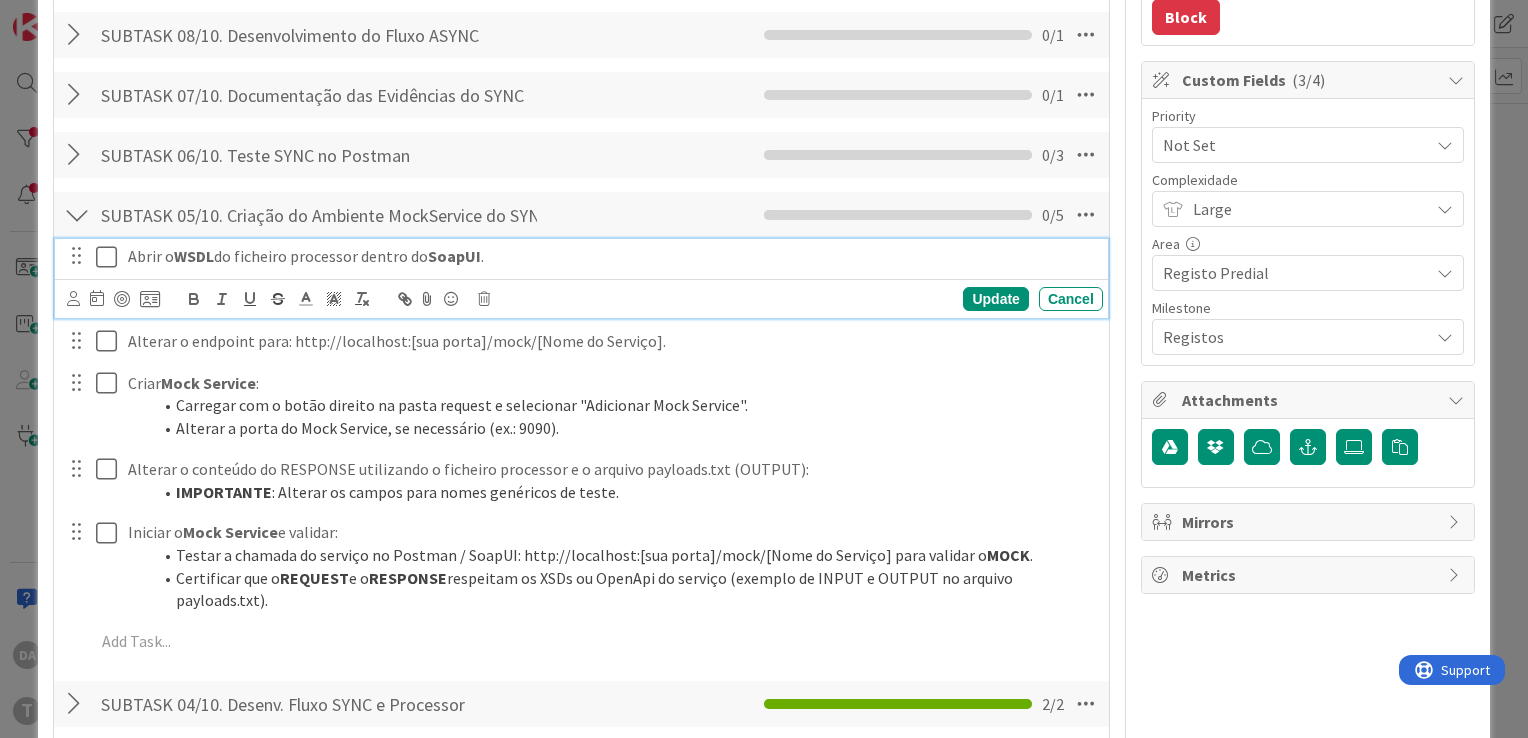 click at bounding box center (111, 257) 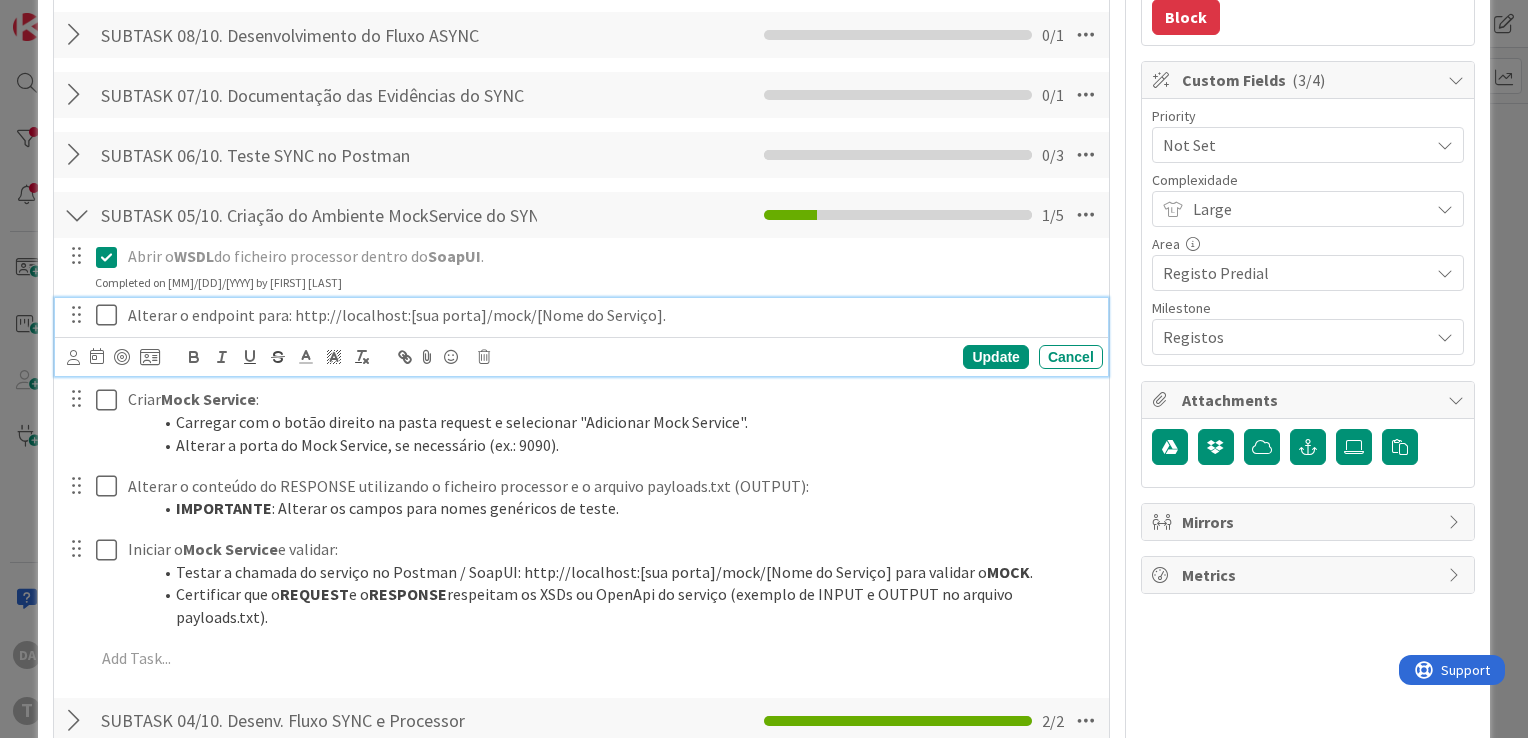 click at bounding box center (111, 315) 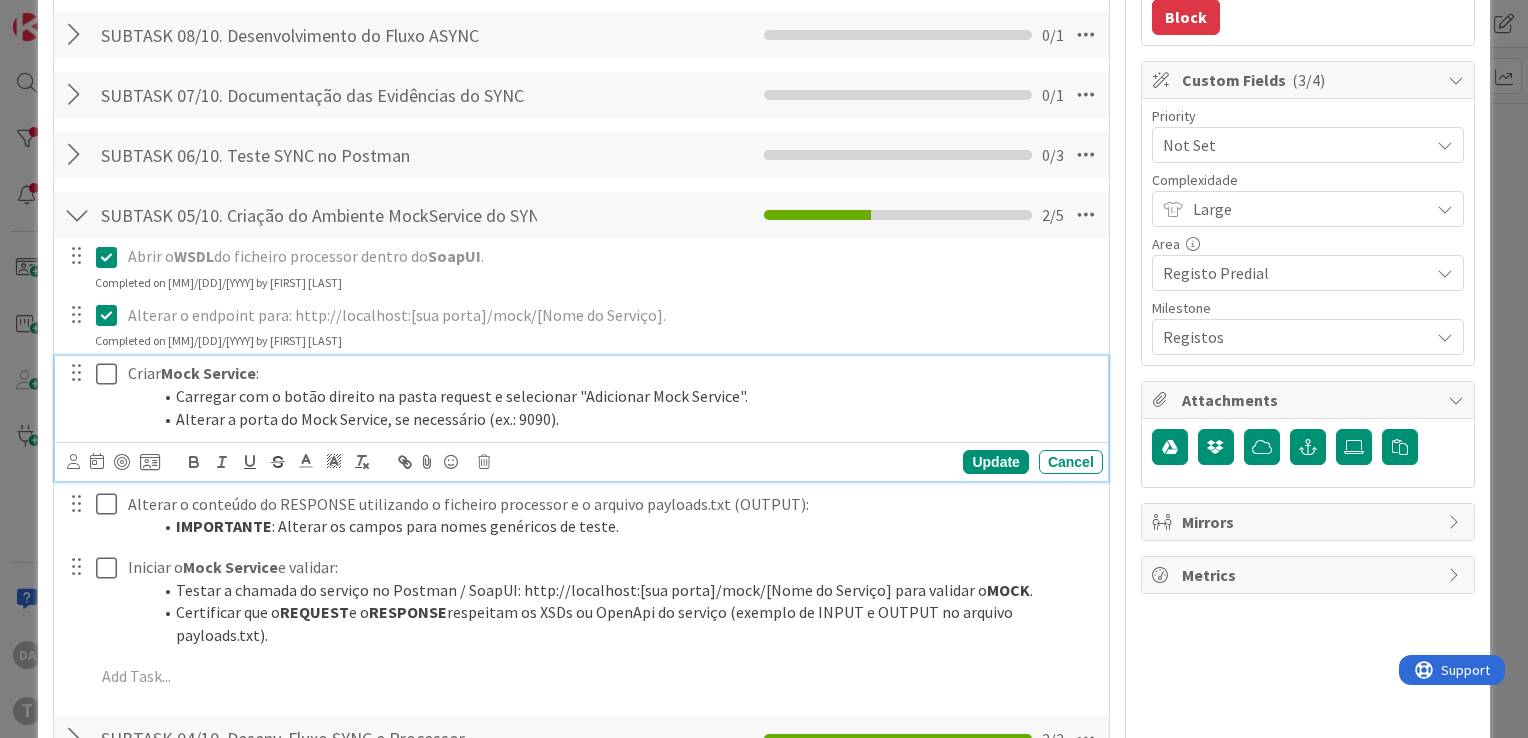 click at bounding box center [111, 374] 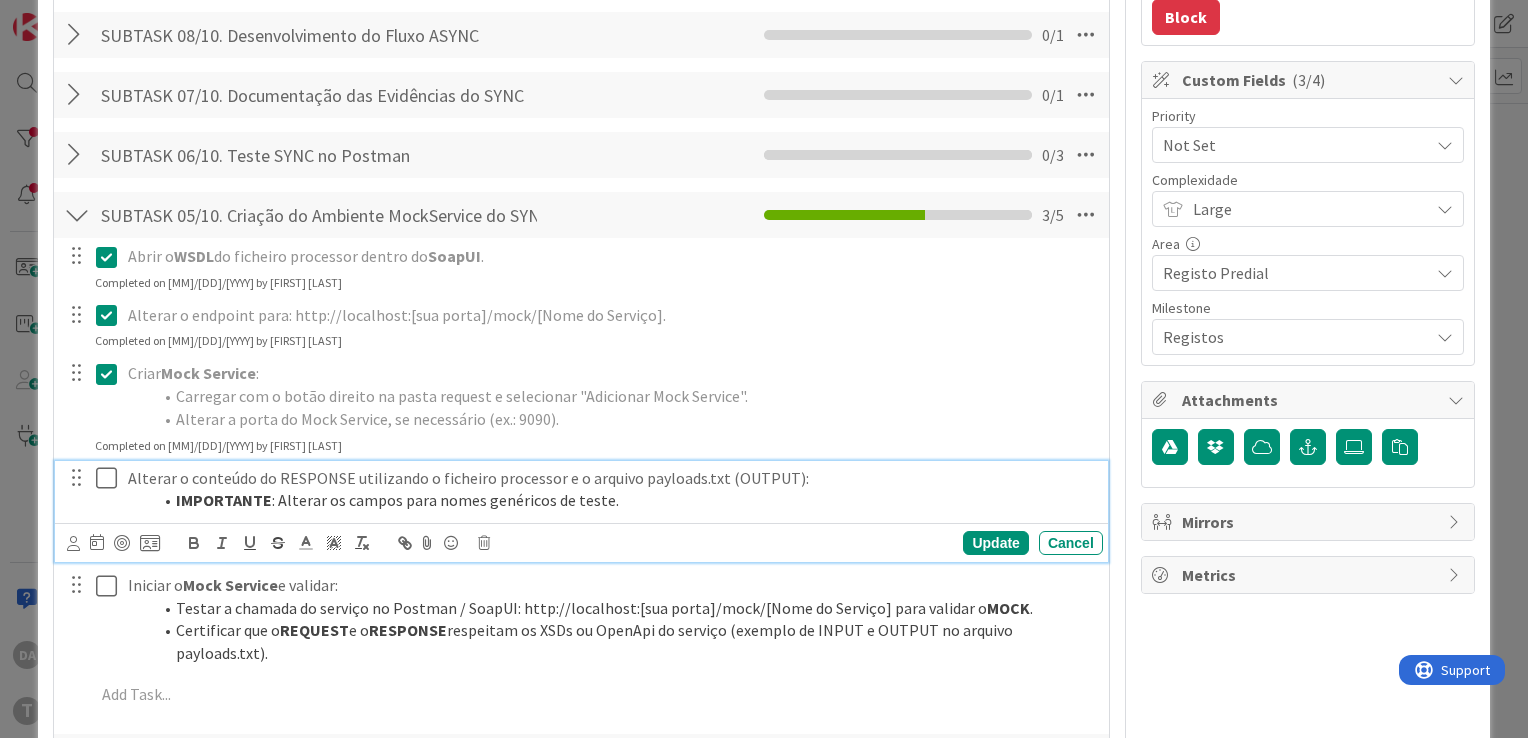 click at bounding box center (111, 478) 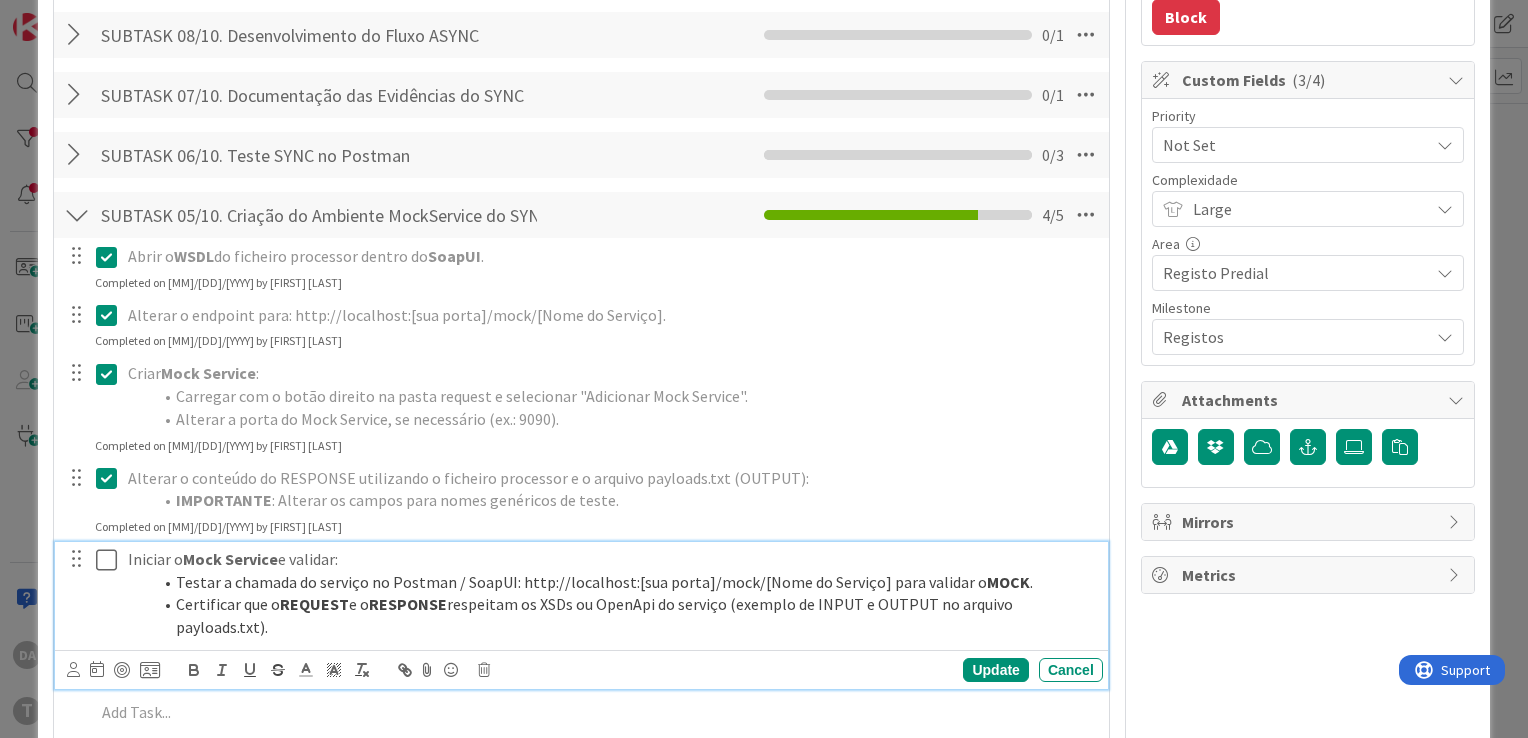 click at bounding box center [111, 560] 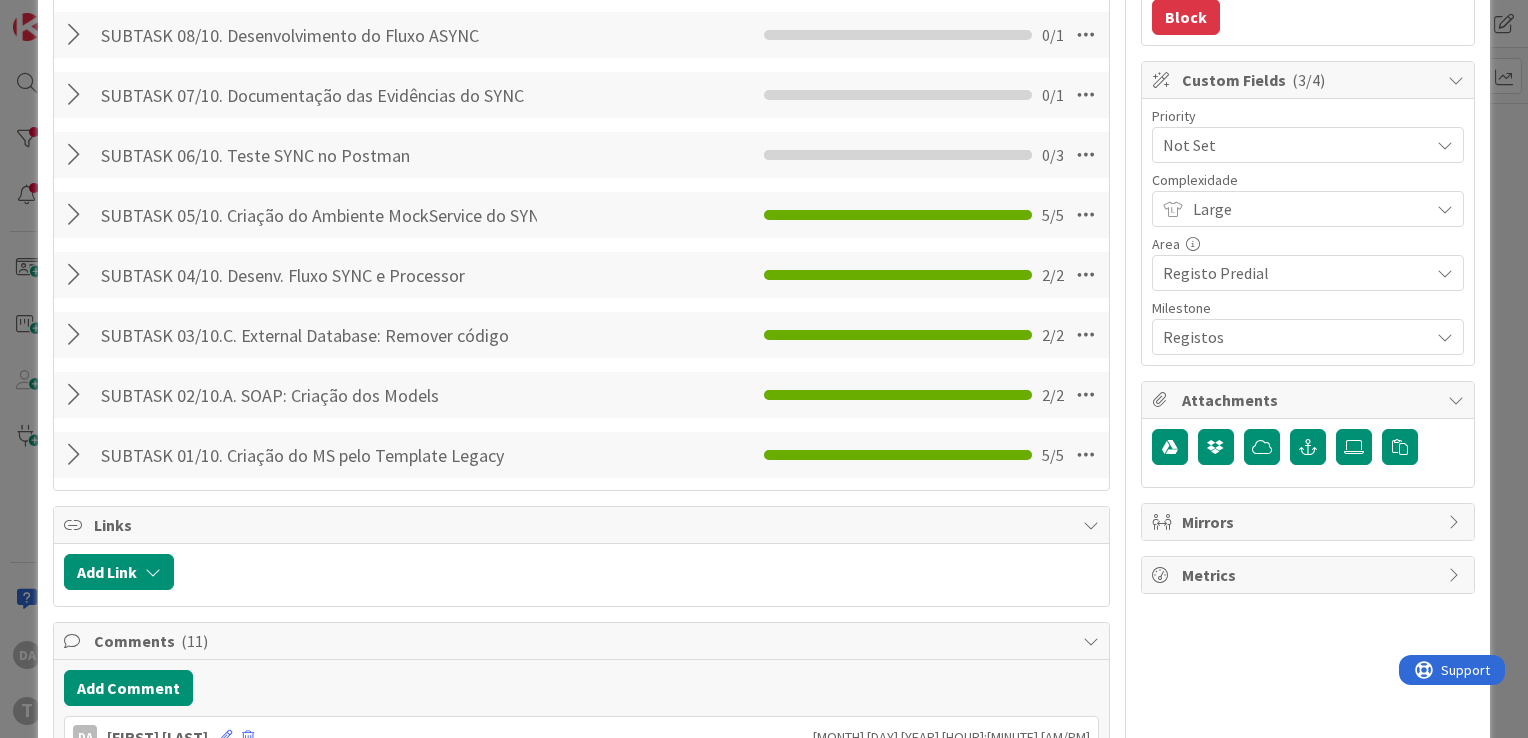 click at bounding box center (77, 155) 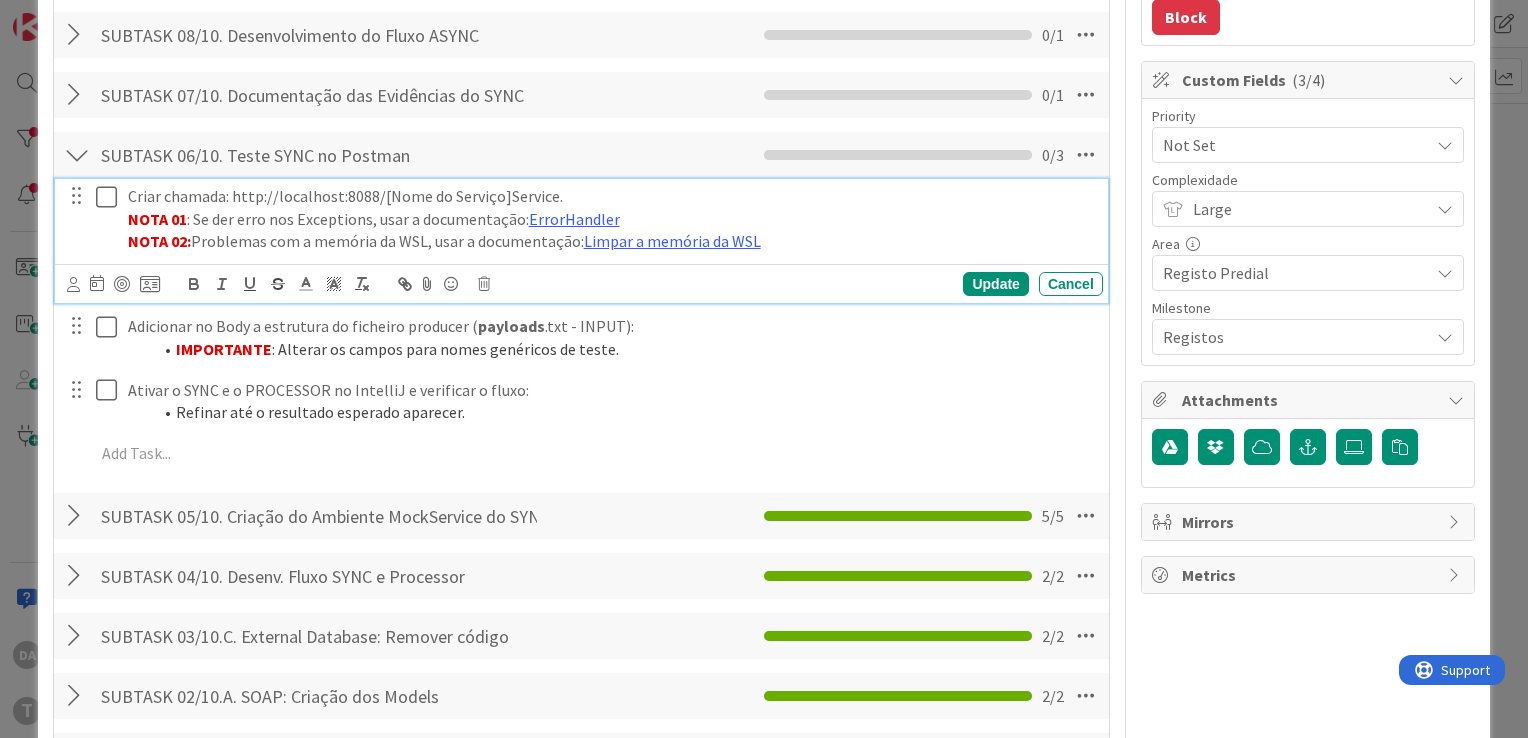 click at bounding box center (108, 197) 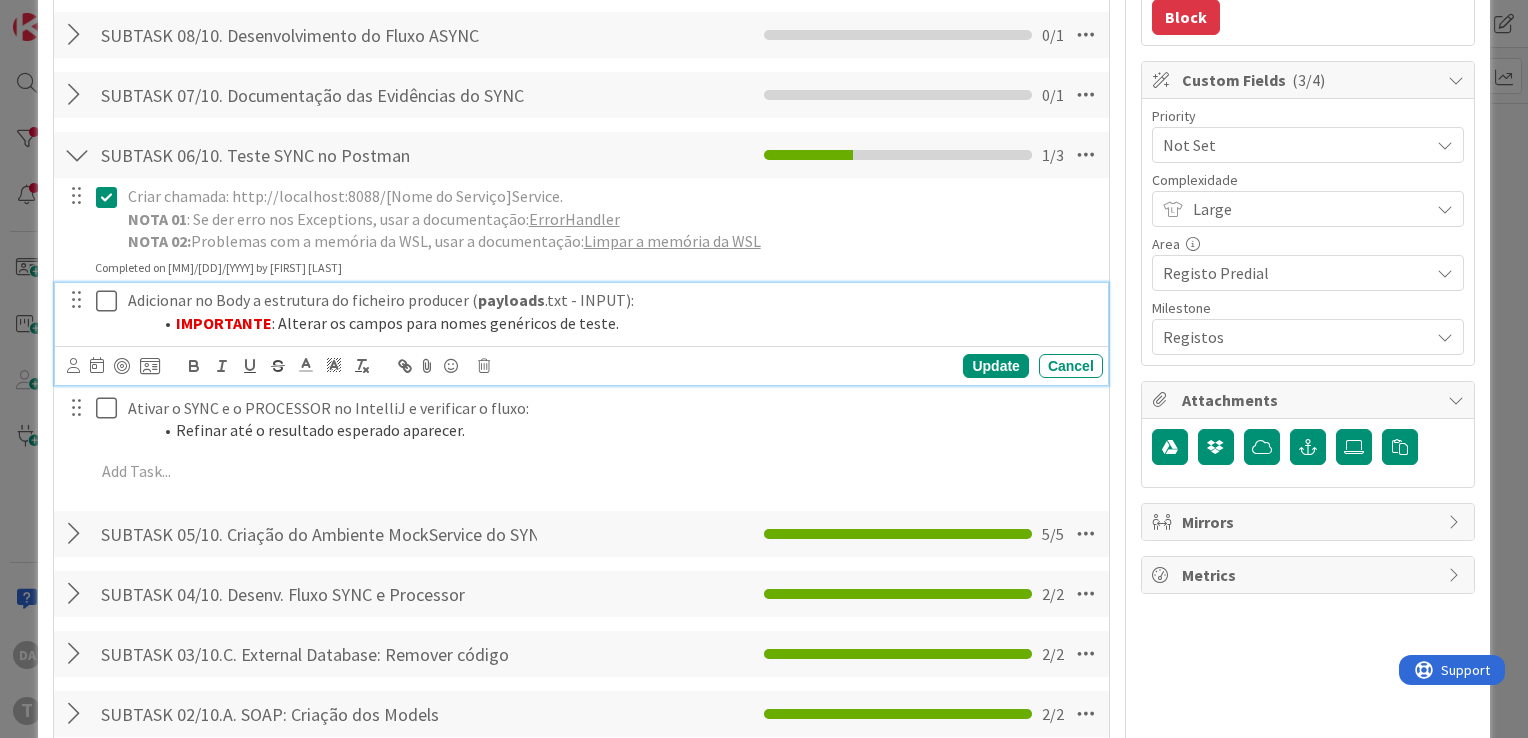 click at bounding box center (111, 301) 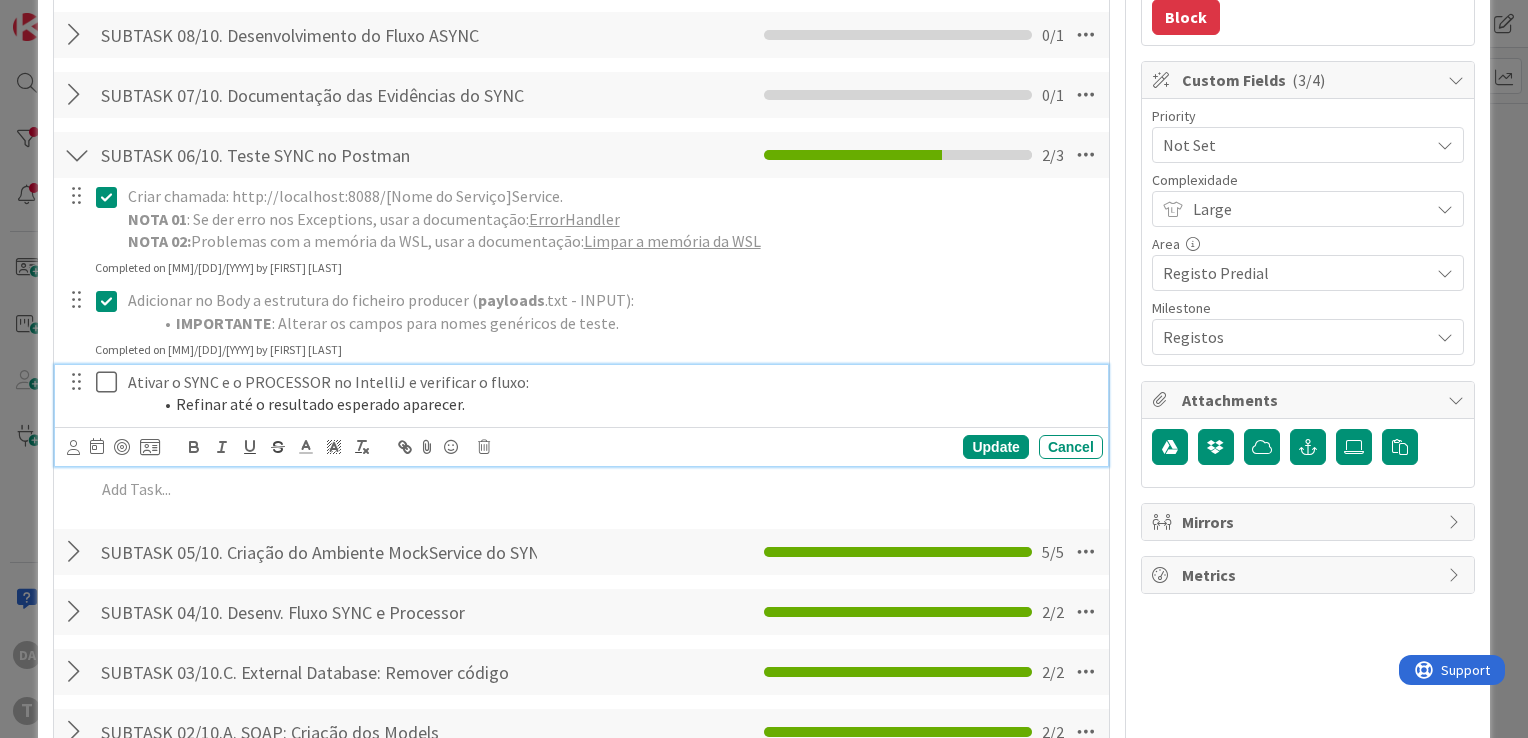click at bounding box center (111, 382) 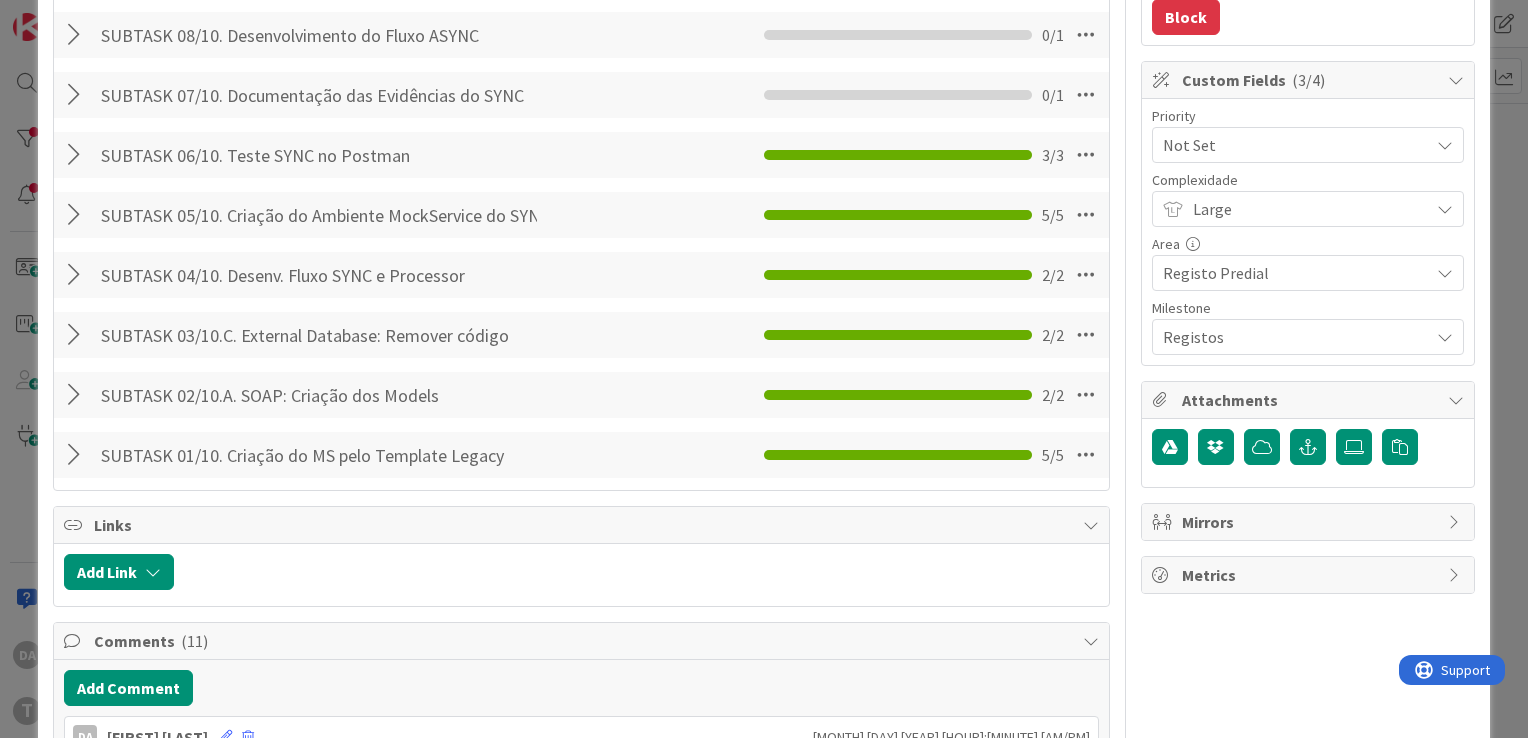 click at bounding box center (77, 95) 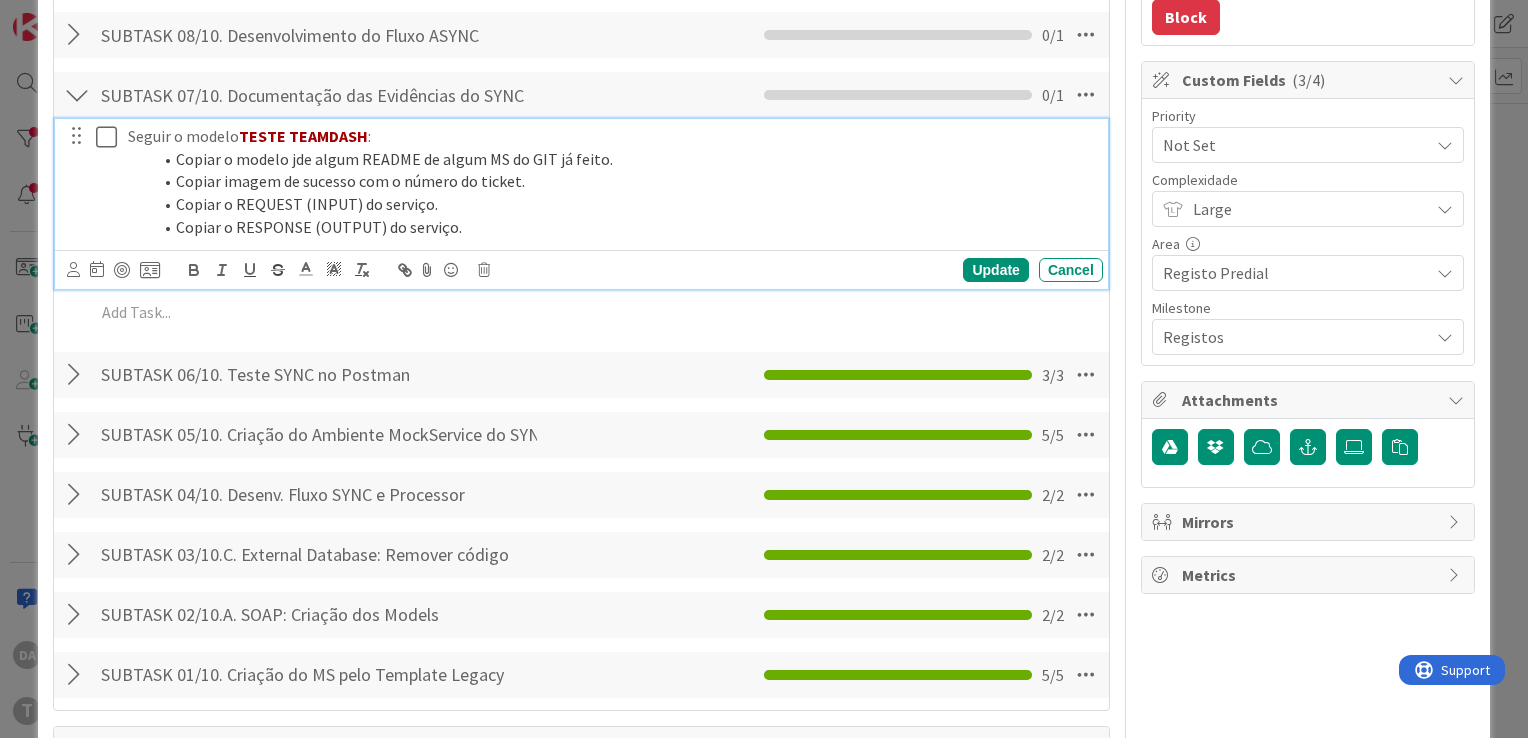 click at bounding box center [111, 137] 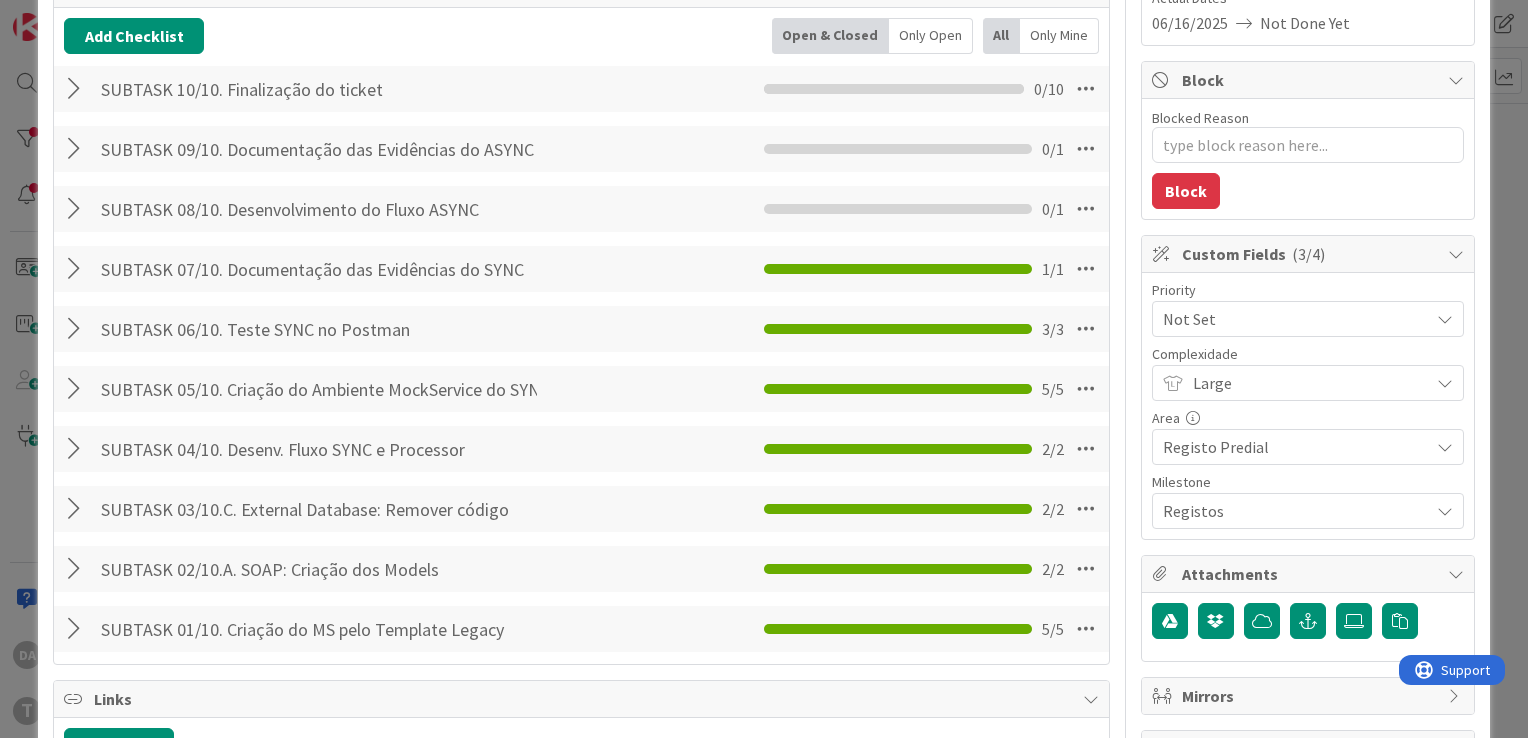 scroll, scrollTop: 300, scrollLeft: 0, axis: vertical 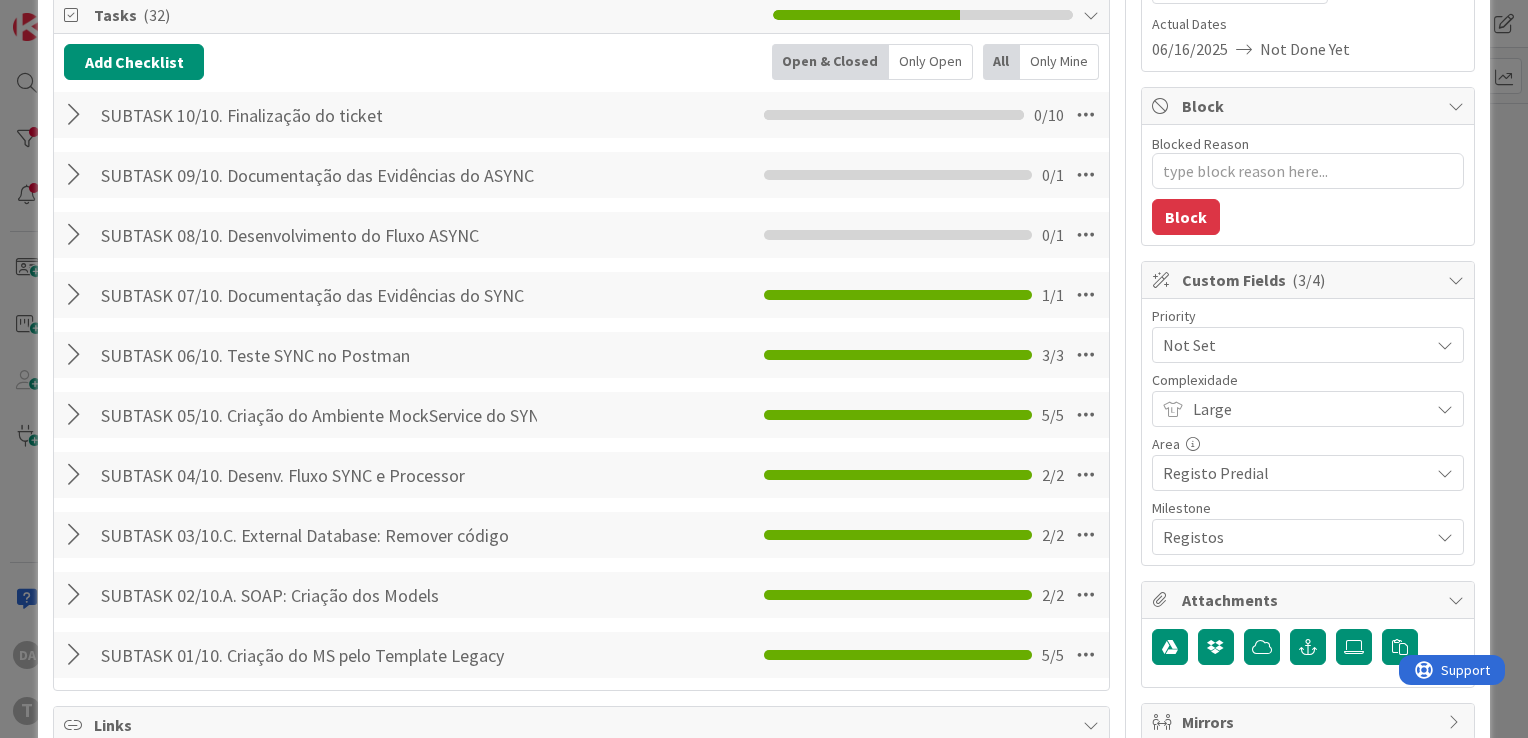 click at bounding box center [77, 235] 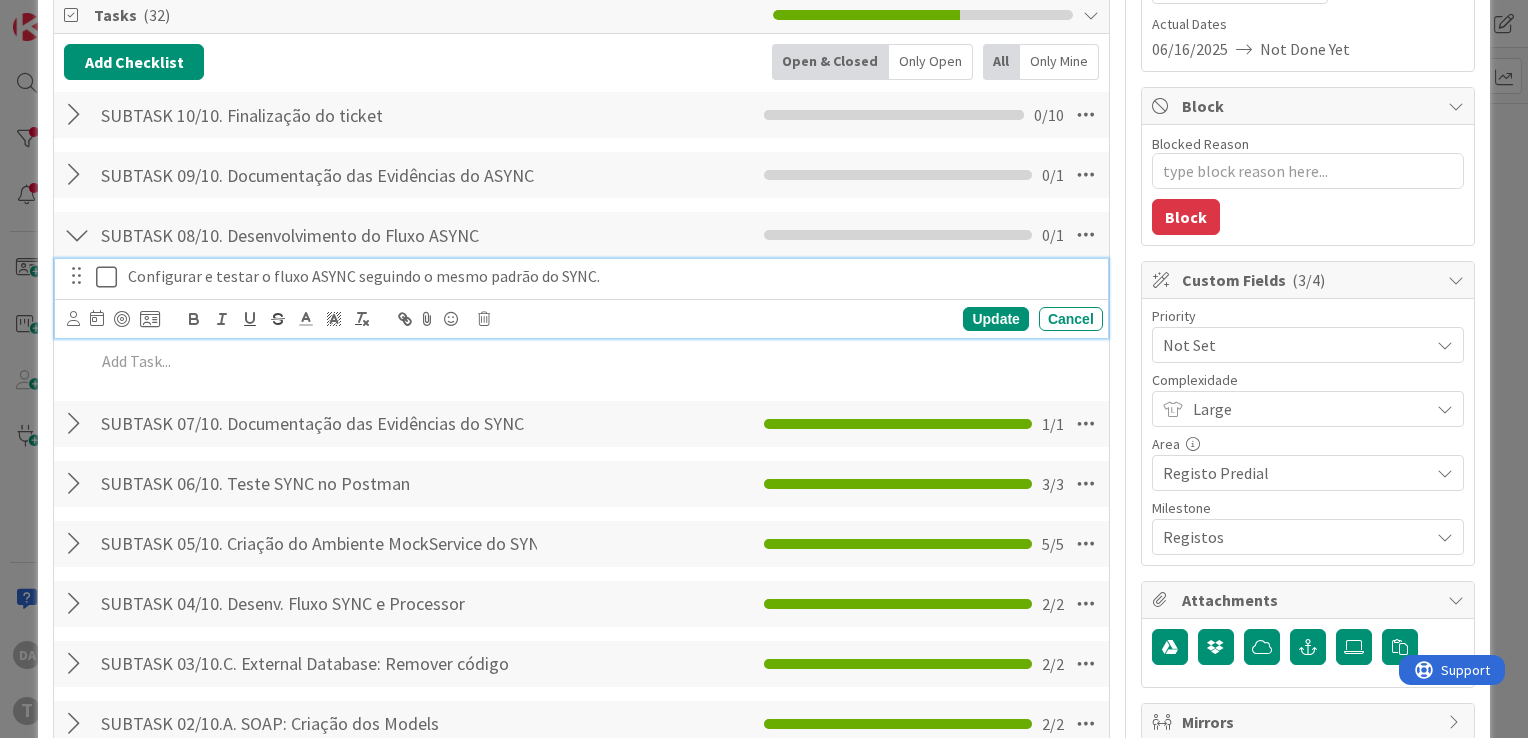 click at bounding box center [111, 277] 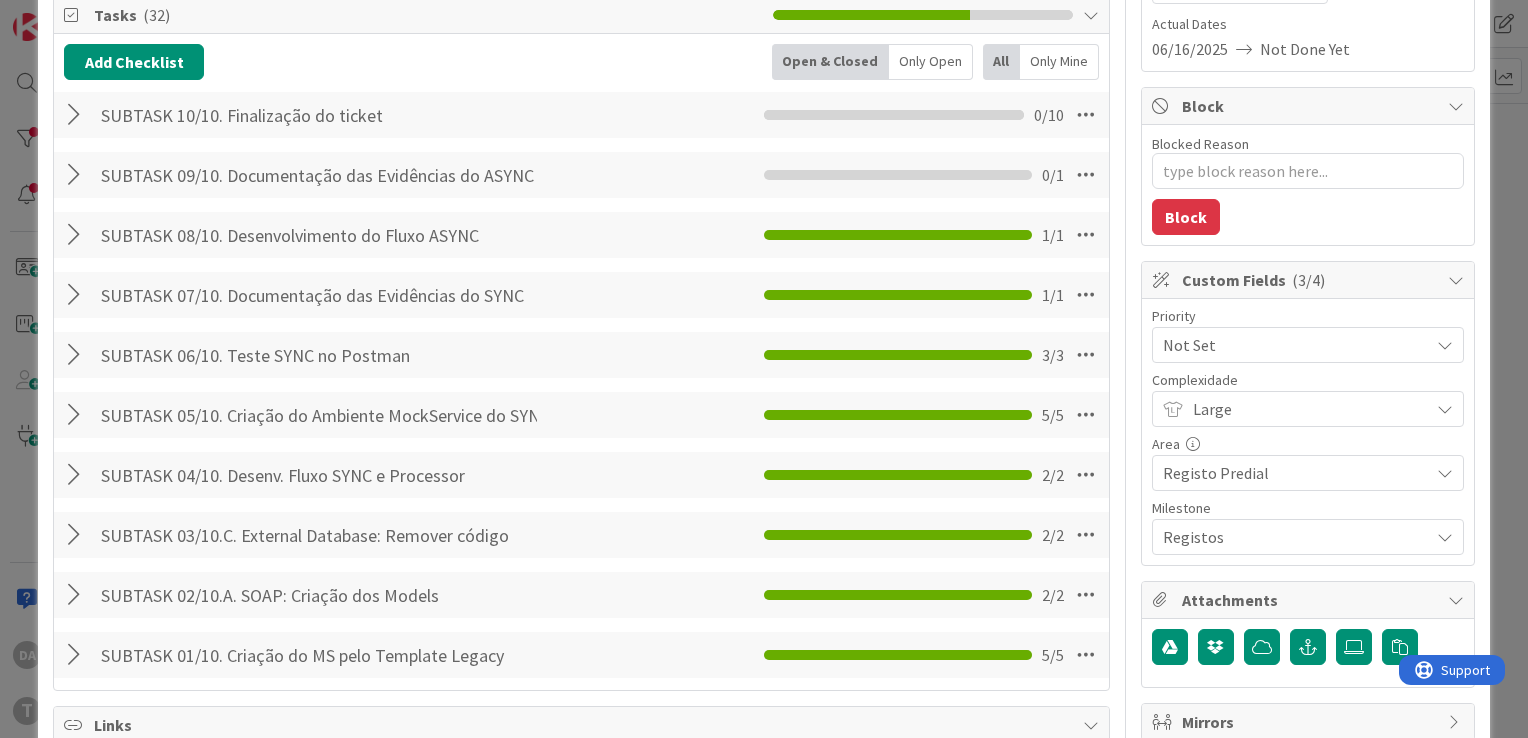 click at bounding box center [77, 175] 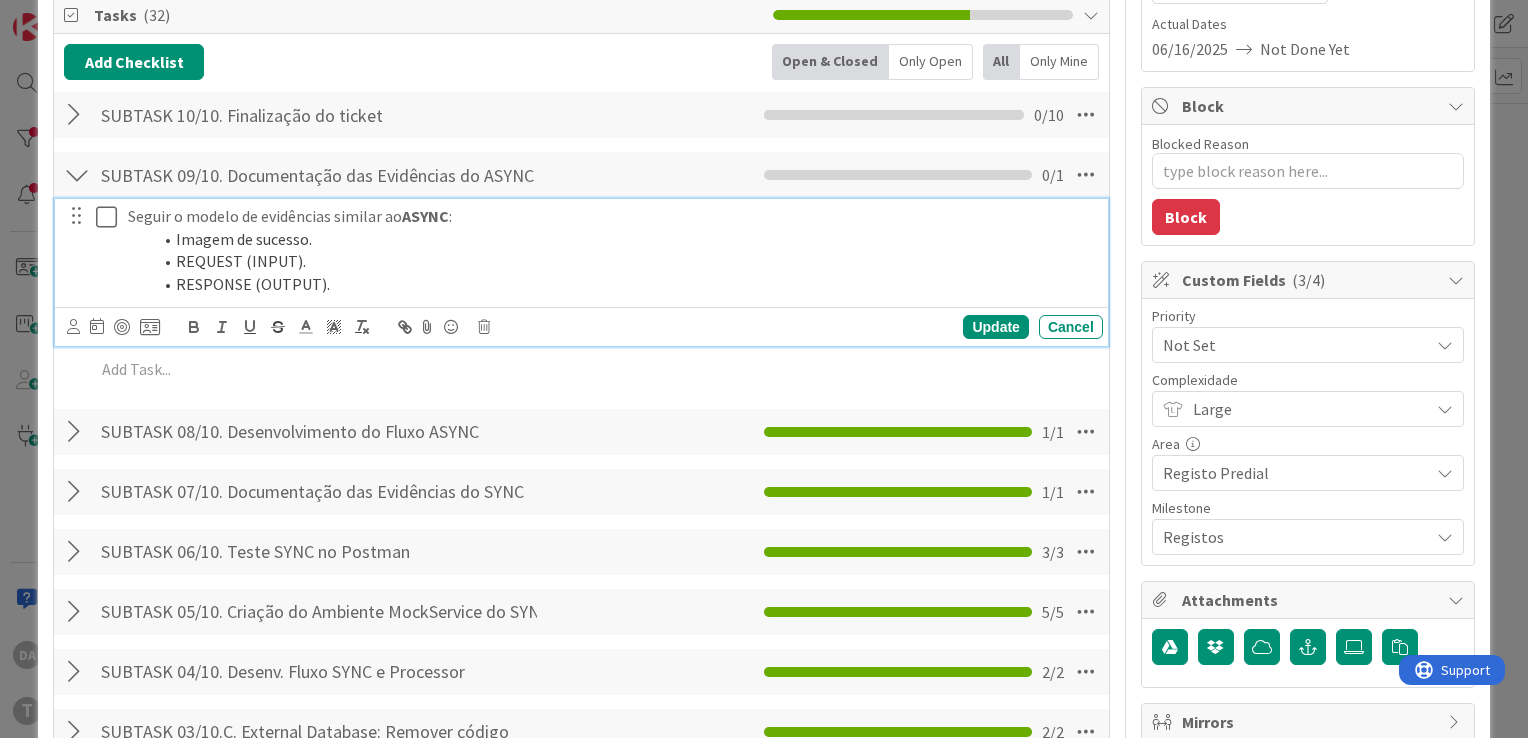 click at bounding box center [111, 217] 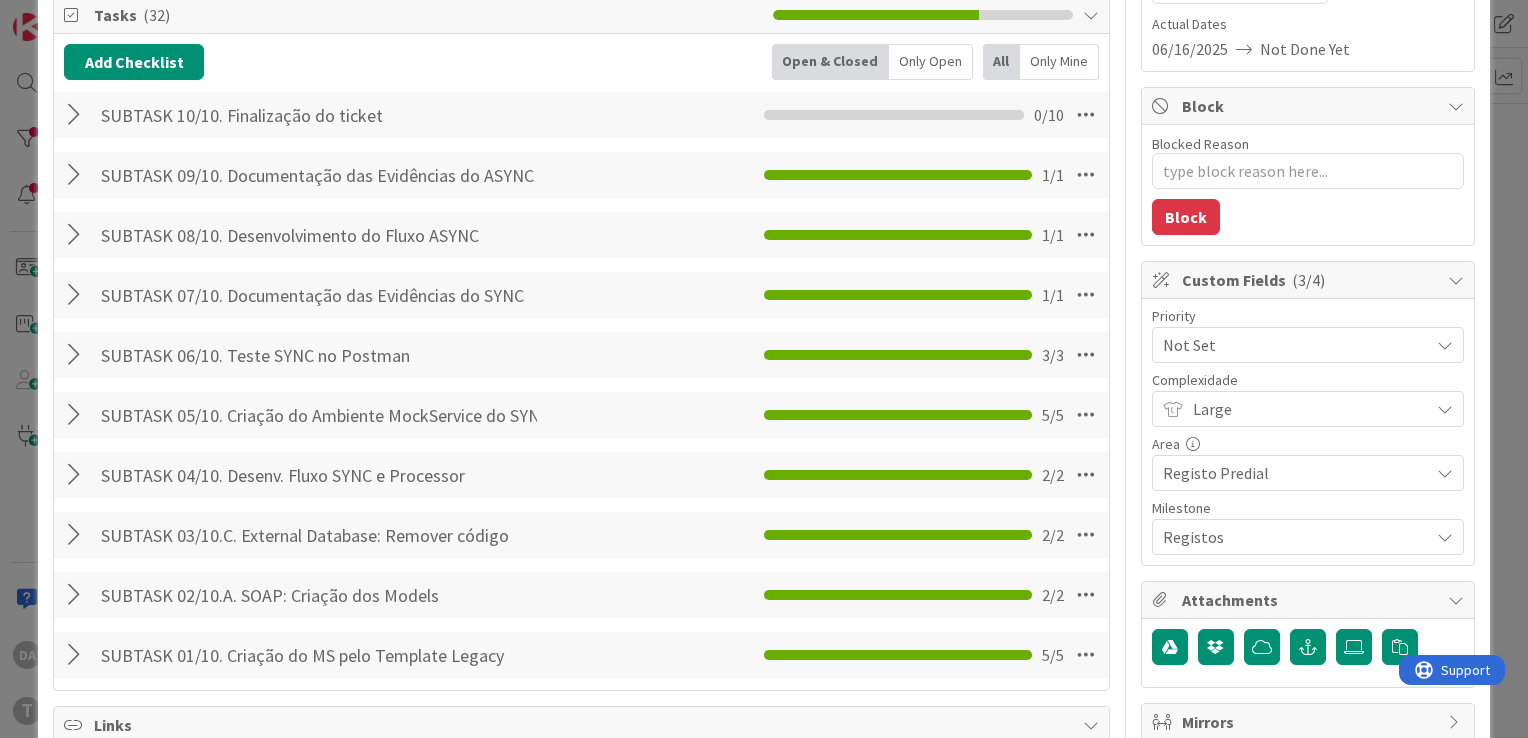 click at bounding box center [77, 115] 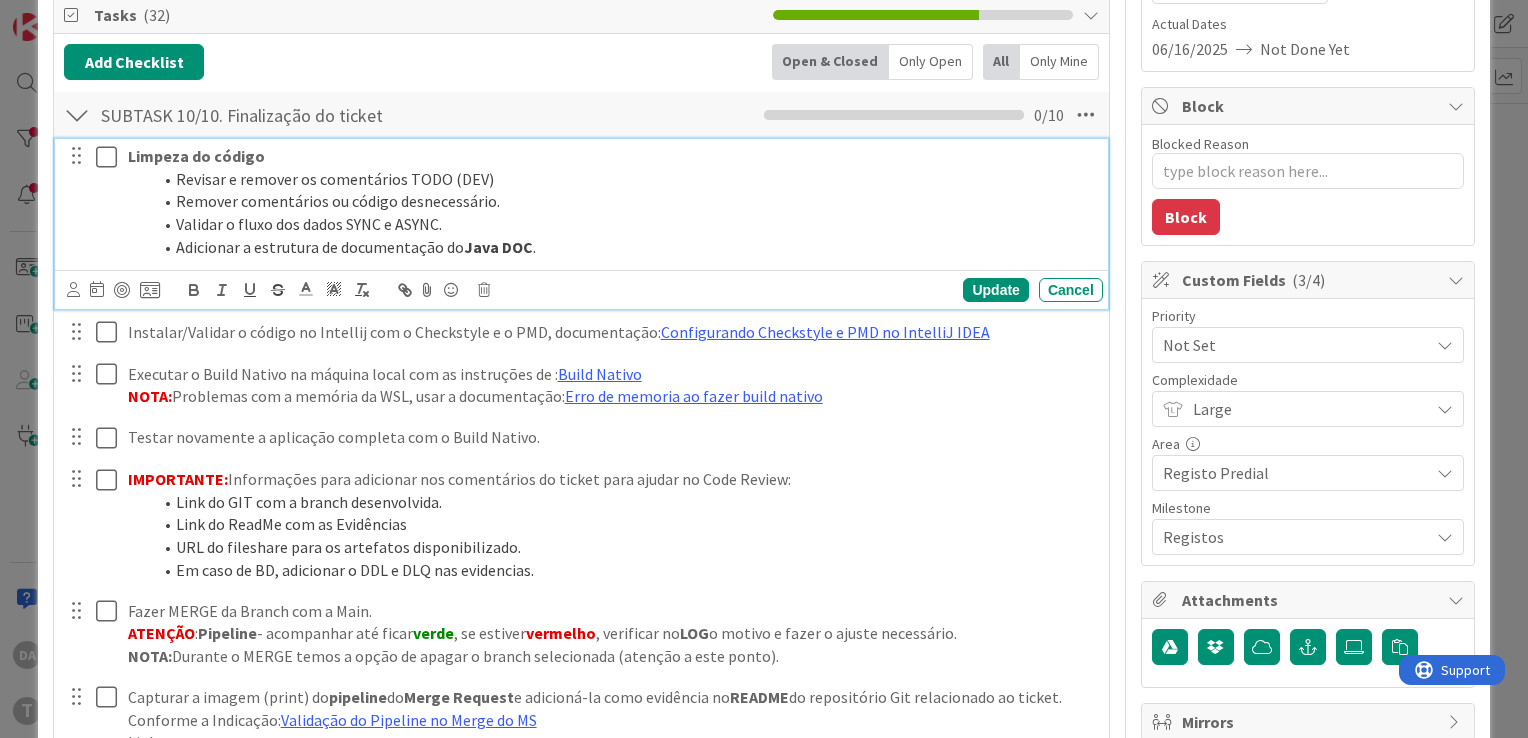 click at bounding box center (111, 157) 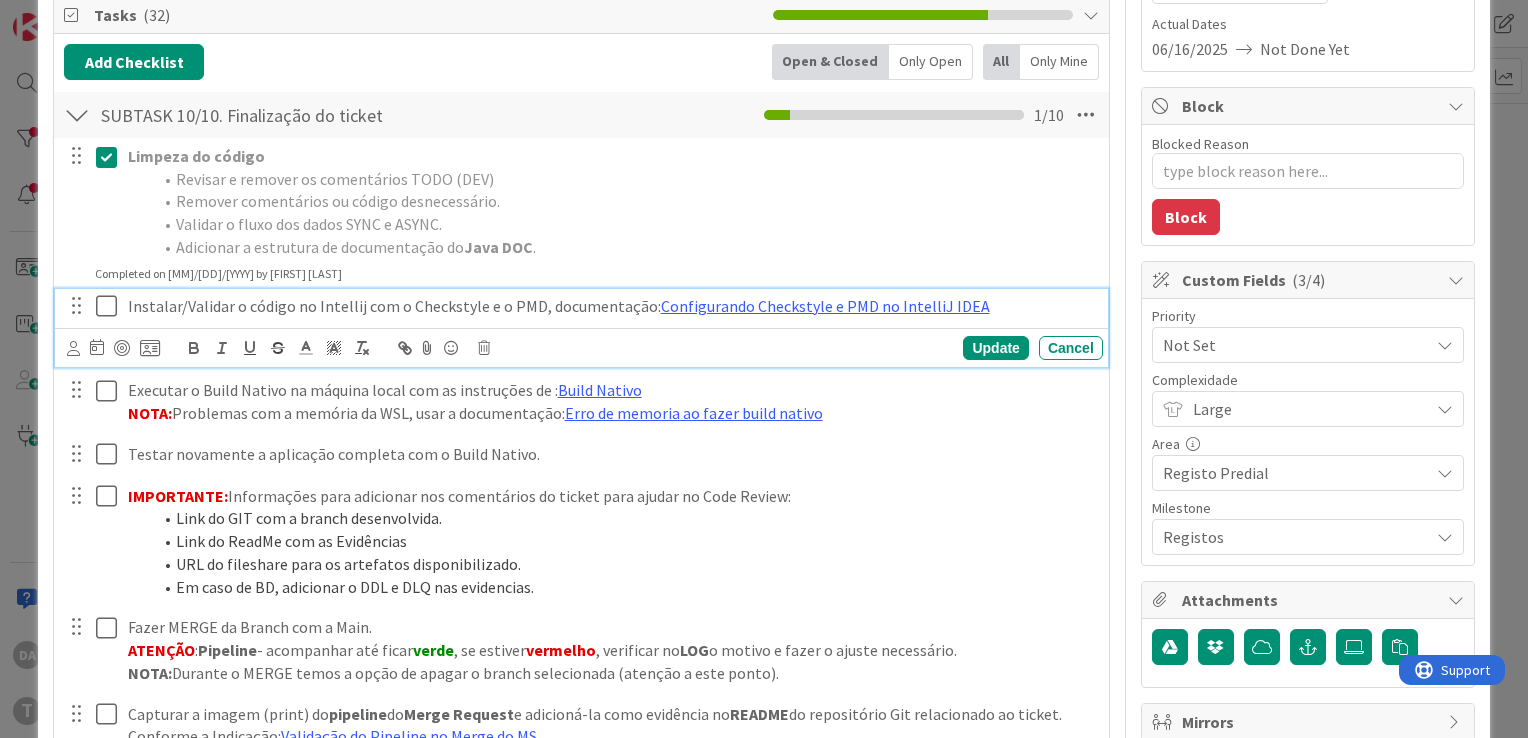 click at bounding box center [111, 306] 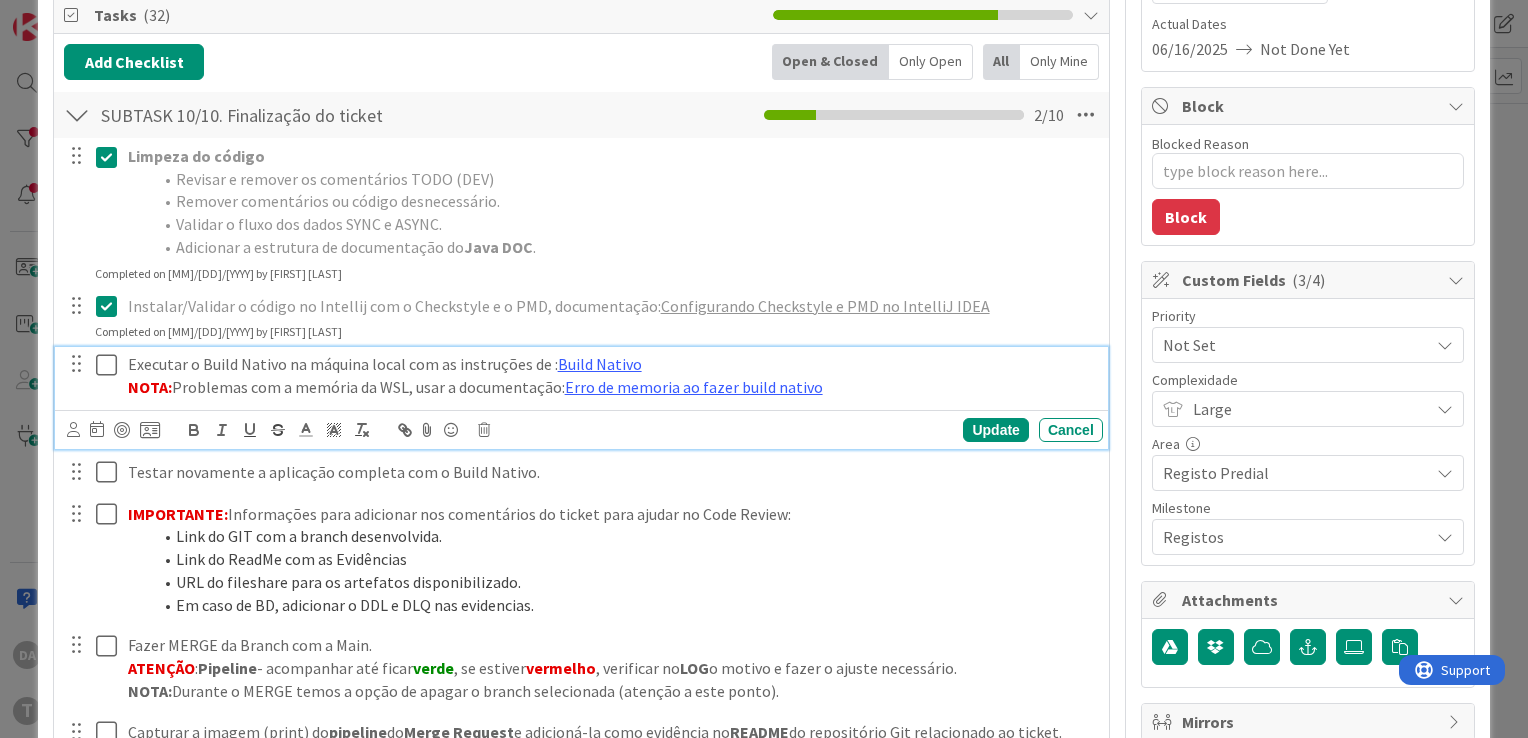 click at bounding box center (111, 365) 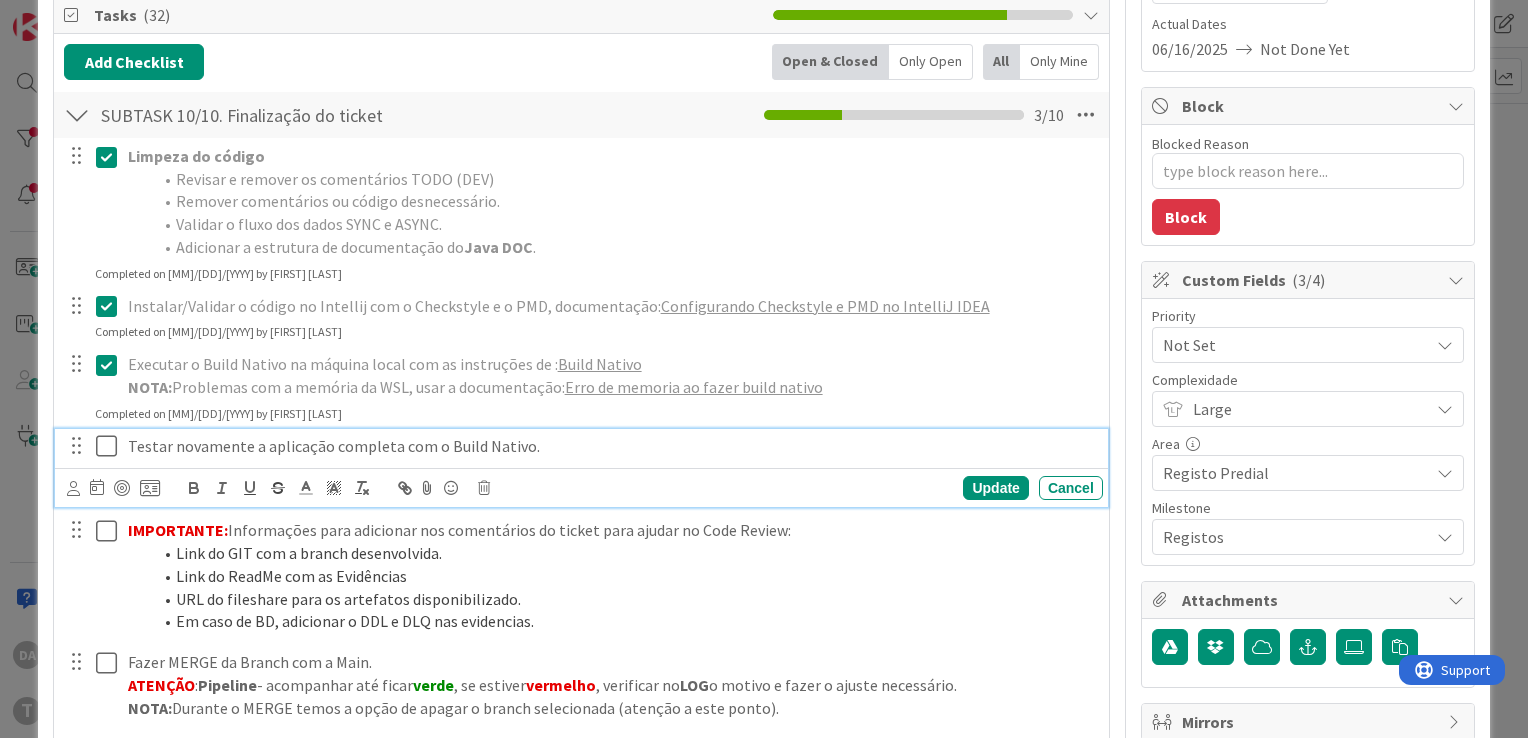 click at bounding box center (111, 446) 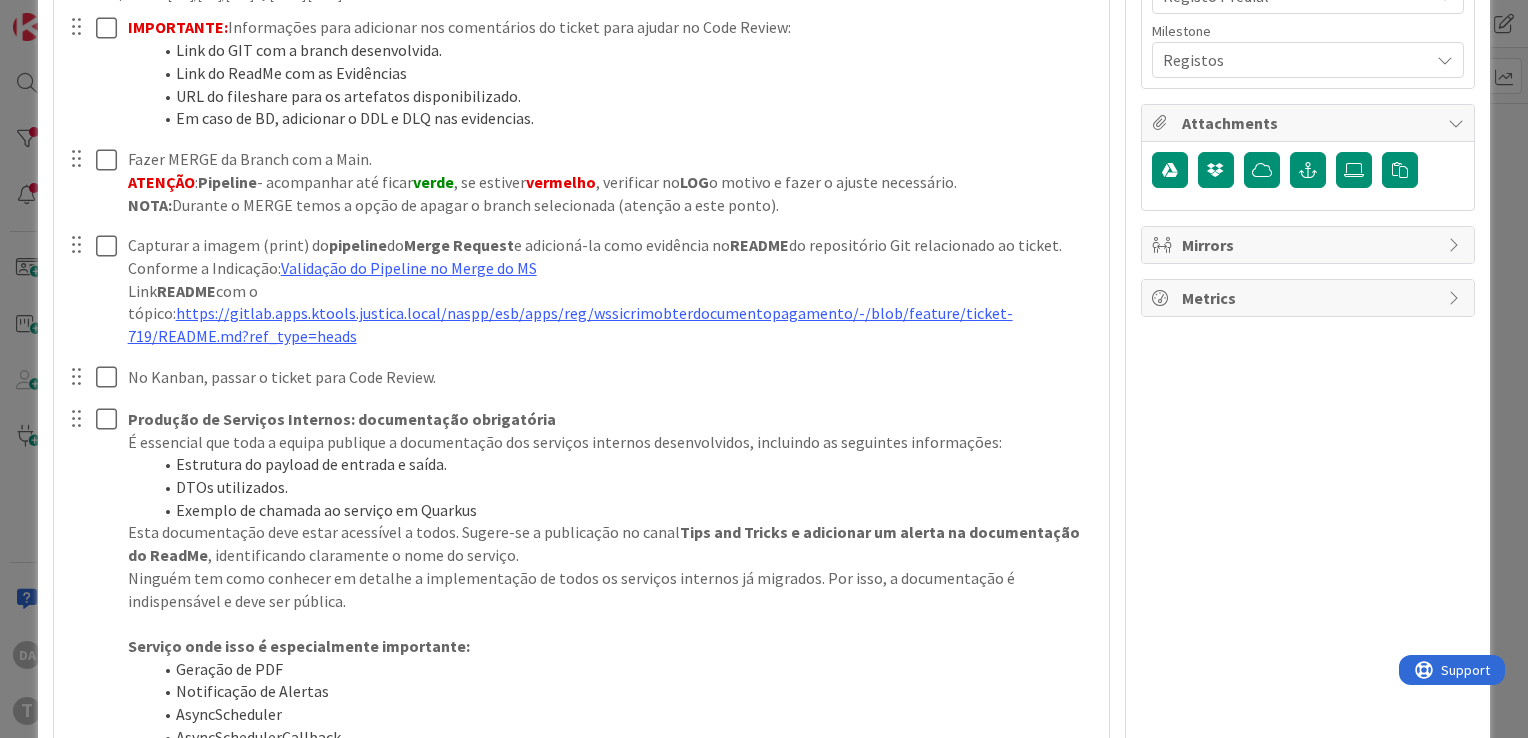 scroll, scrollTop: 800, scrollLeft: 0, axis: vertical 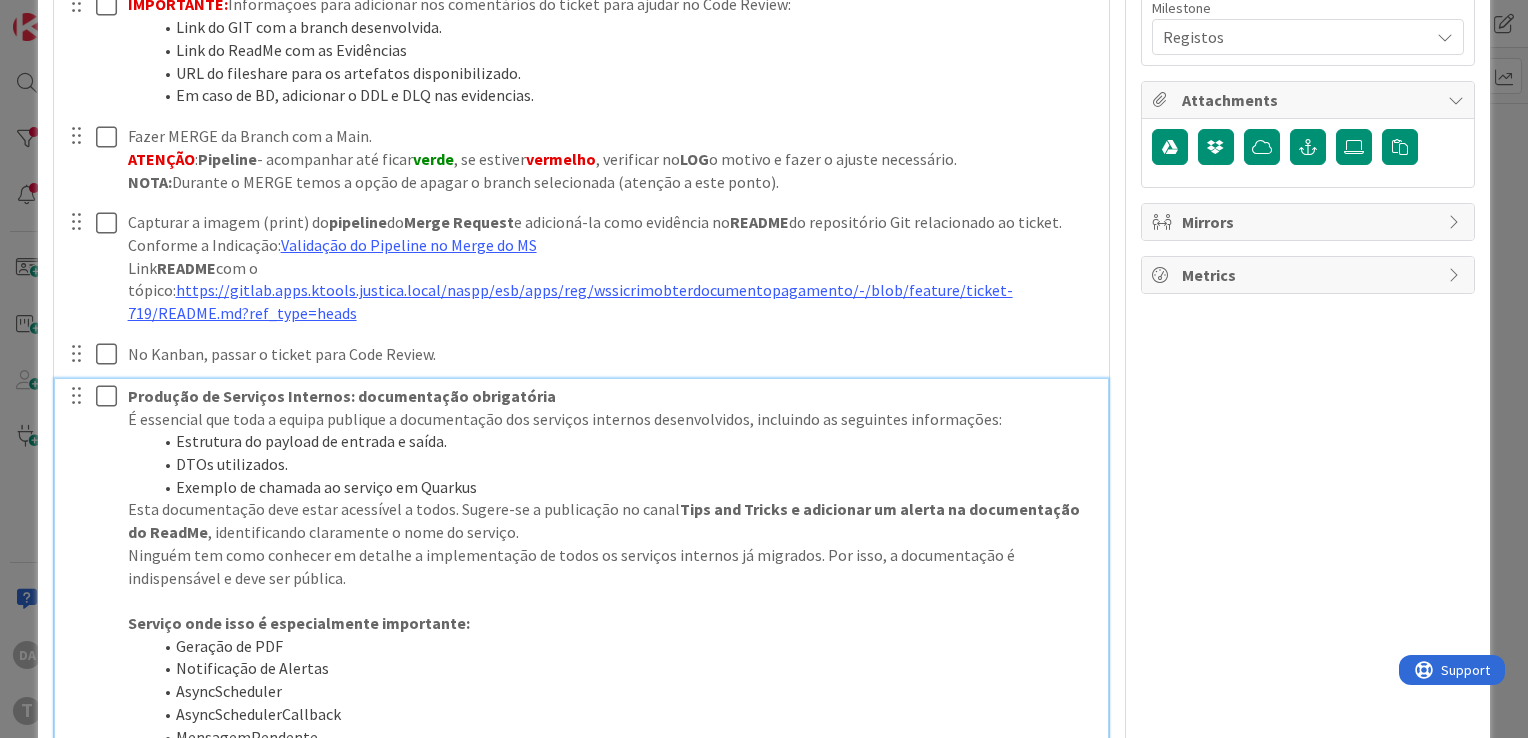 click at bounding box center [111, 396] 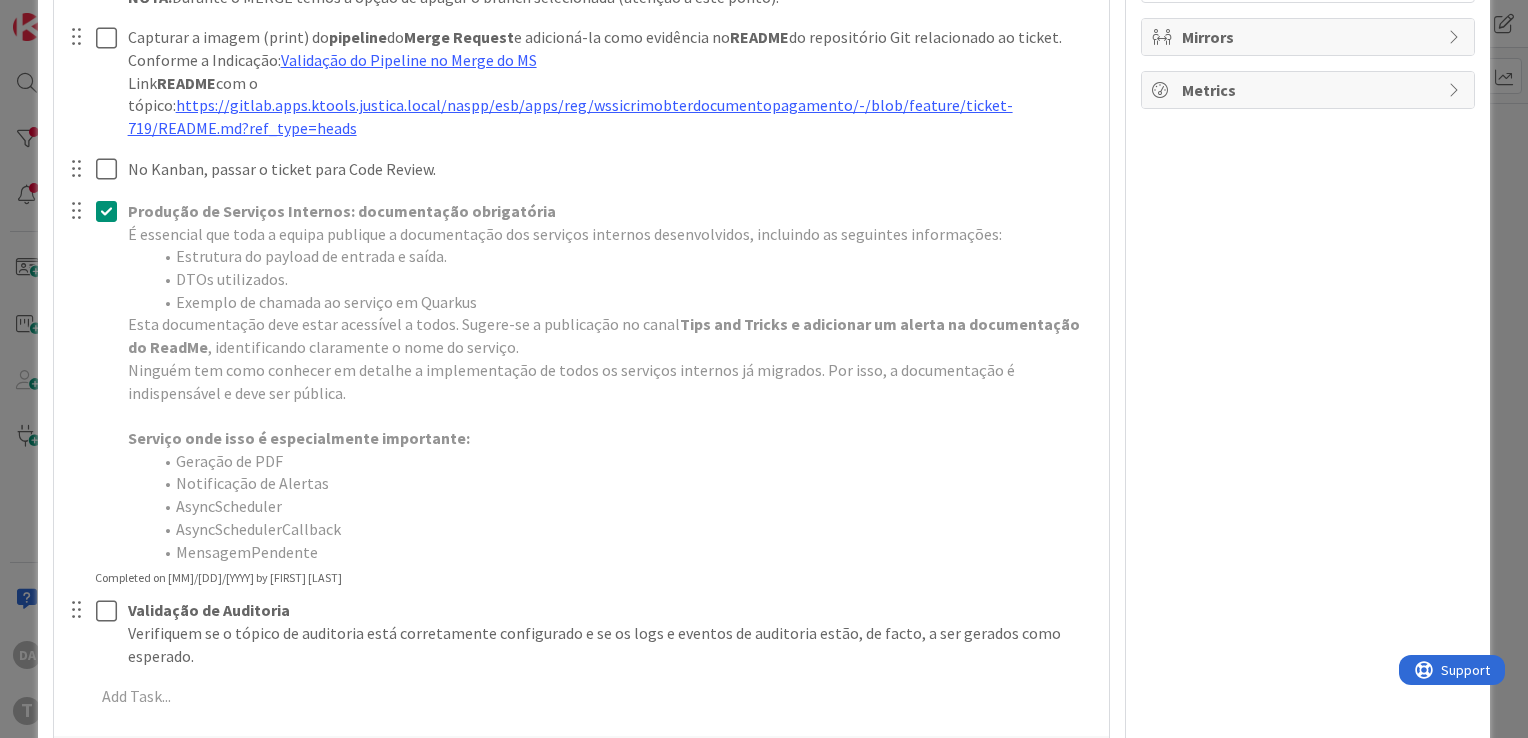scroll, scrollTop: 1100, scrollLeft: 0, axis: vertical 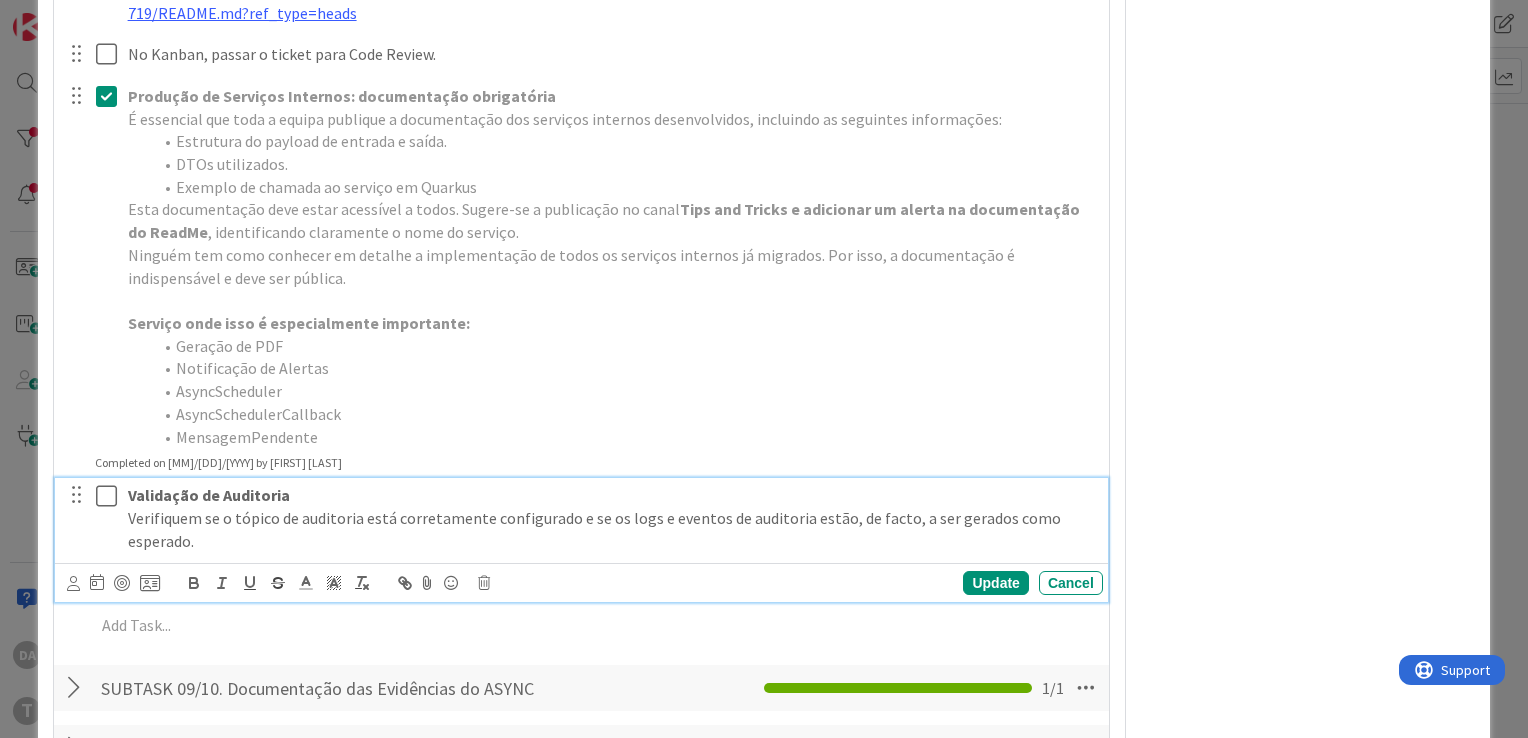 click at bounding box center (111, 496) 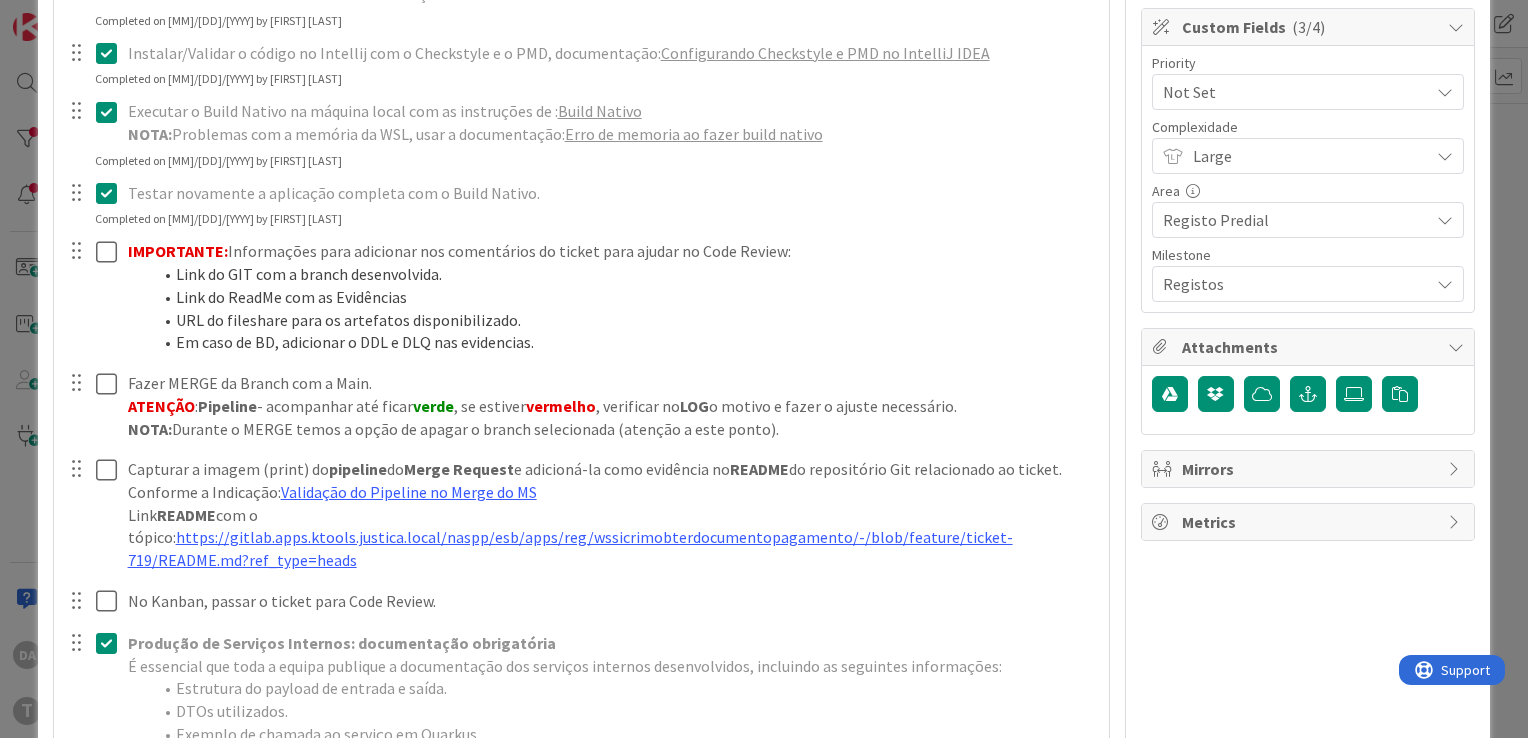 scroll, scrollTop: 600, scrollLeft: 0, axis: vertical 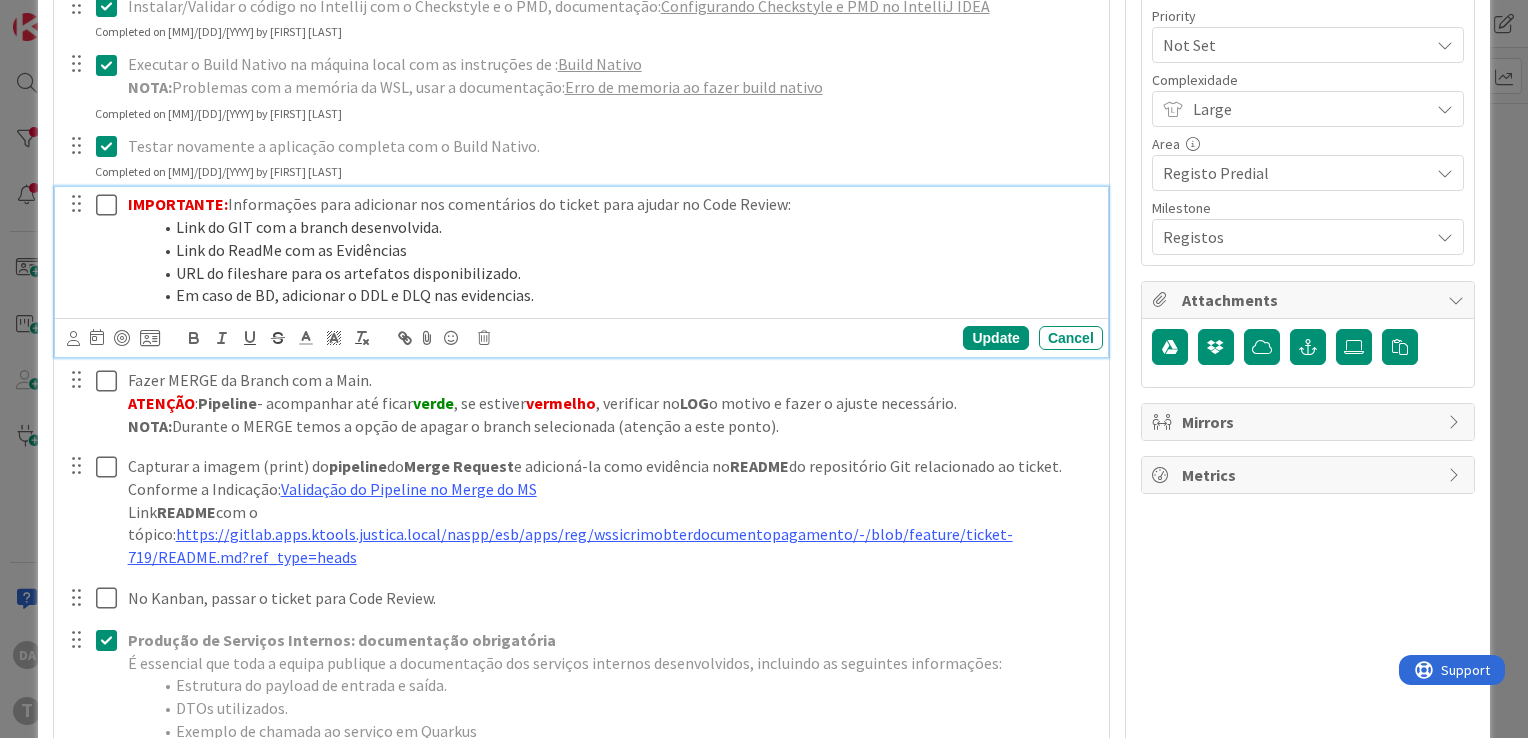 click at bounding box center [111, 205] 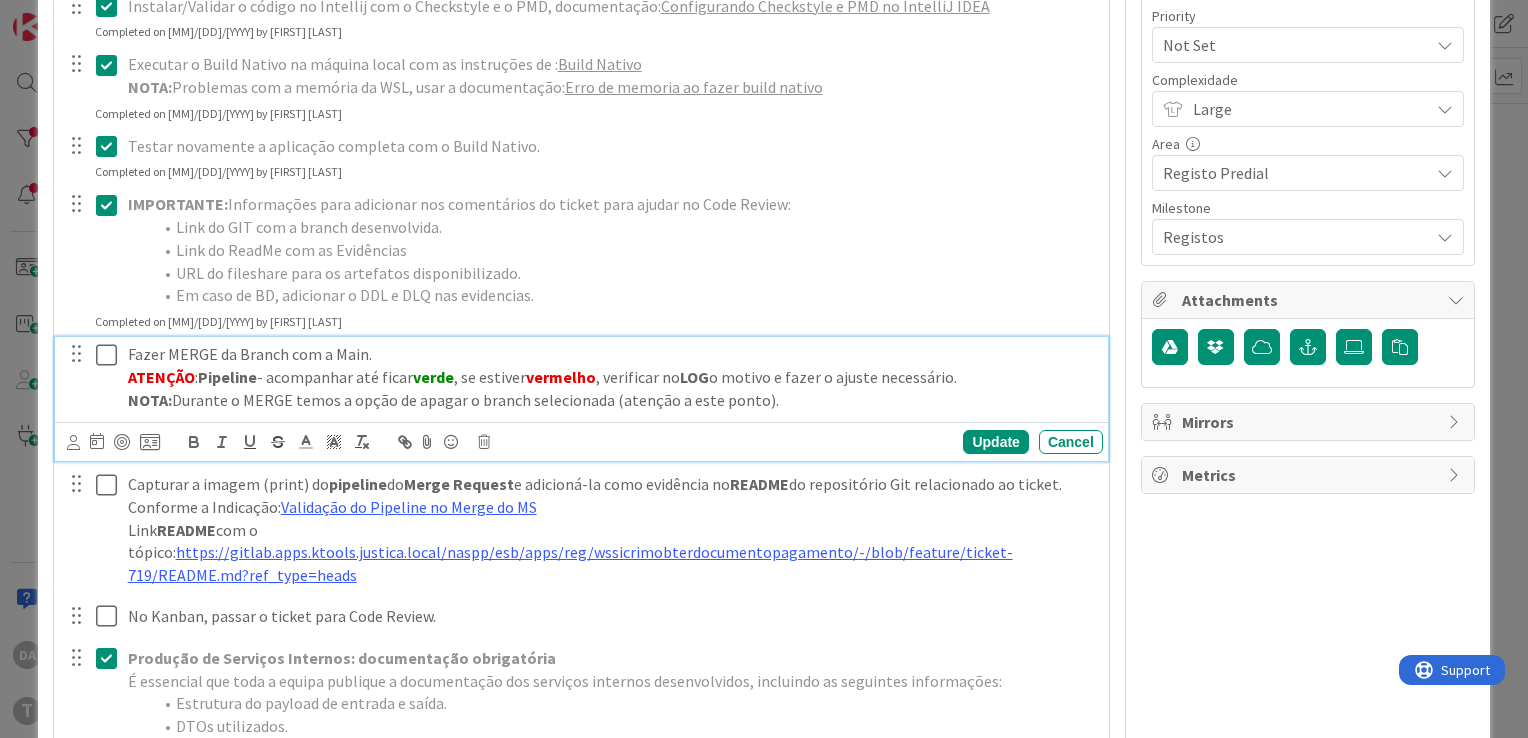 click at bounding box center (111, 355) 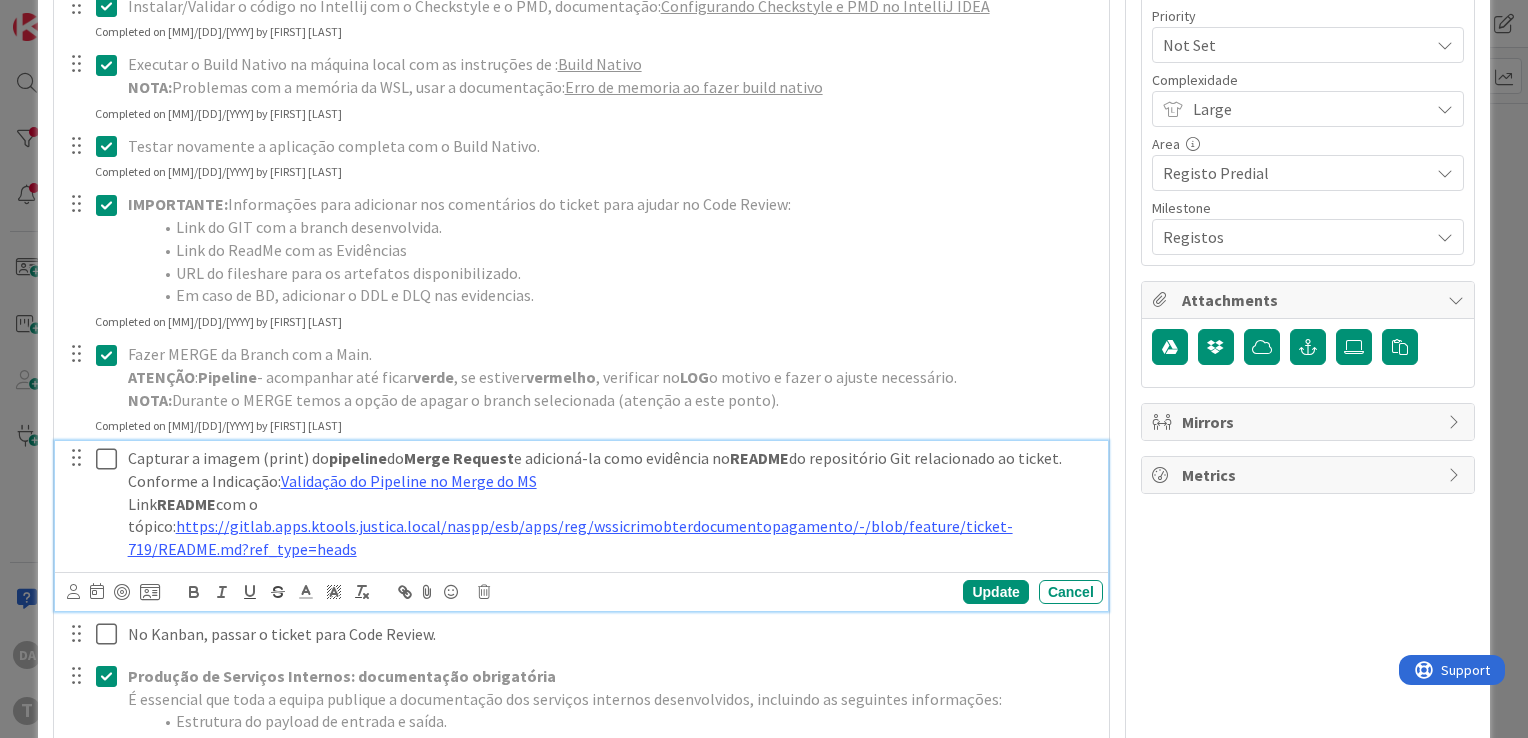 click at bounding box center [111, 459] 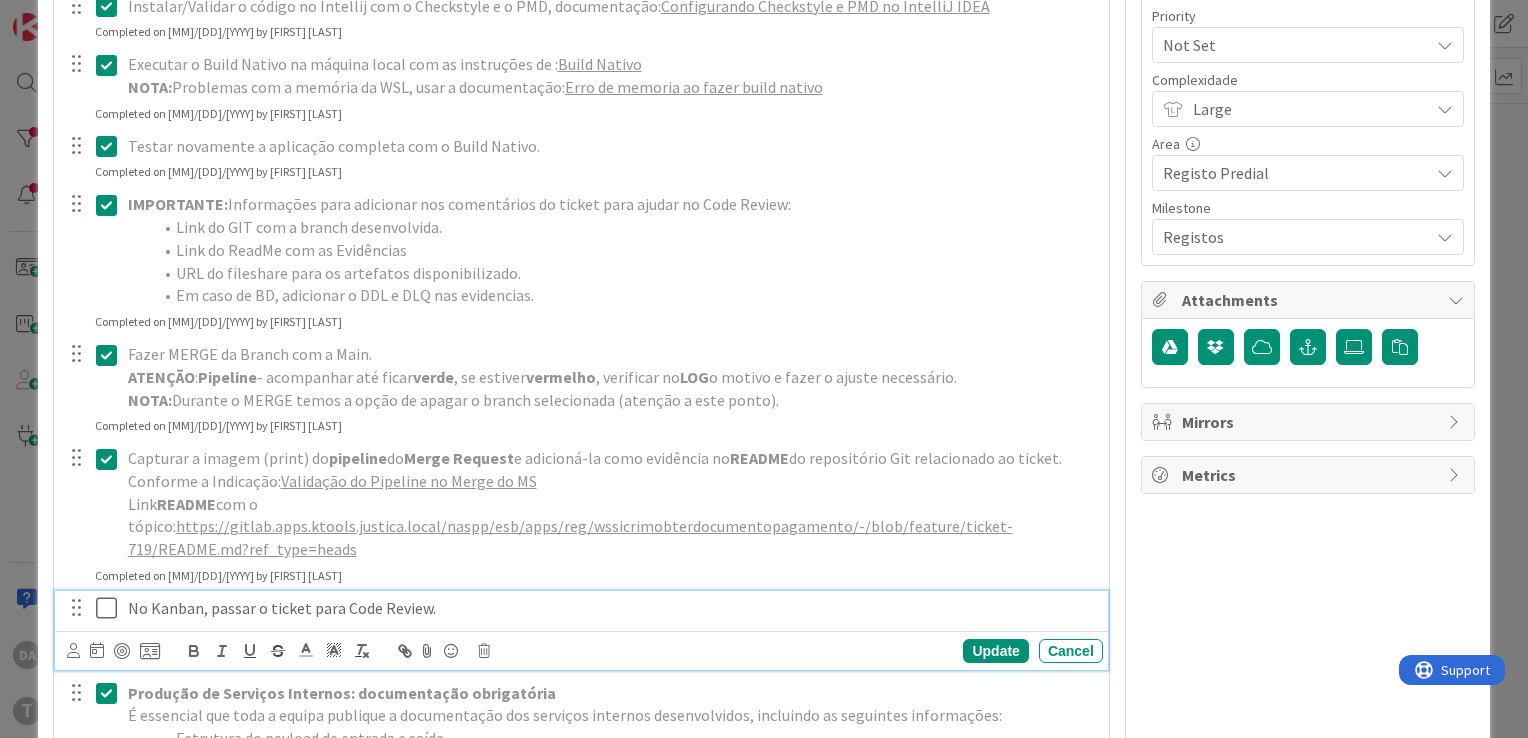 click at bounding box center (111, 608) 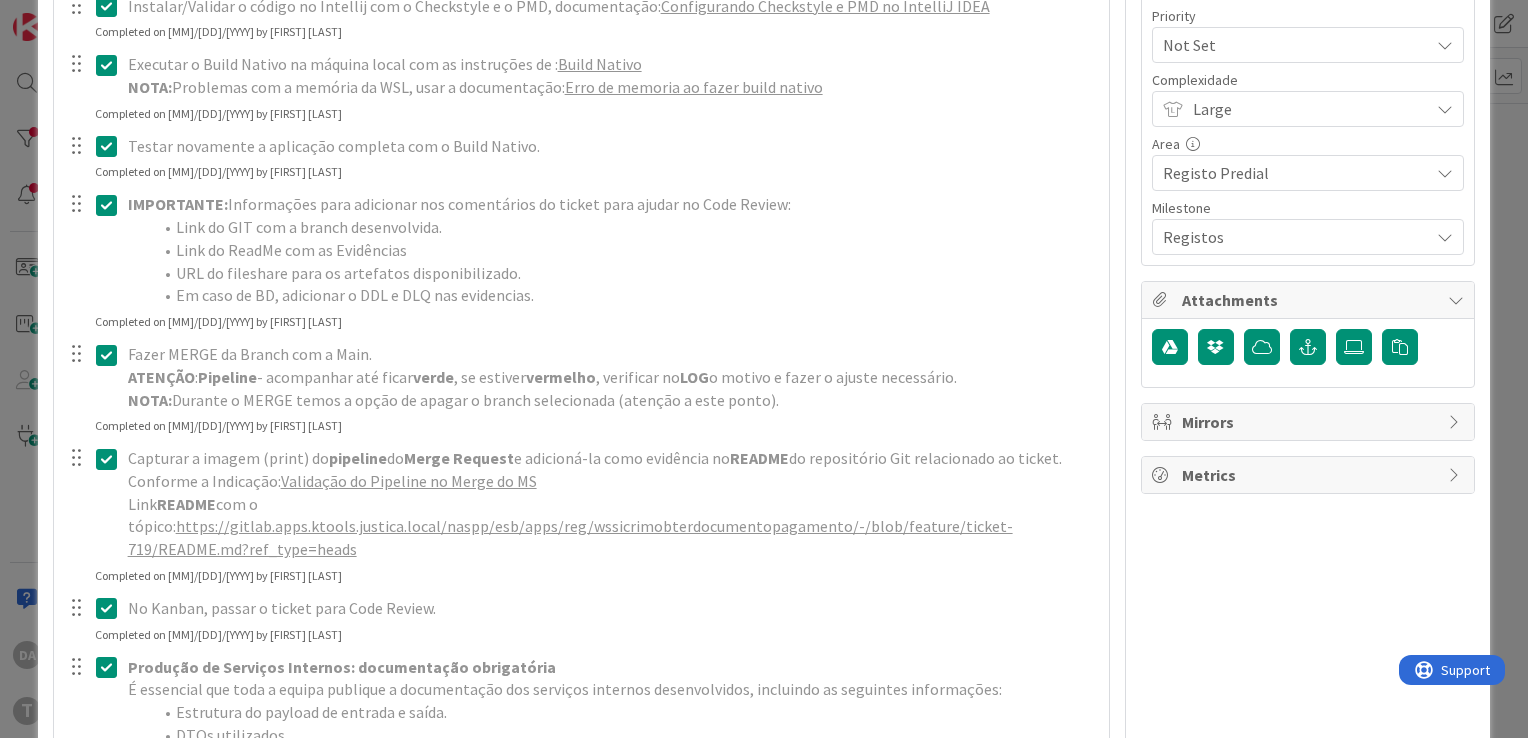 type on "x" 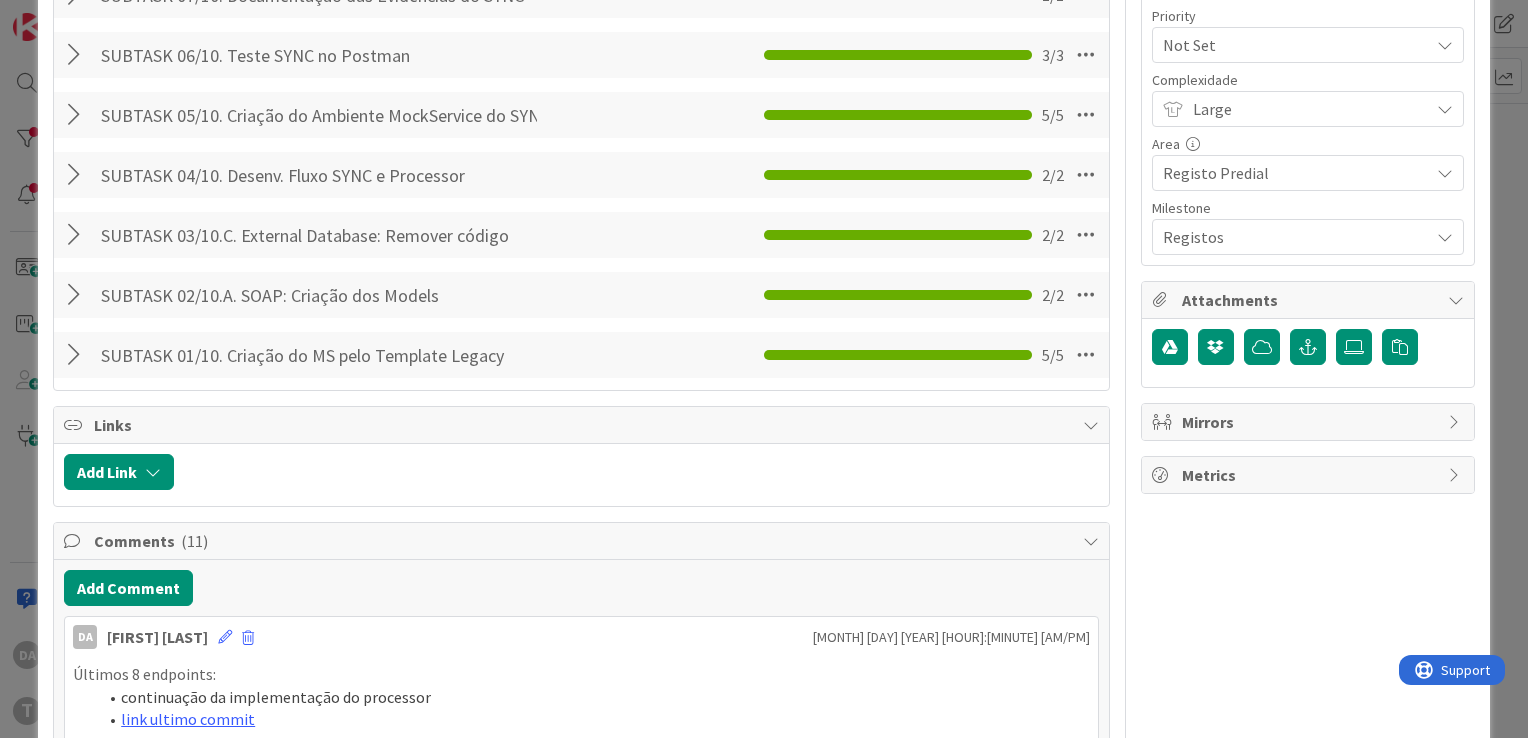 scroll, scrollTop: 800, scrollLeft: 0, axis: vertical 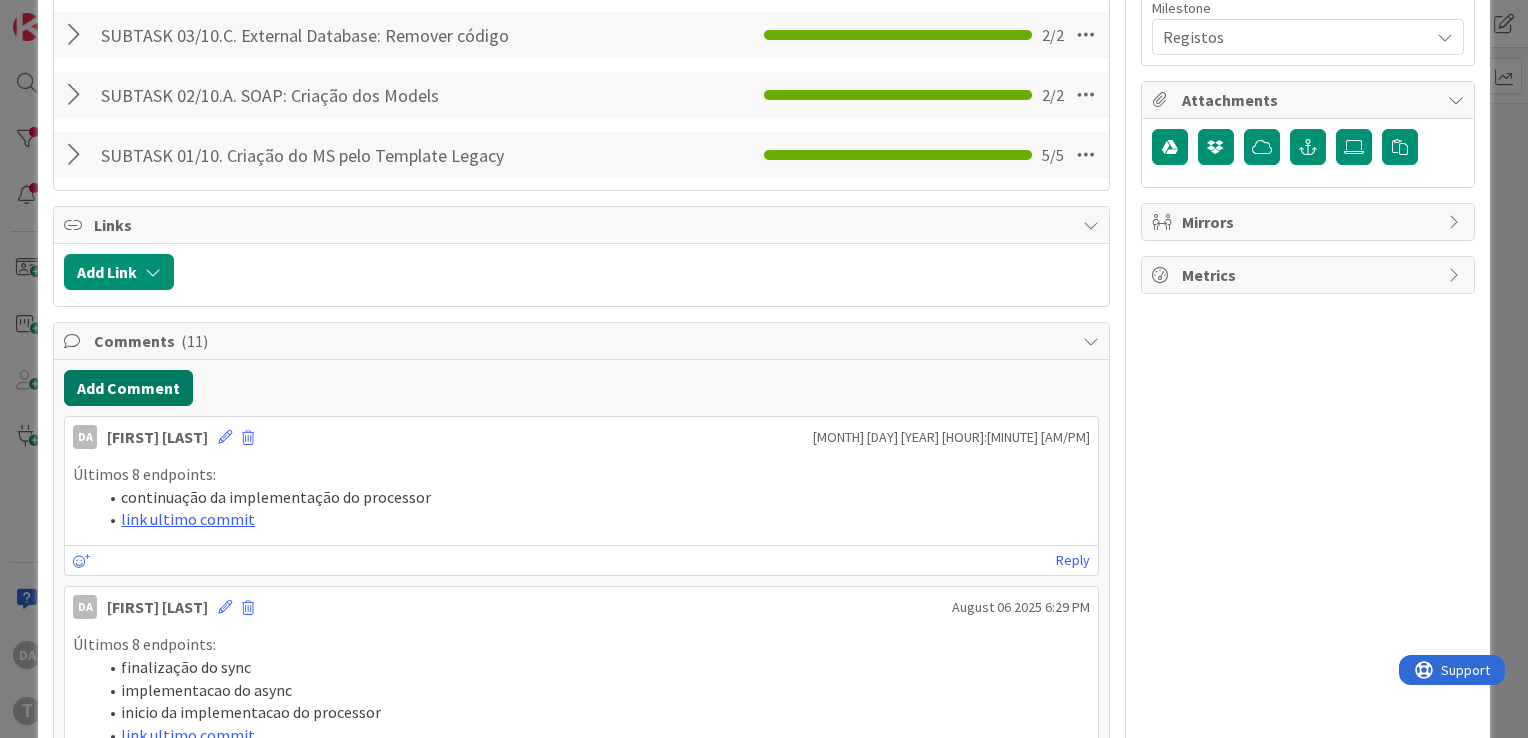 click on "Add Comment" at bounding box center [128, 388] 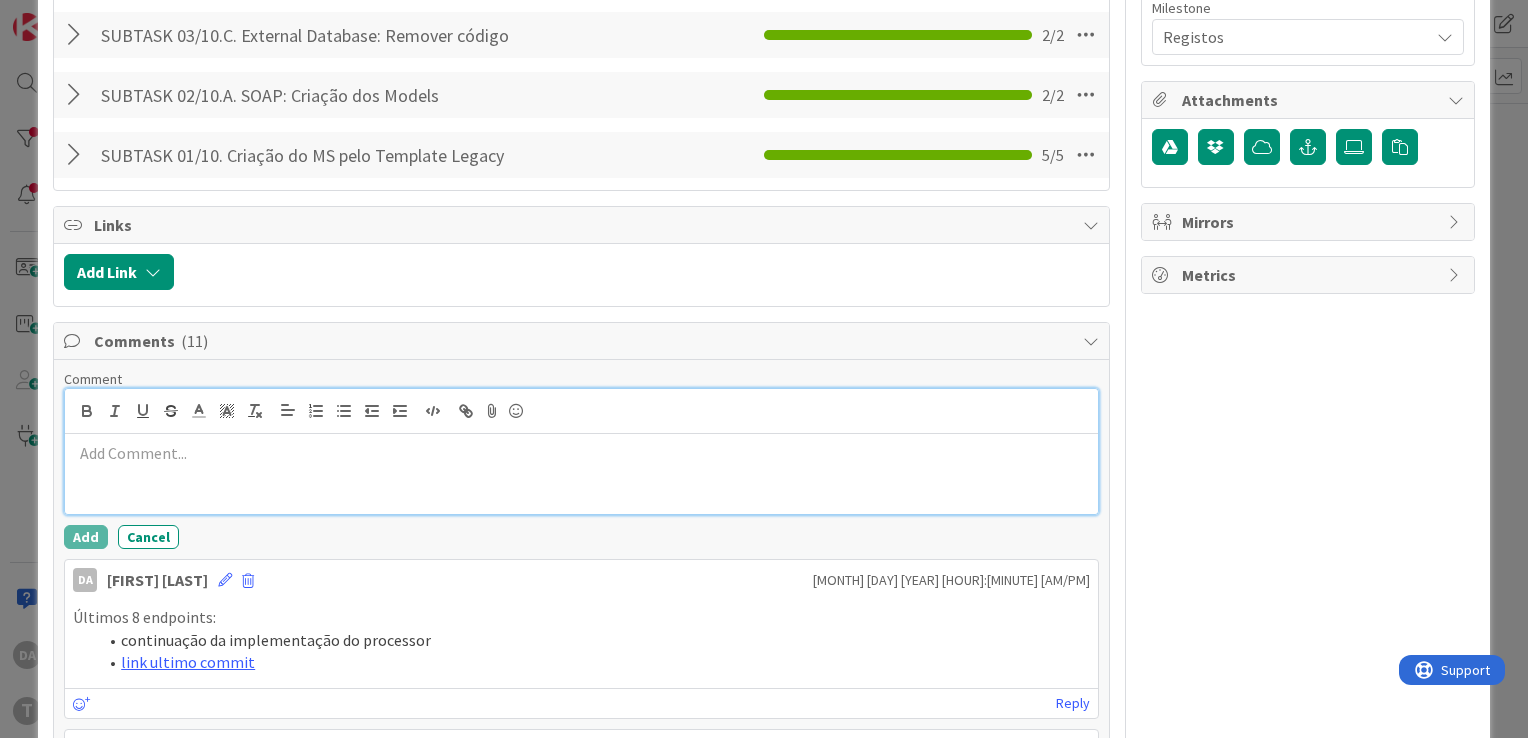 click at bounding box center [581, 453] 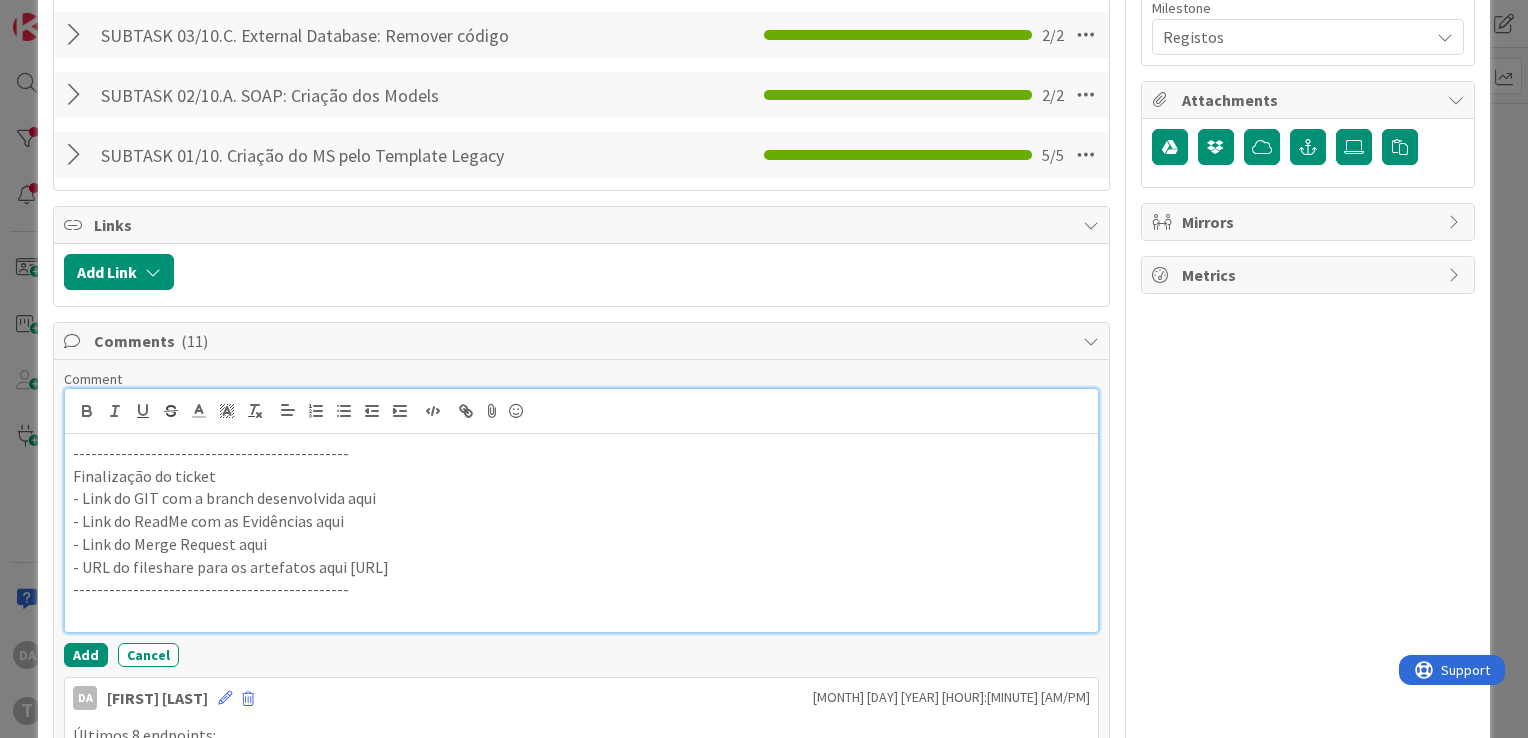 drag, startPoint x: 770, startPoint y: 590, endPoint x: 308, endPoint y: 565, distance: 462.6759 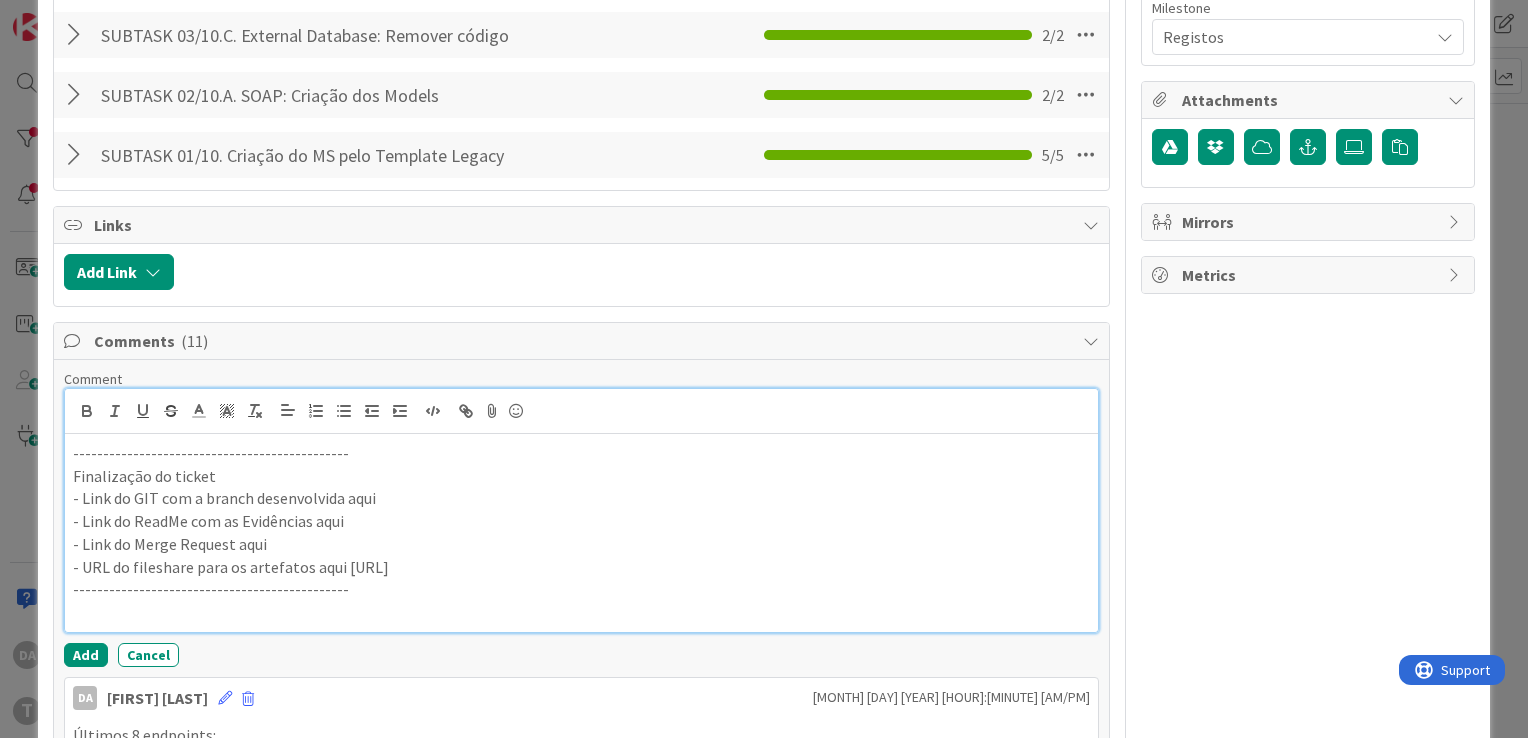 click on "- URL do fileshare para os artefatos aqui [https://timestamp.sharepoint.com/:f:/r/sites/fileshare/Documentos/Timestamp/Projectos/20104%20-%20I%26D/IGFE0024/10.ESB3-webservices/migrar/wsBUPiPesquisaPredio?csf=1&web=1&e=APWT0E]" at bounding box center (581, 567) 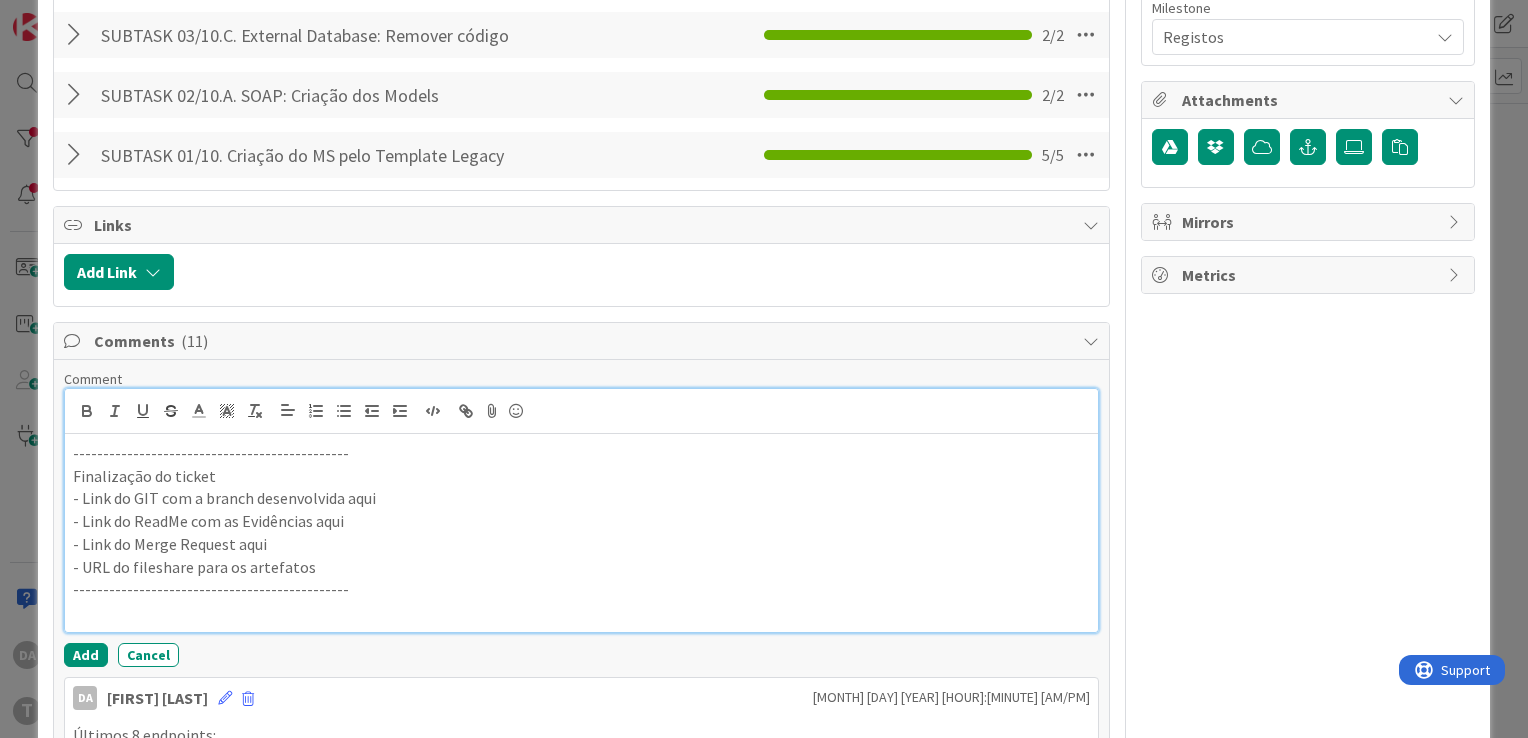 type 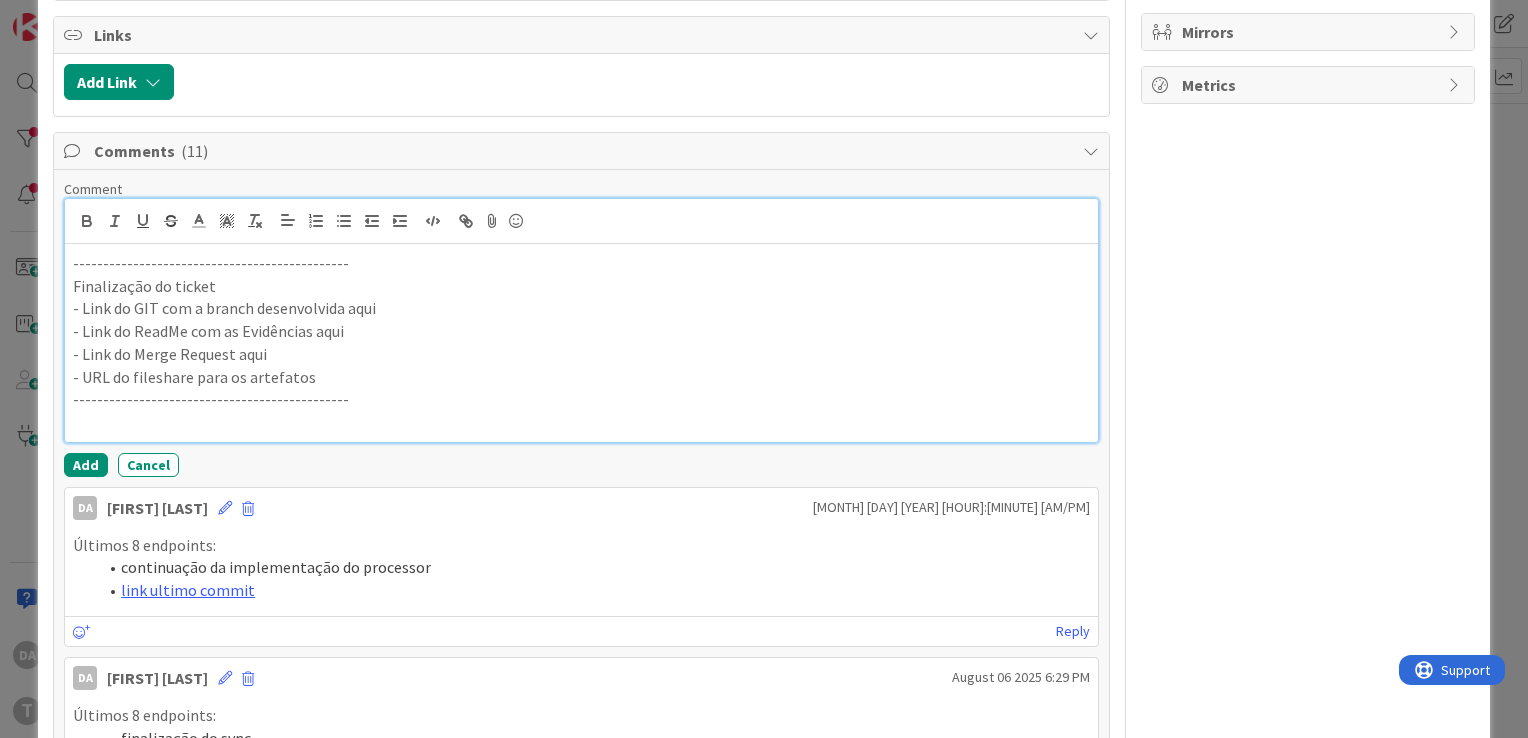 scroll, scrollTop: 1000, scrollLeft: 0, axis: vertical 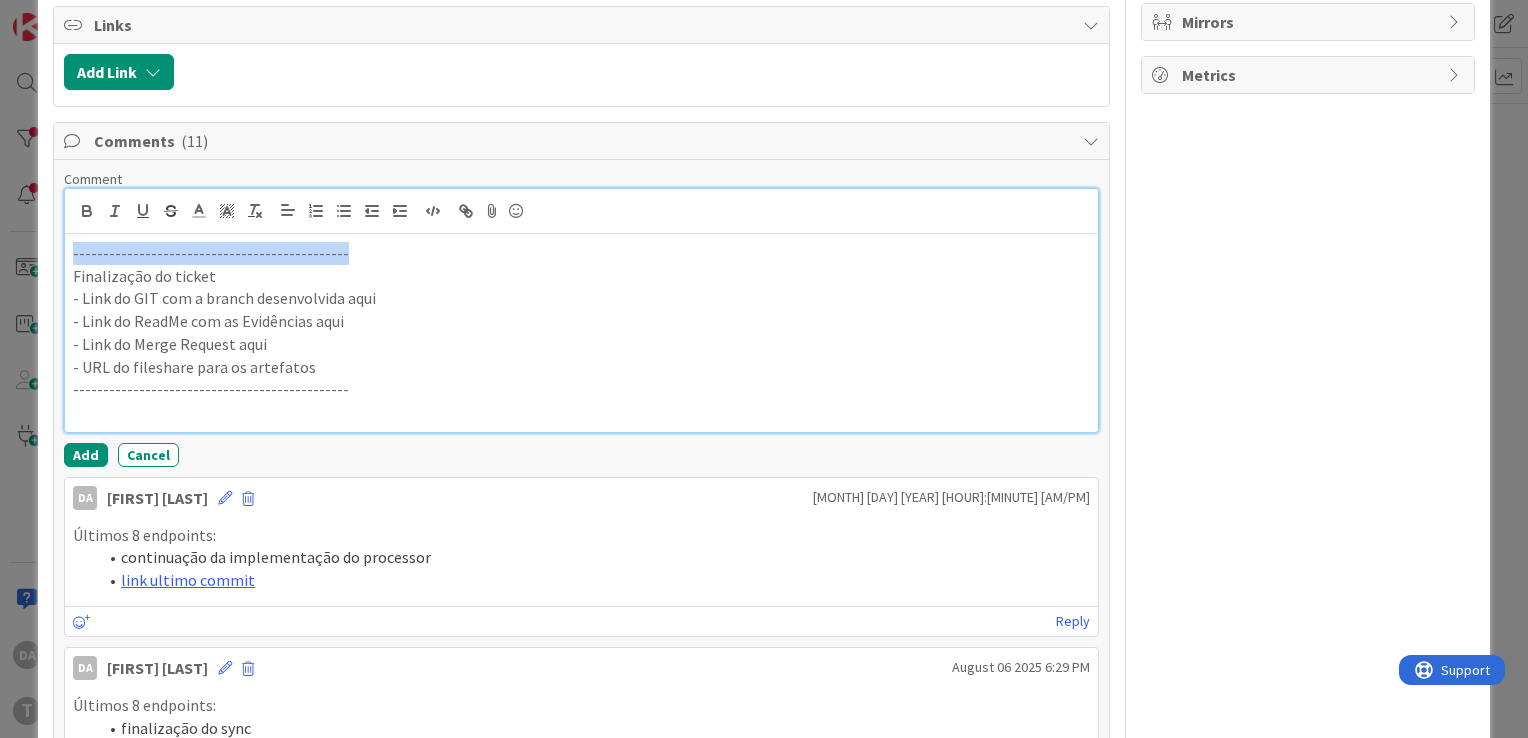 drag, startPoint x: 339, startPoint y: 253, endPoint x: 34, endPoint y: 258, distance: 305.041 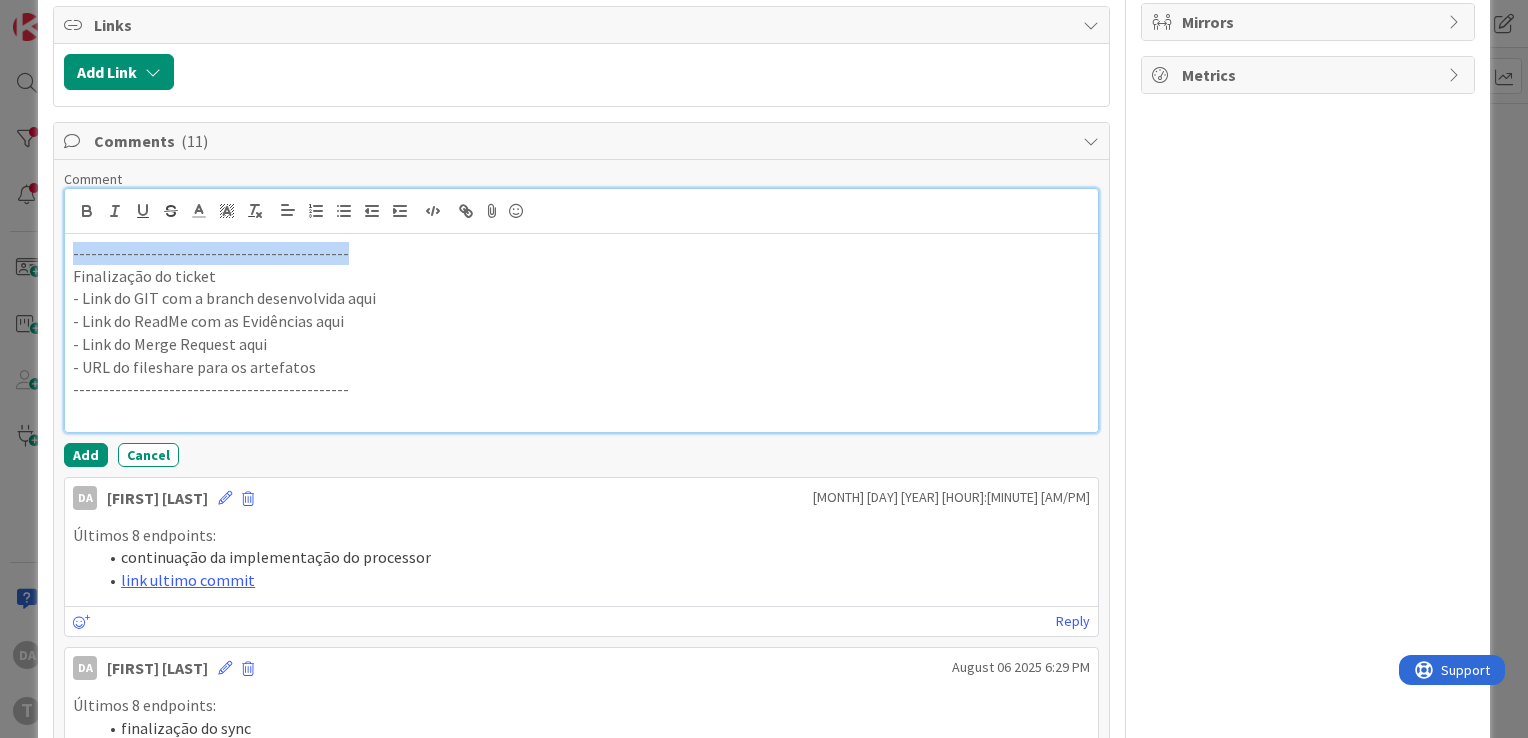 click on "ID  255 Development & Quality Assurance Ongoing Title 27 / 128 1139 - wsBUPiPesquisaPredio Description DA   Diogo Antão just joined Area: Registo Predial Milestone: Registos DA Owner Watchers Serviço Tasks ( 32 ) Add Checklist Open & Closed Only Open All Only Mine SUBTASK 10/10. Finalização do ticket Checklist Name 36 / 64 SUBTASK 10/10. Finalização do ticket 10 / 10 SUBTASK 09/10. Documentação das Evidências do ASYNC Checklist Name 51 / 64 SUBTASK 09/10. Documentação das Evidências do ASYNC 1 / 1 SUBTASK 08/10. Desenvolvimento do Fluxo ASYNC Checklist Name 45 / 64 SUBTASK 08/10. Desenvolvimento do Fluxo ASYNC 1 / 1 SUBTASK 07/10. Documentação das Evidências do SYNC Checklist Name 50 / 64 SUBTASK 07/10. Documentação das Evidências do SYNC 1 / 1 SUBTASK 06/10. Teste SYNC no Postman Checklist Name 36 / 64 SUBTASK 06/10. Teste SYNC no Postman 3 / 3 SUBTASK 05/10. Criação do Ambiente MockService do SYNC Checklist Name 54 / 64 SUBTASK 05/10. Criação do Ambiente MockService do SYNC 5 / 5 45 /" at bounding box center [764, 369] 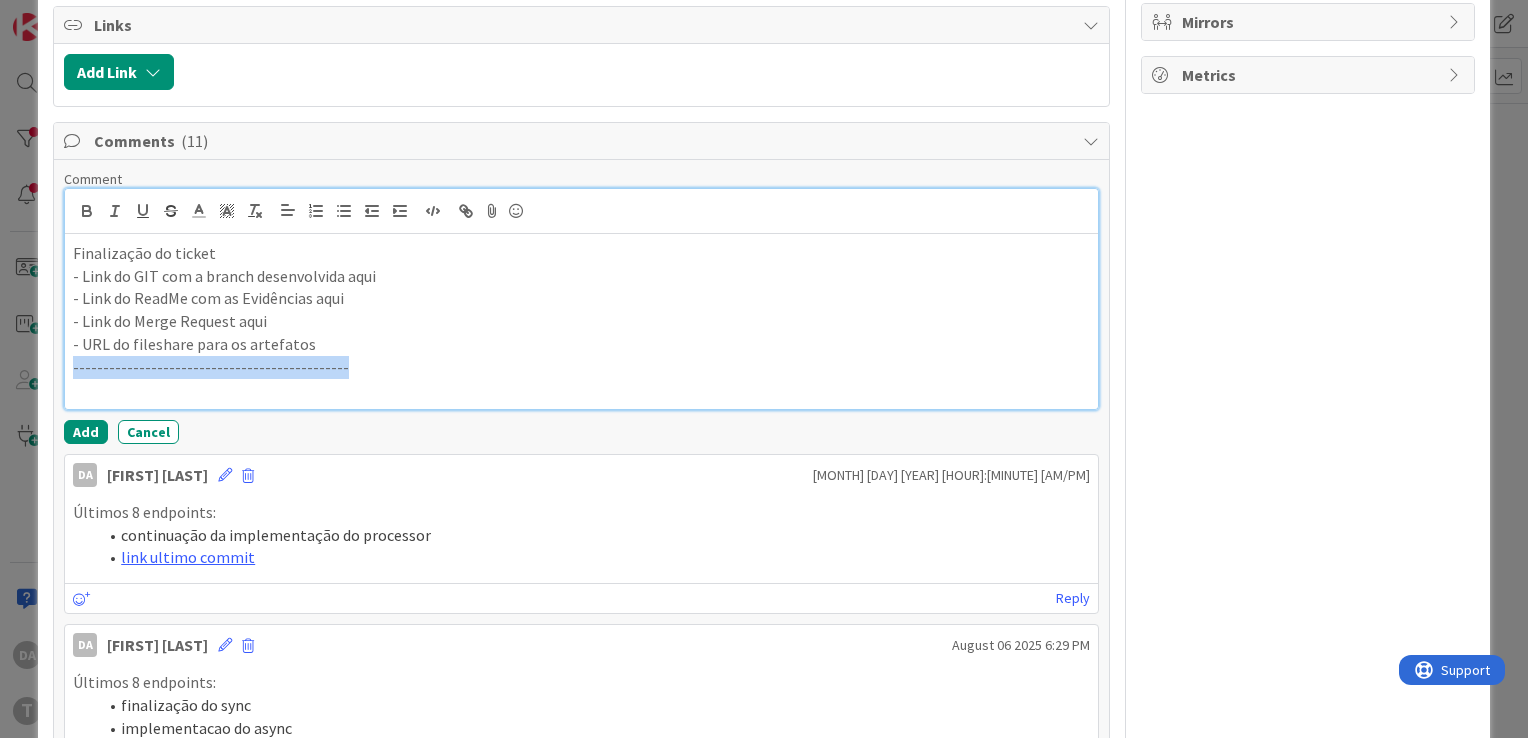 drag, startPoint x: 336, startPoint y: 371, endPoint x: 4, endPoint y: 366, distance: 332.03766 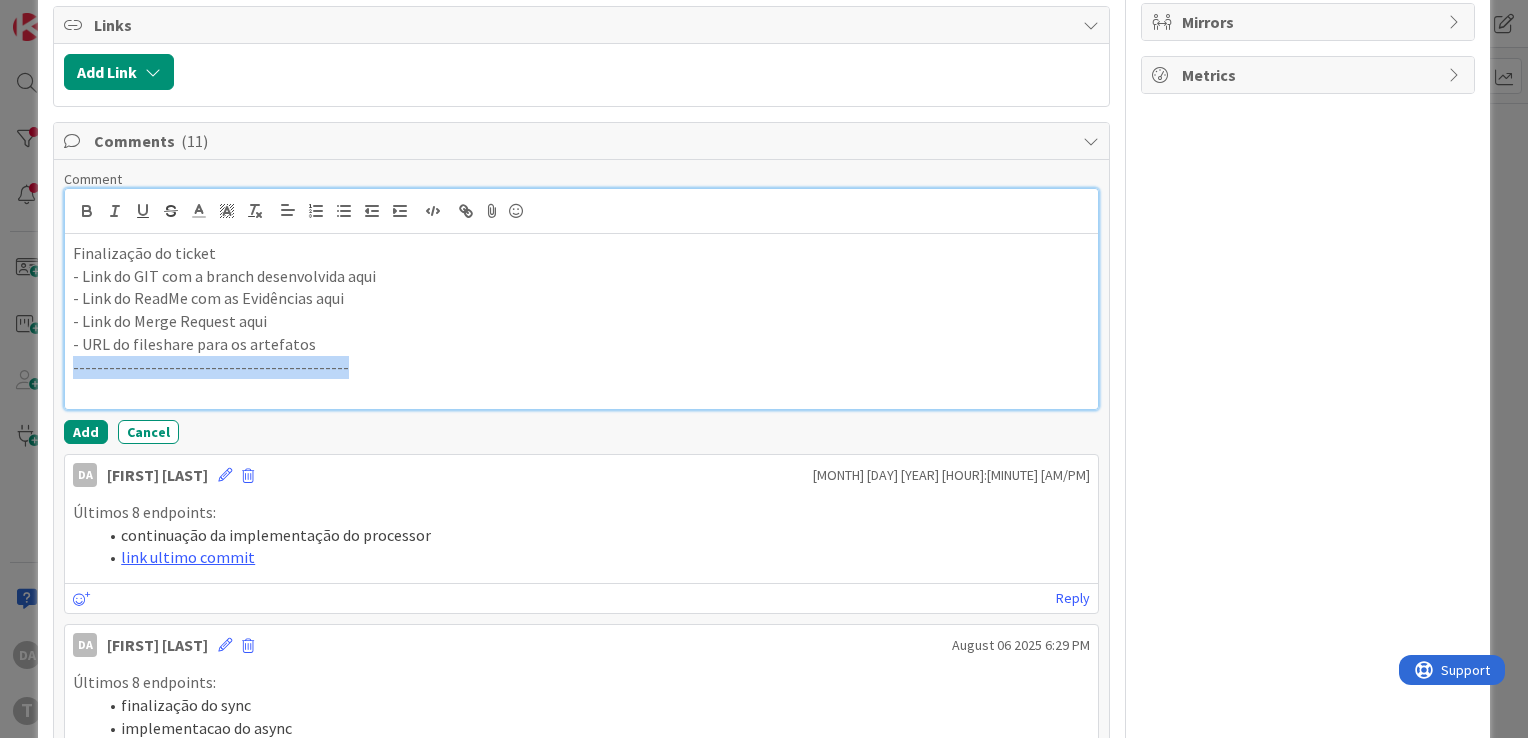 click on "ID  255 Development & Quality Assurance Ongoing Title 27 / 128 1139 - wsBUPiPesquisaPredio Description DA   Diogo Antão just joined Area: Registo Predial Milestone: Registos DA Owner Watchers Serviço Tasks ( 32 ) Add Checklist Open & Closed Only Open All Only Mine SUBTASK 10/10. Finalização do ticket Checklist Name 36 / 64 SUBTASK 10/10. Finalização do ticket 10 / 10 SUBTASK 09/10. Documentação das Evidências do ASYNC Checklist Name 51 / 64 SUBTASK 09/10. Documentação das Evidências do ASYNC 1 / 1 SUBTASK 08/10. Desenvolvimento do Fluxo ASYNC Checklist Name 45 / 64 SUBTASK 08/10. Desenvolvimento do Fluxo ASYNC 1 / 1 SUBTASK 07/10. Documentação das Evidências do SYNC Checklist Name 50 / 64 SUBTASK 07/10. Documentação das Evidências do SYNC 1 / 1 SUBTASK 06/10. Teste SYNC no Postman Checklist Name 36 / 64 SUBTASK 06/10. Teste SYNC no Postman 3 / 3 SUBTASK 05/10. Criação do Ambiente MockService do SYNC Checklist Name 54 / 64 SUBTASK 05/10. Criação do Ambiente MockService do SYNC 5 / 5 45 /" at bounding box center [764, 369] 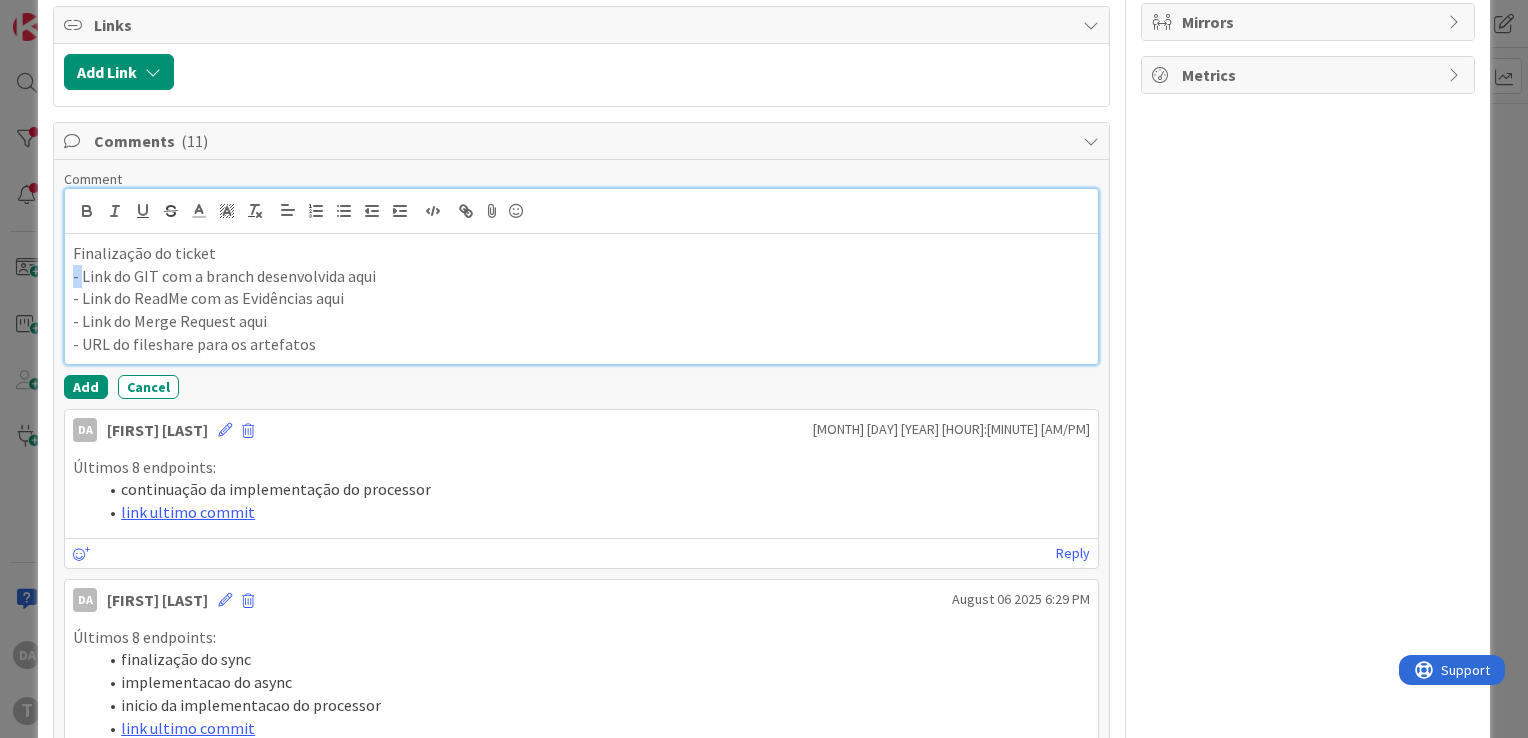 drag, startPoint x: 80, startPoint y: 270, endPoint x: 49, endPoint y: 272, distance: 31.06445 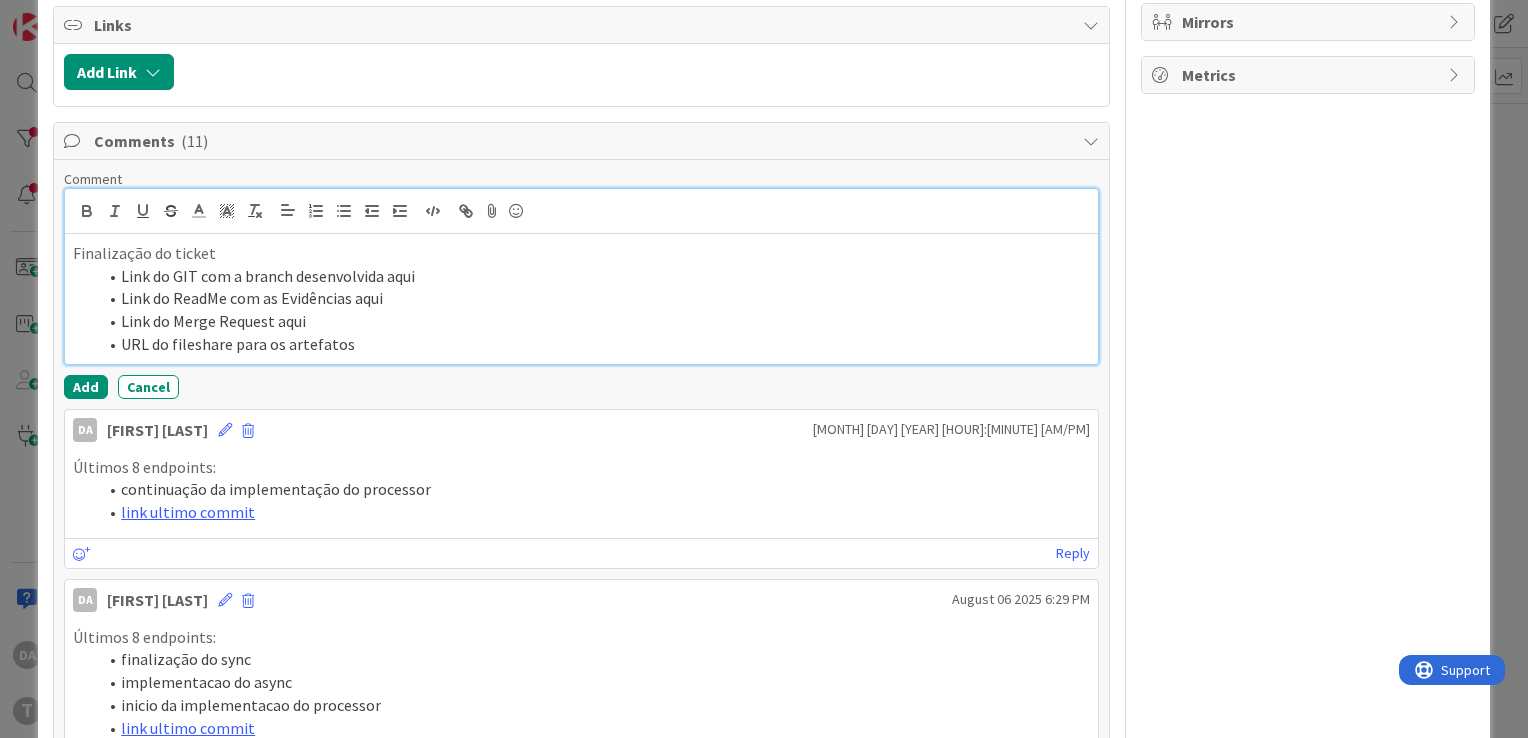 click on "URL do fileshare para os artefatos" at bounding box center (593, 344) 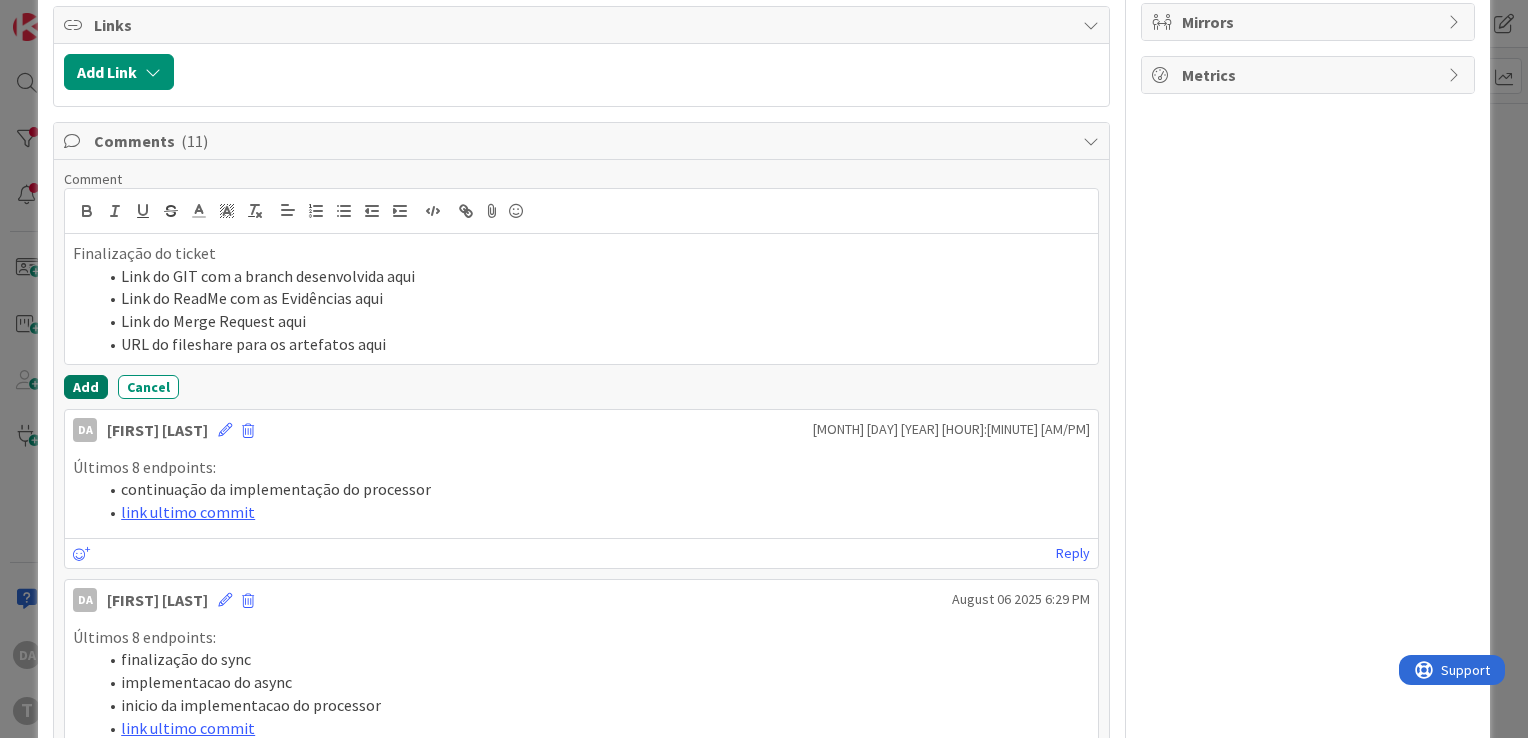click on "Add" at bounding box center (86, 387) 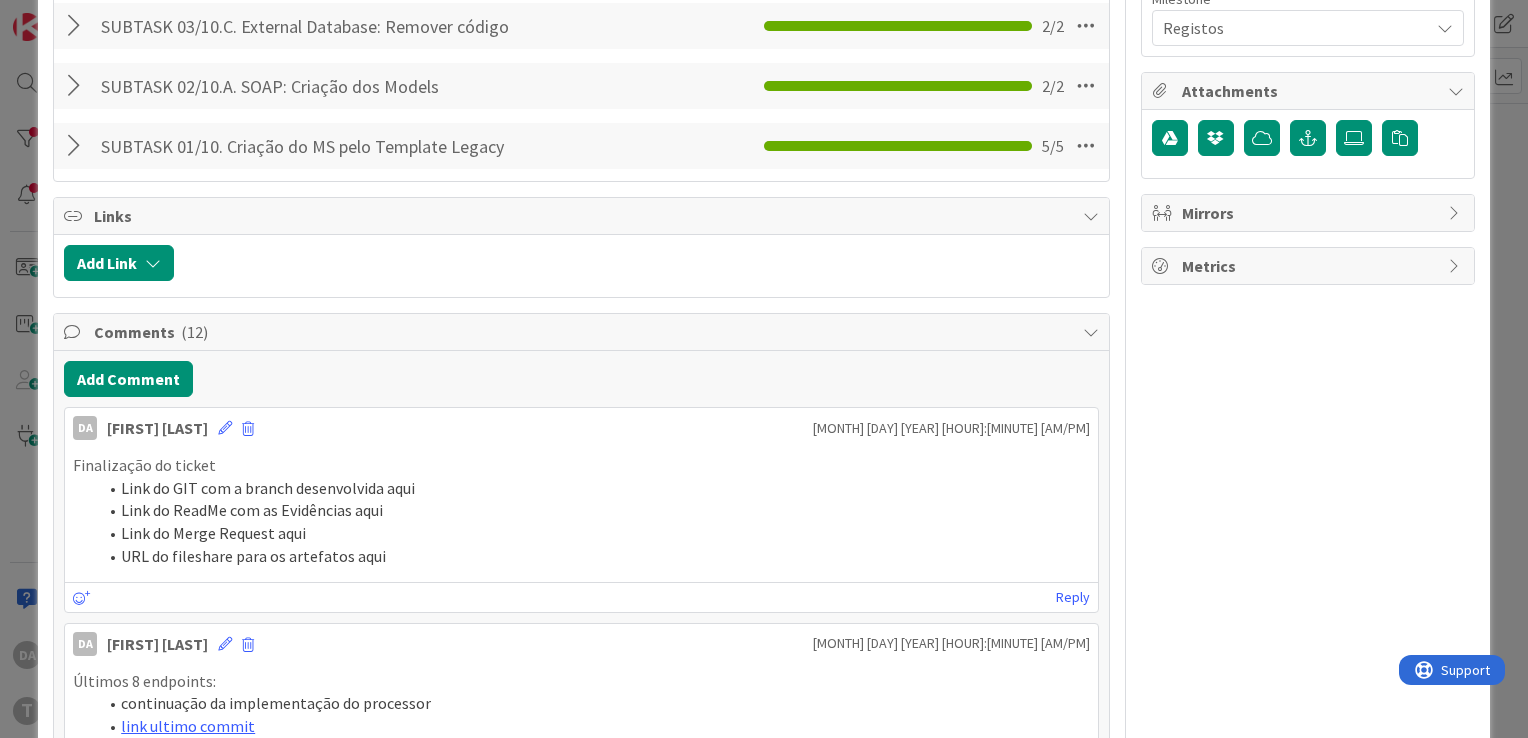 scroll, scrollTop: 800, scrollLeft: 0, axis: vertical 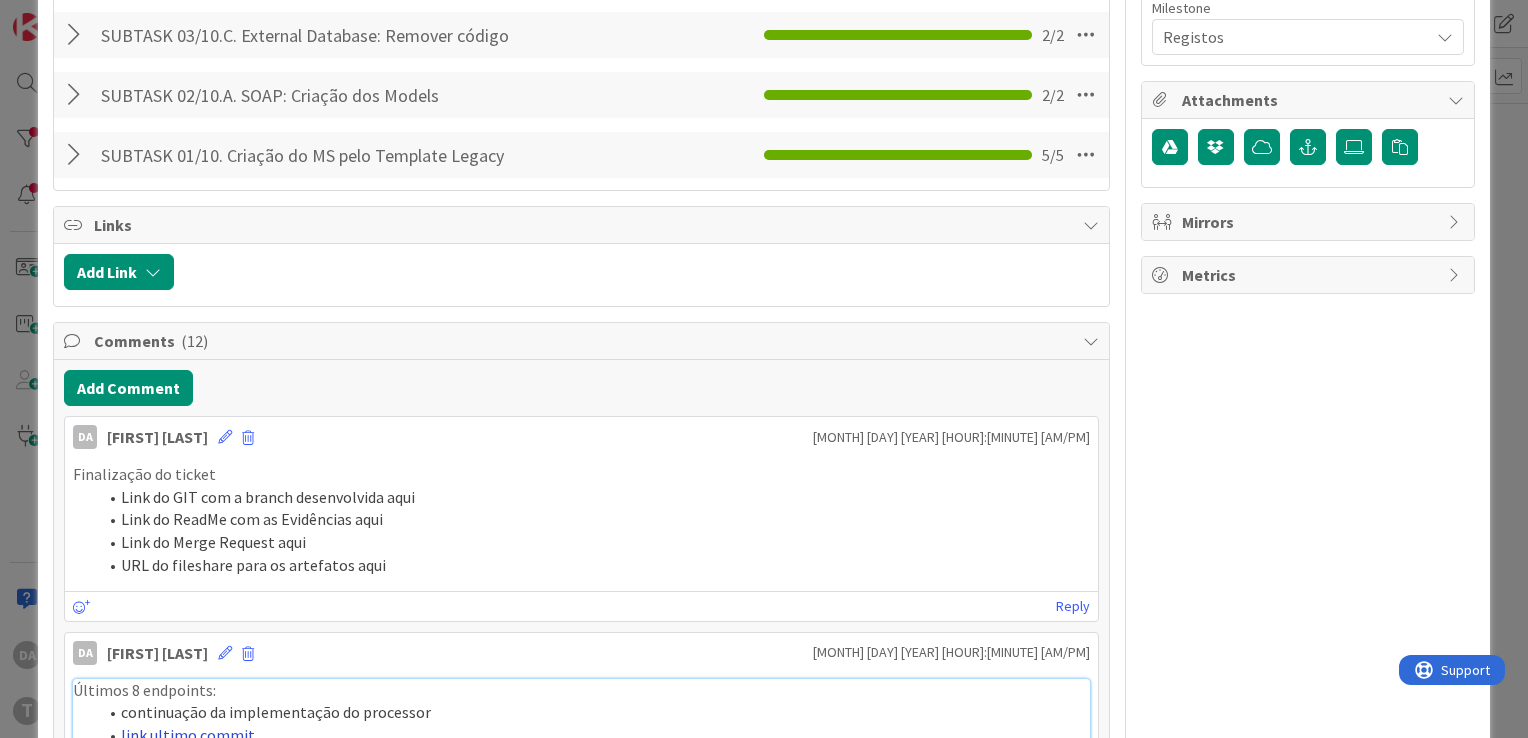 click on "link ultimo commit" at bounding box center [188, 735] 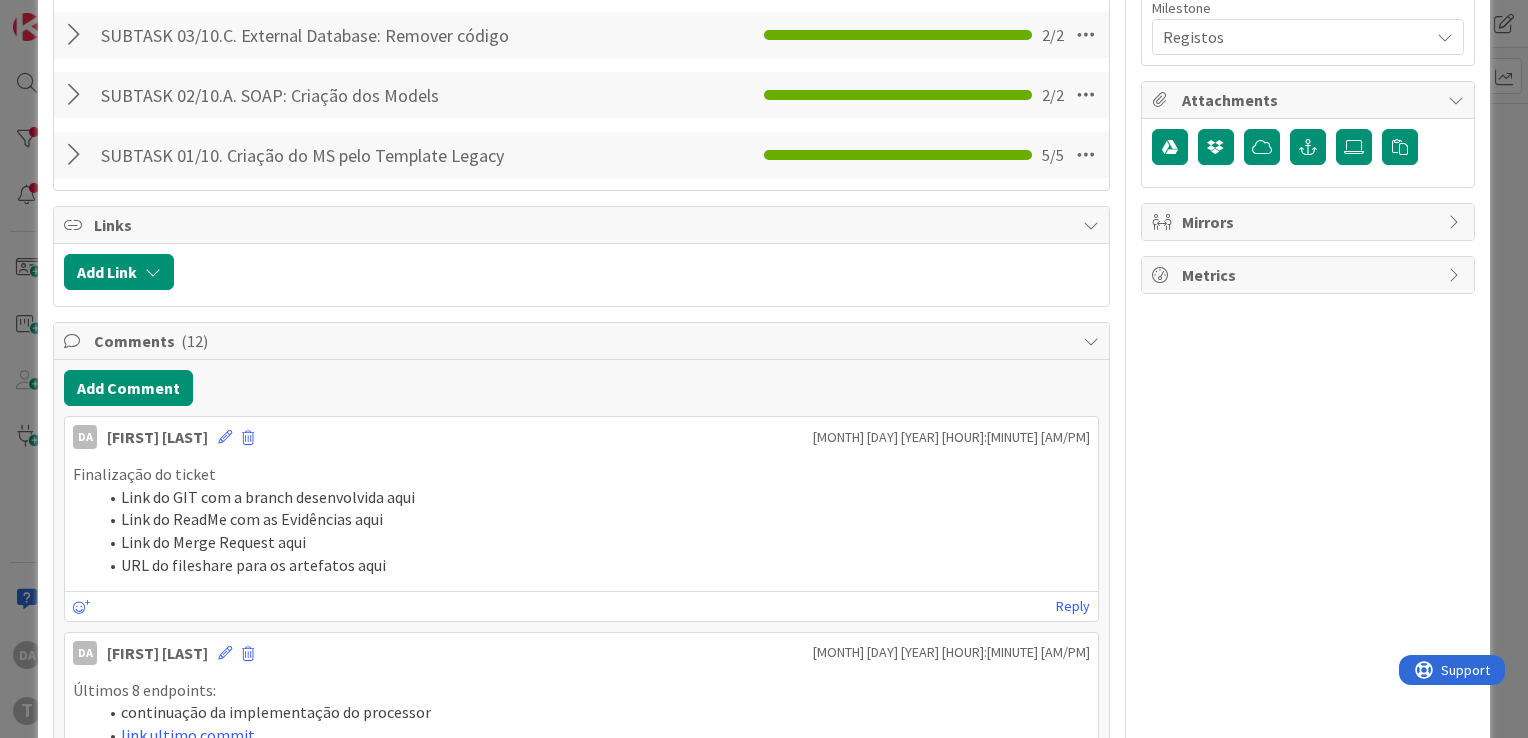 type on "x" 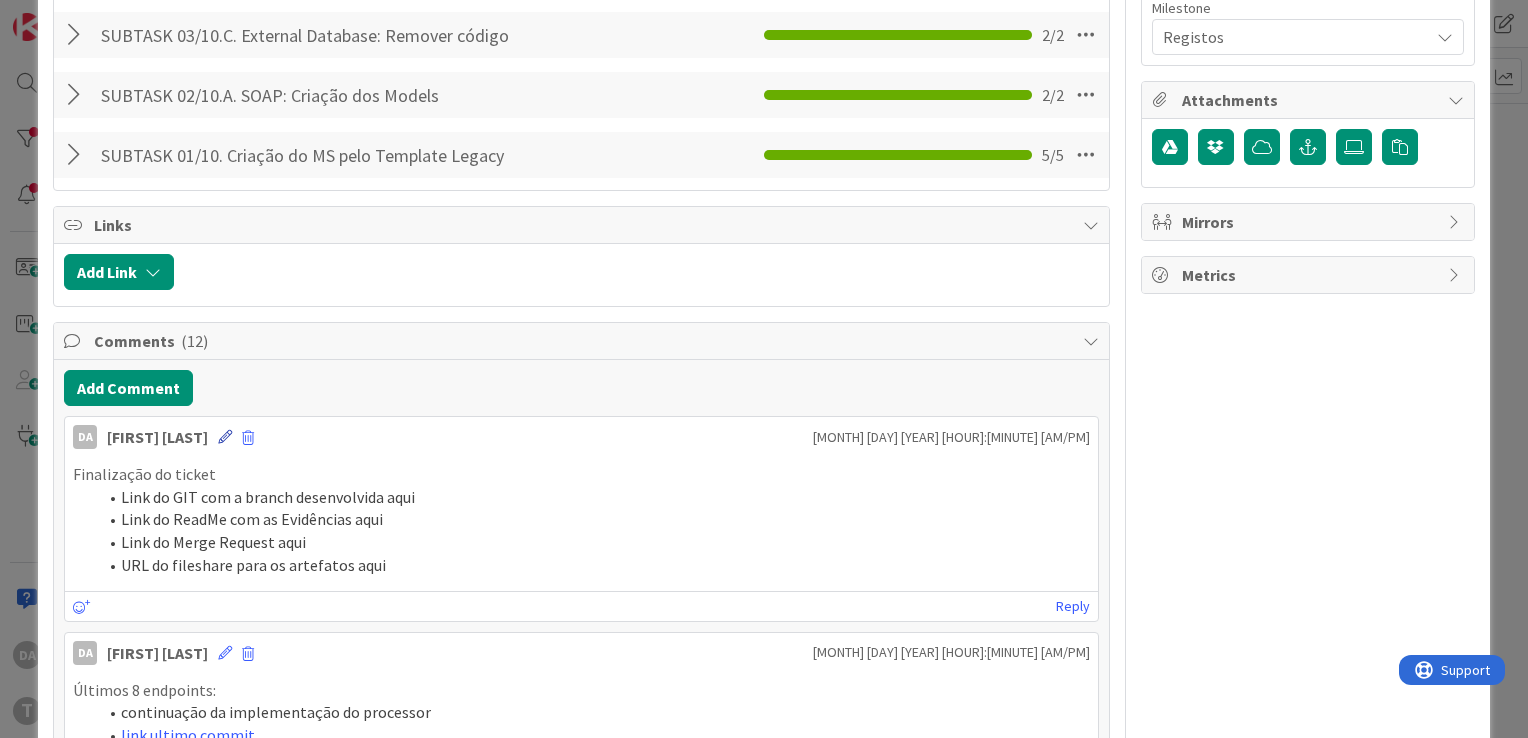 click at bounding box center (225, 437) 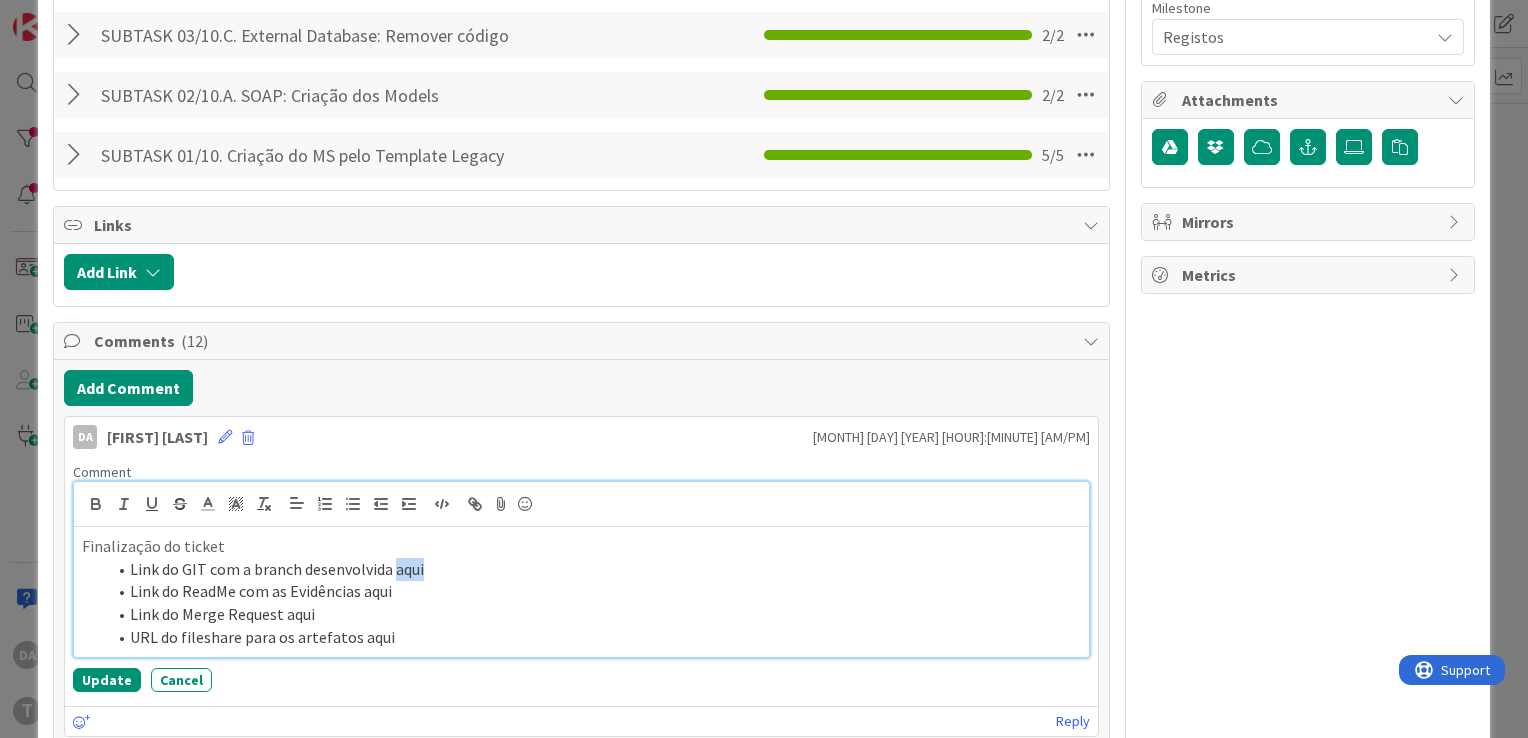drag, startPoint x: 393, startPoint y: 563, endPoint x: 476, endPoint y: 558, distance: 83.15047 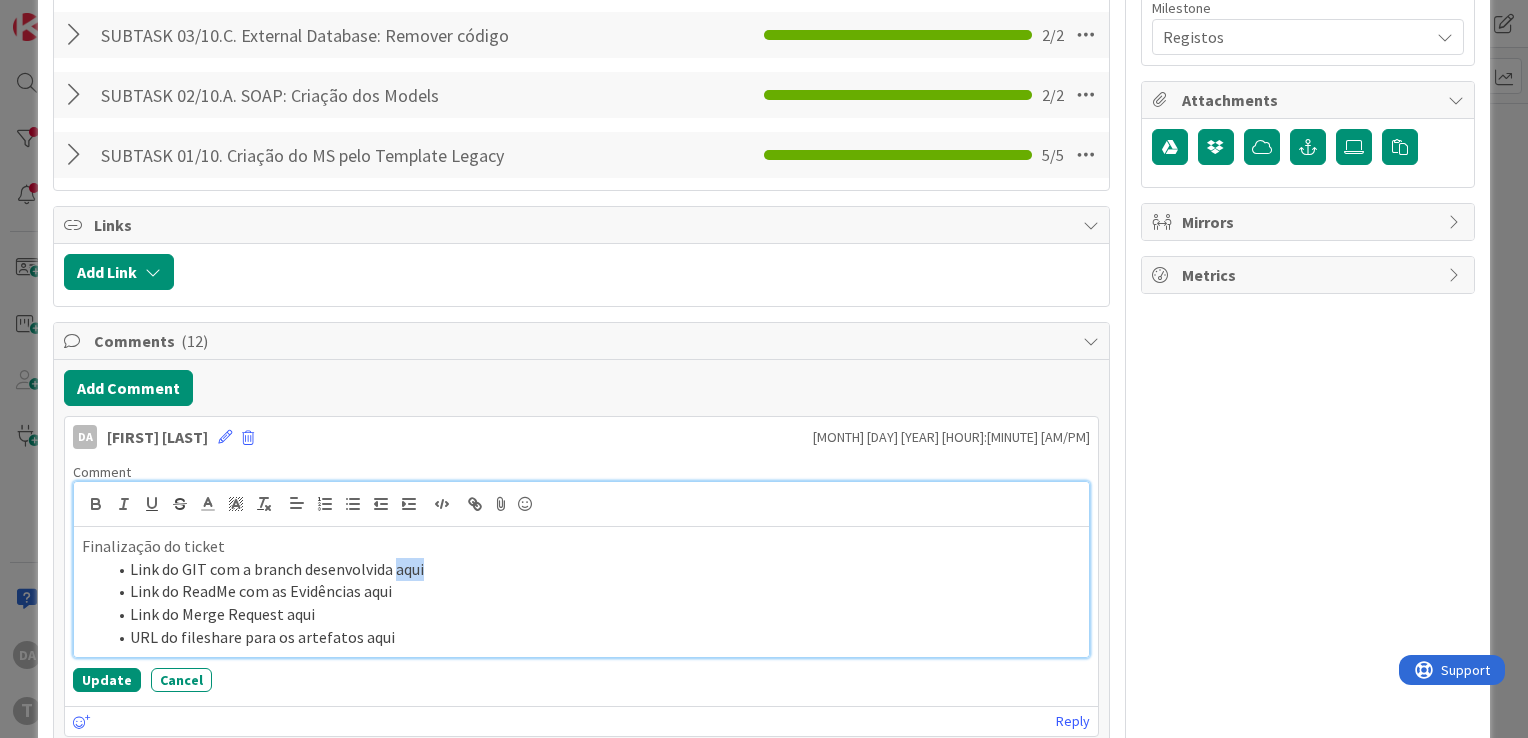 click on "Link do GIT com a branch desenvolvida aqui" at bounding box center [593, 569] 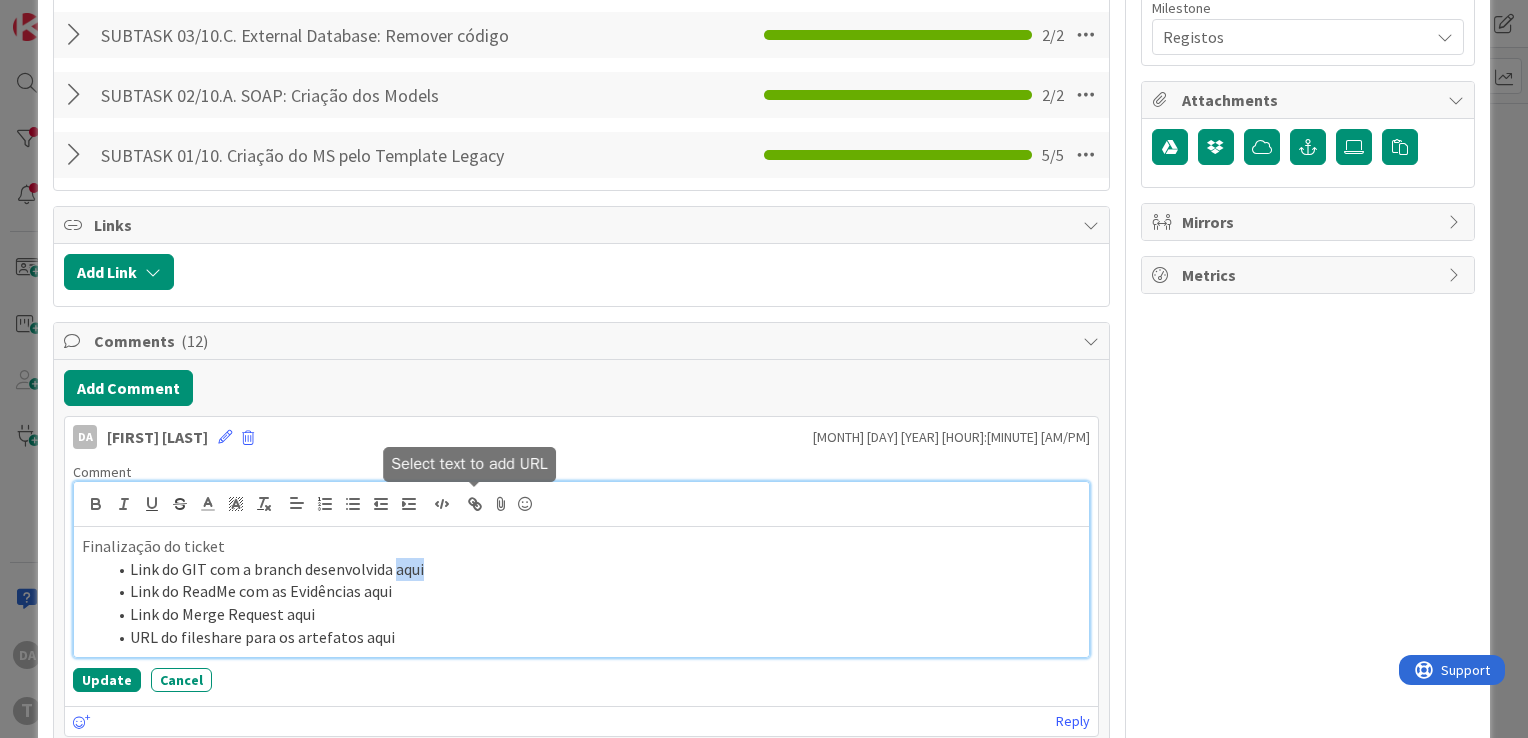 click 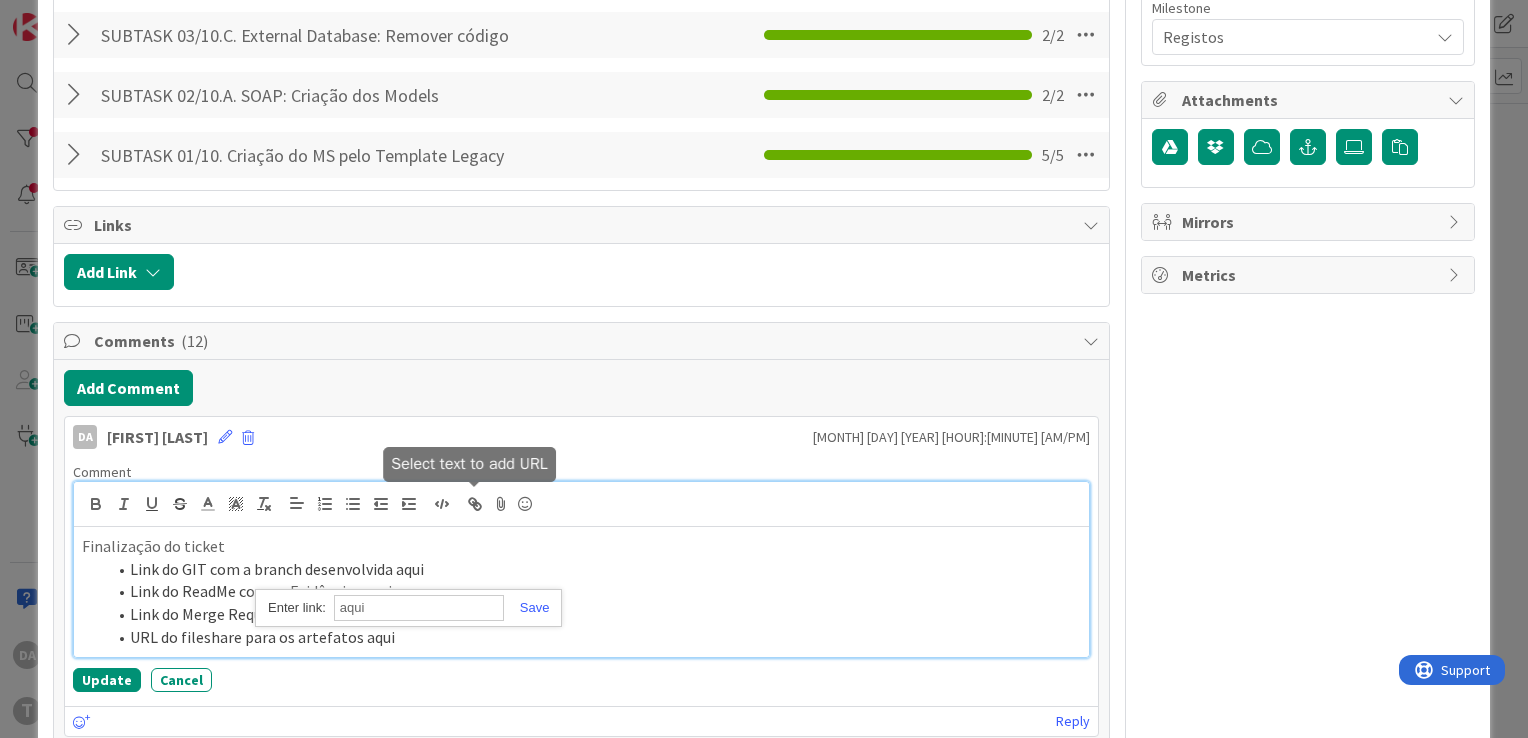 paste on "https://gitlab.apps.ktools.justica.local/naspp/esb/apps/reg/wsbupipesquisapredio/-/tree/feature/dev?ref_type=heads" 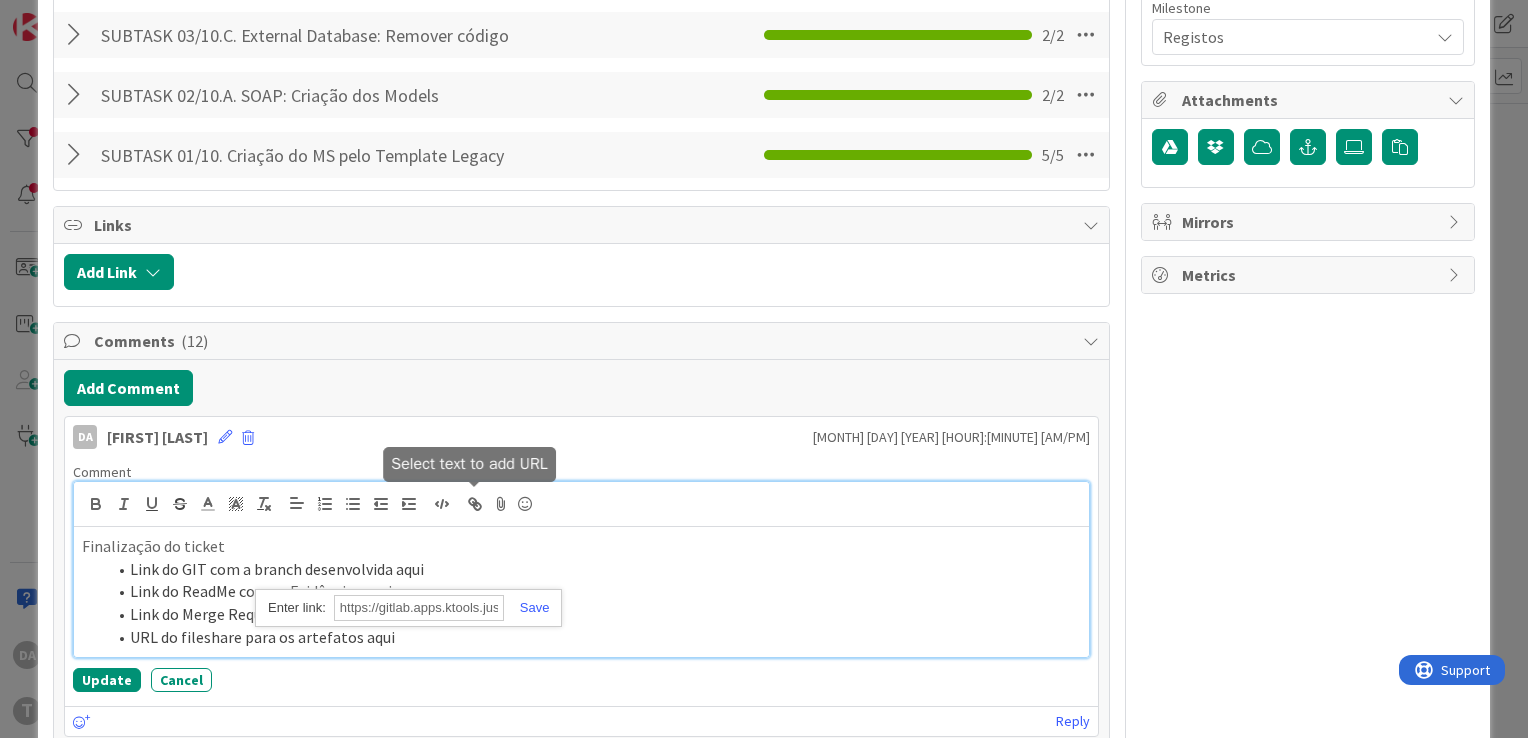 scroll, scrollTop: 0, scrollLeft: 501, axis: horizontal 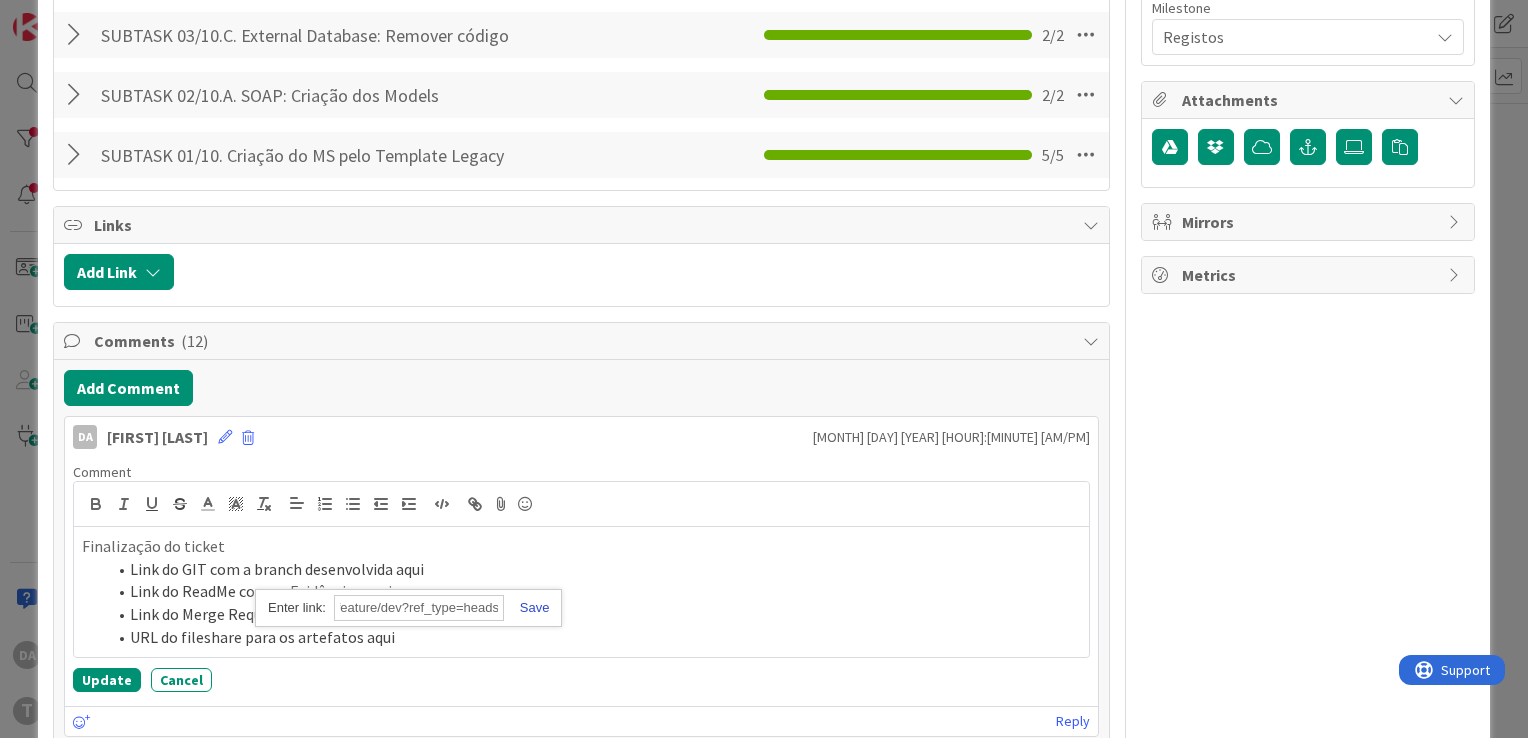click at bounding box center [527, 607] 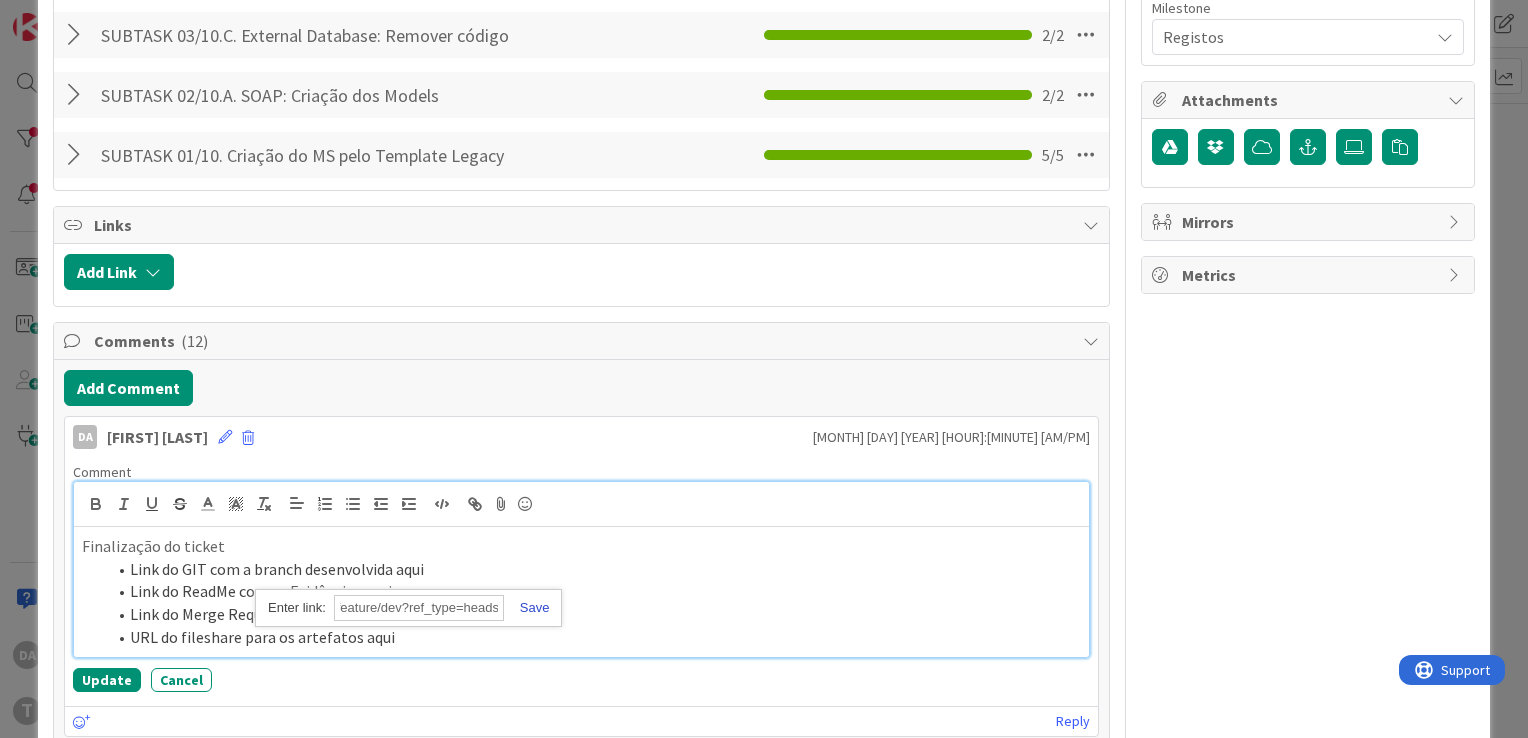 scroll, scrollTop: 0, scrollLeft: 0, axis: both 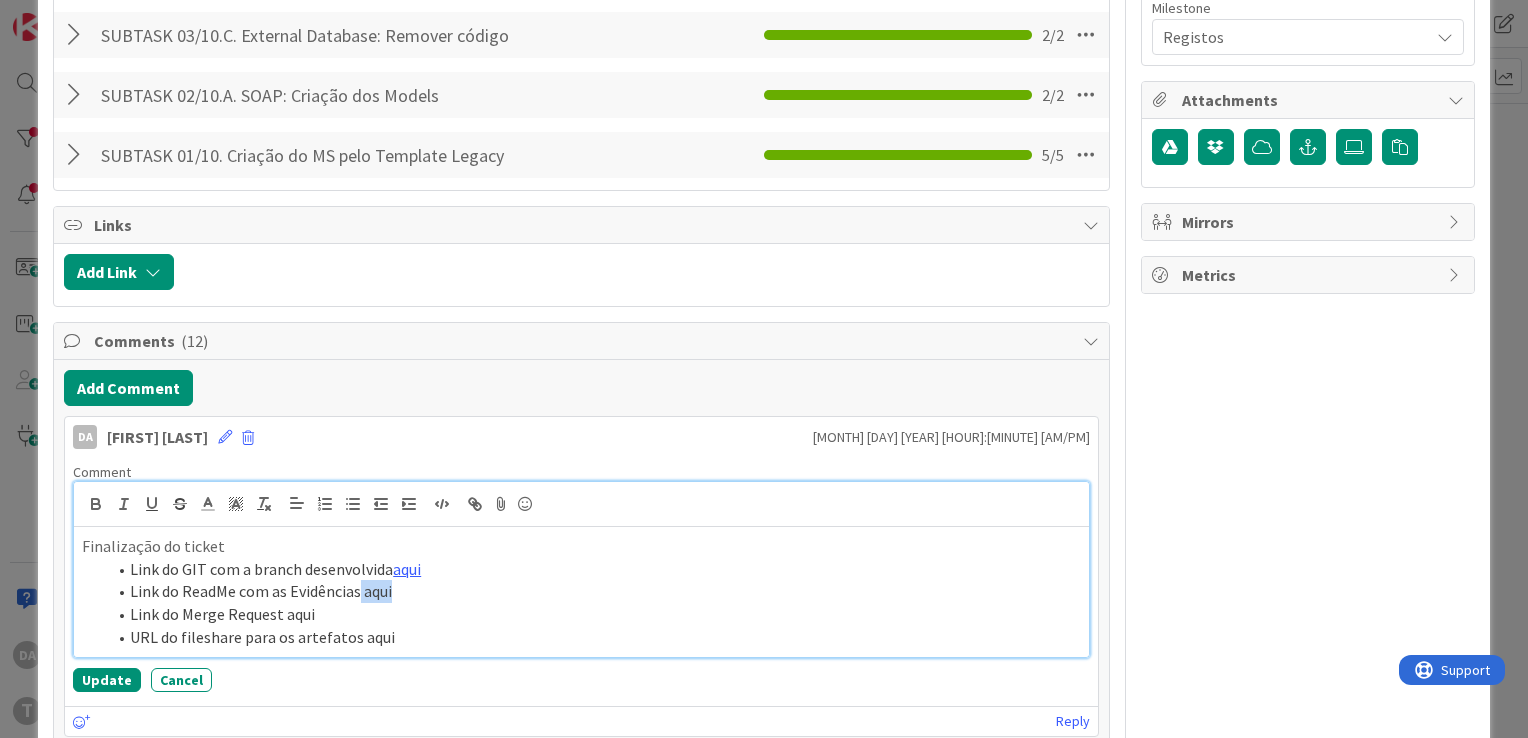drag, startPoint x: 360, startPoint y: 590, endPoint x: 420, endPoint y: 589, distance: 60.00833 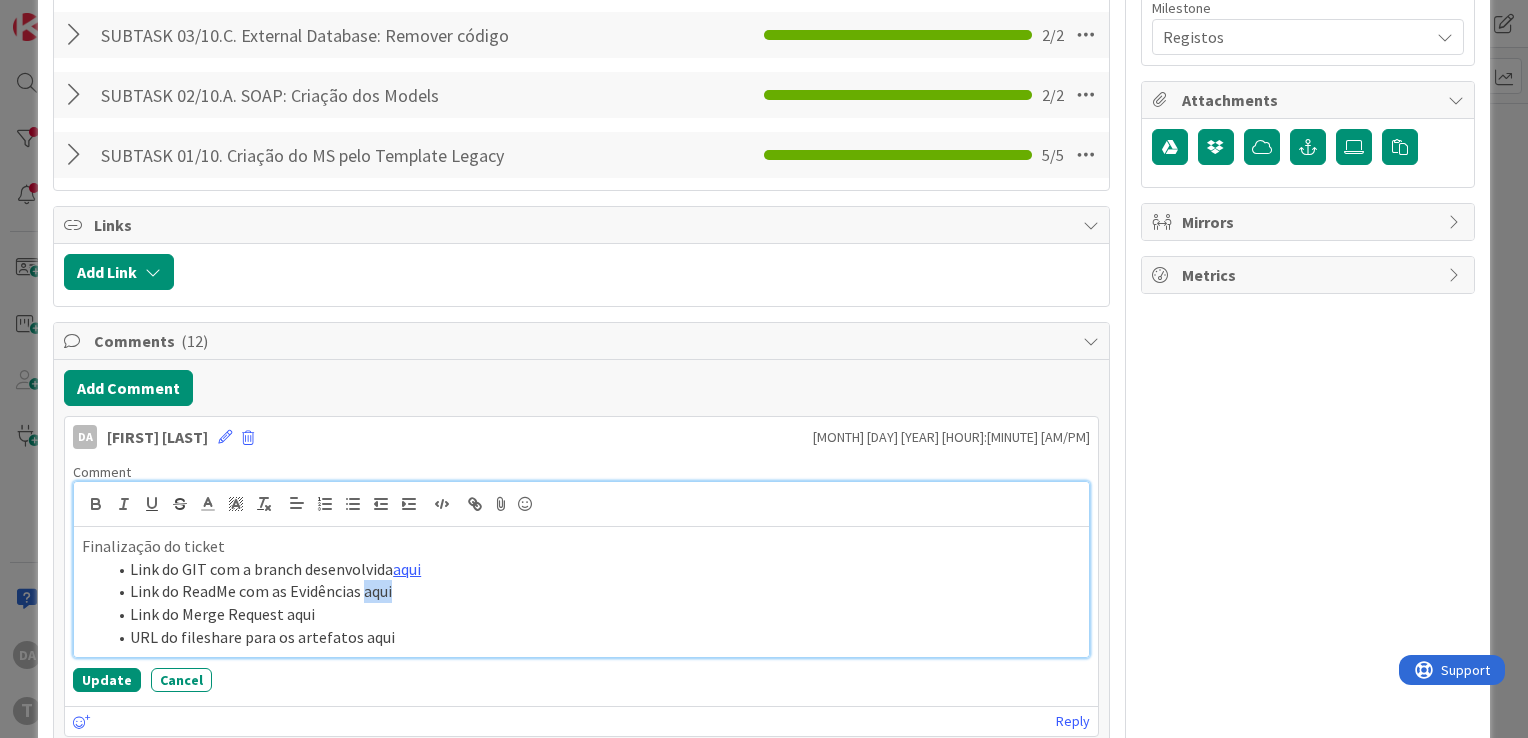 drag, startPoint x: 406, startPoint y: 586, endPoint x: 364, endPoint y: 594, distance: 42.755116 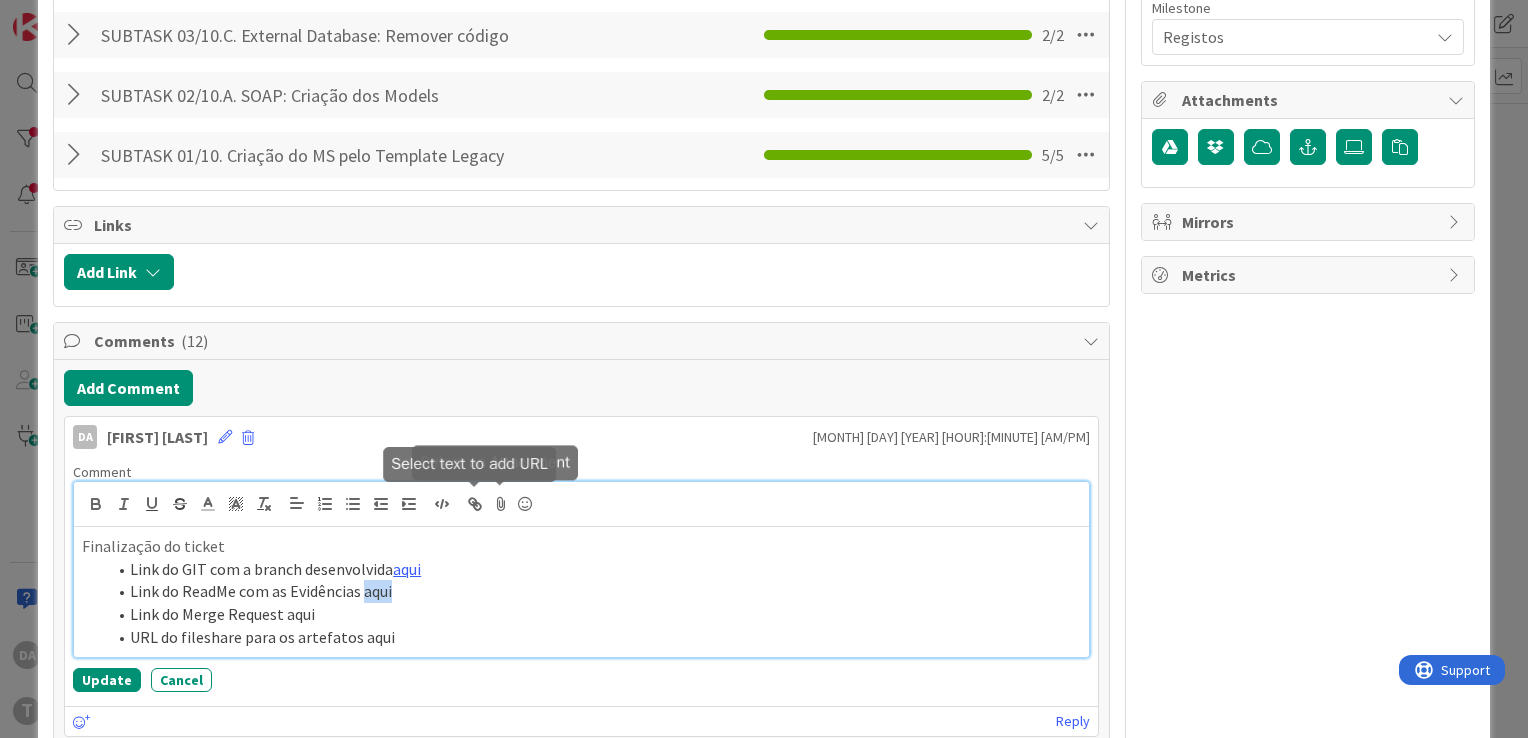 click 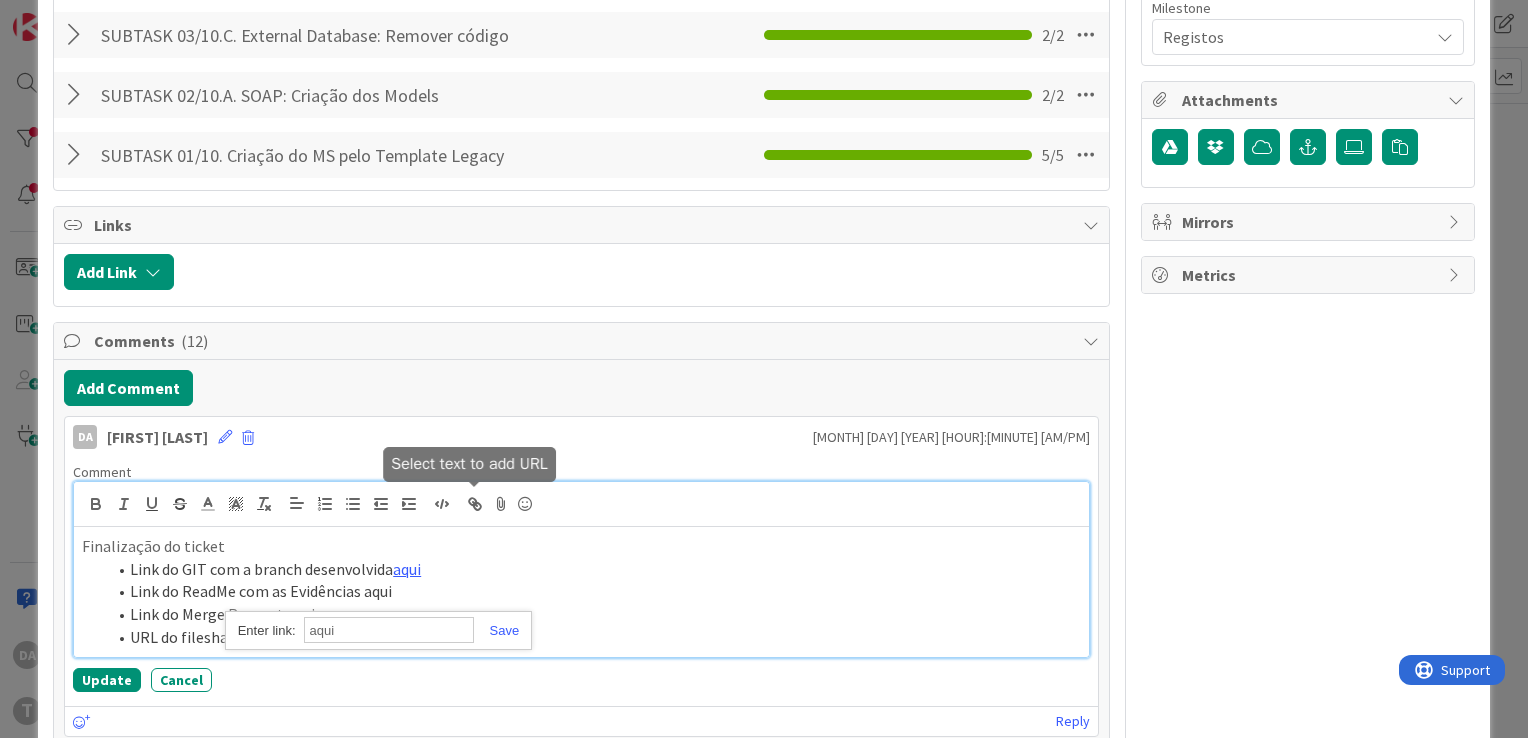 paste on "https://gitlab.apps.ktools.justica.local/naspp/esb/apps/reg/wsbupipesquisapredio/-/blob/feature/dev/README.md?ref_type=heads" 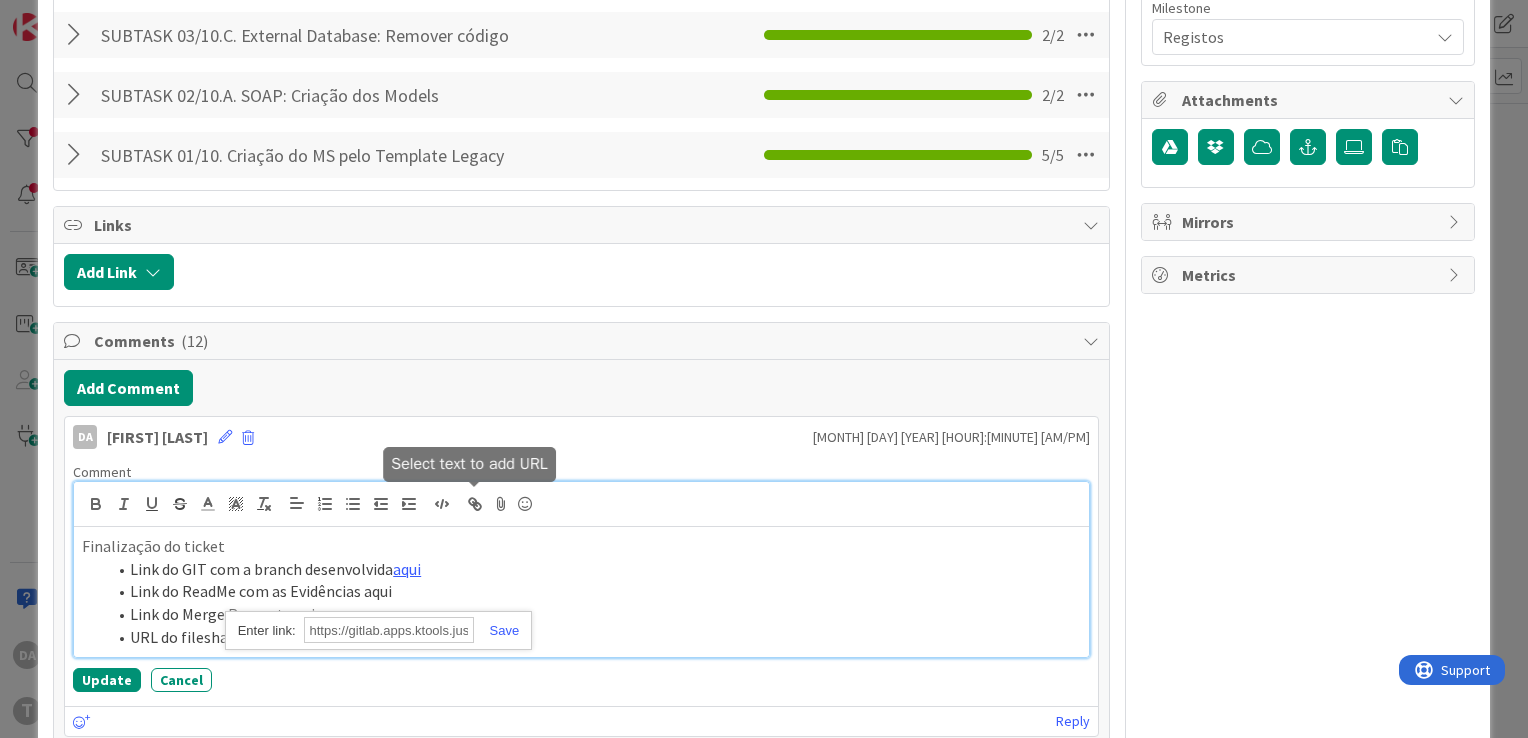 scroll, scrollTop: 0, scrollLeft: 584, axis: horizontal 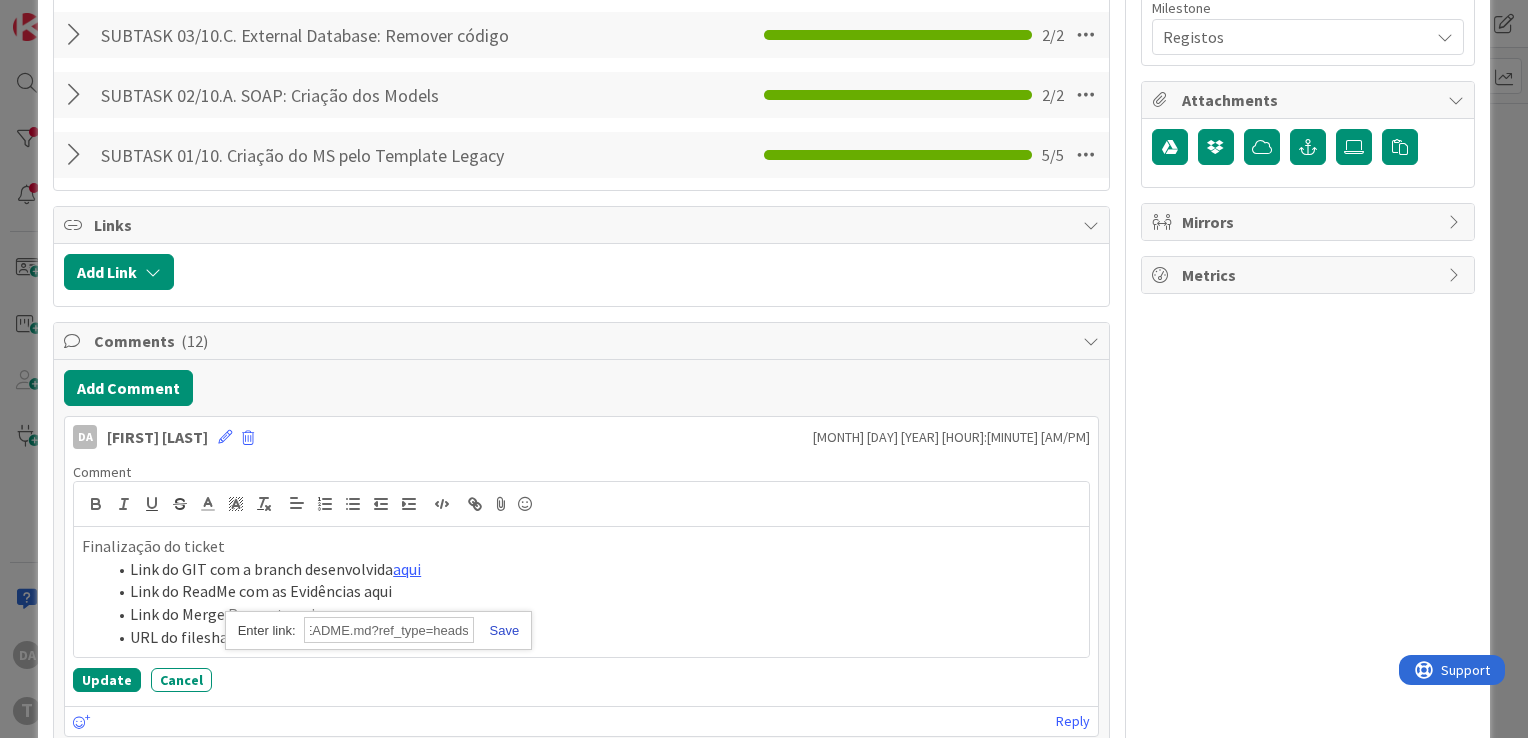 click at bounding box center (497, 630) 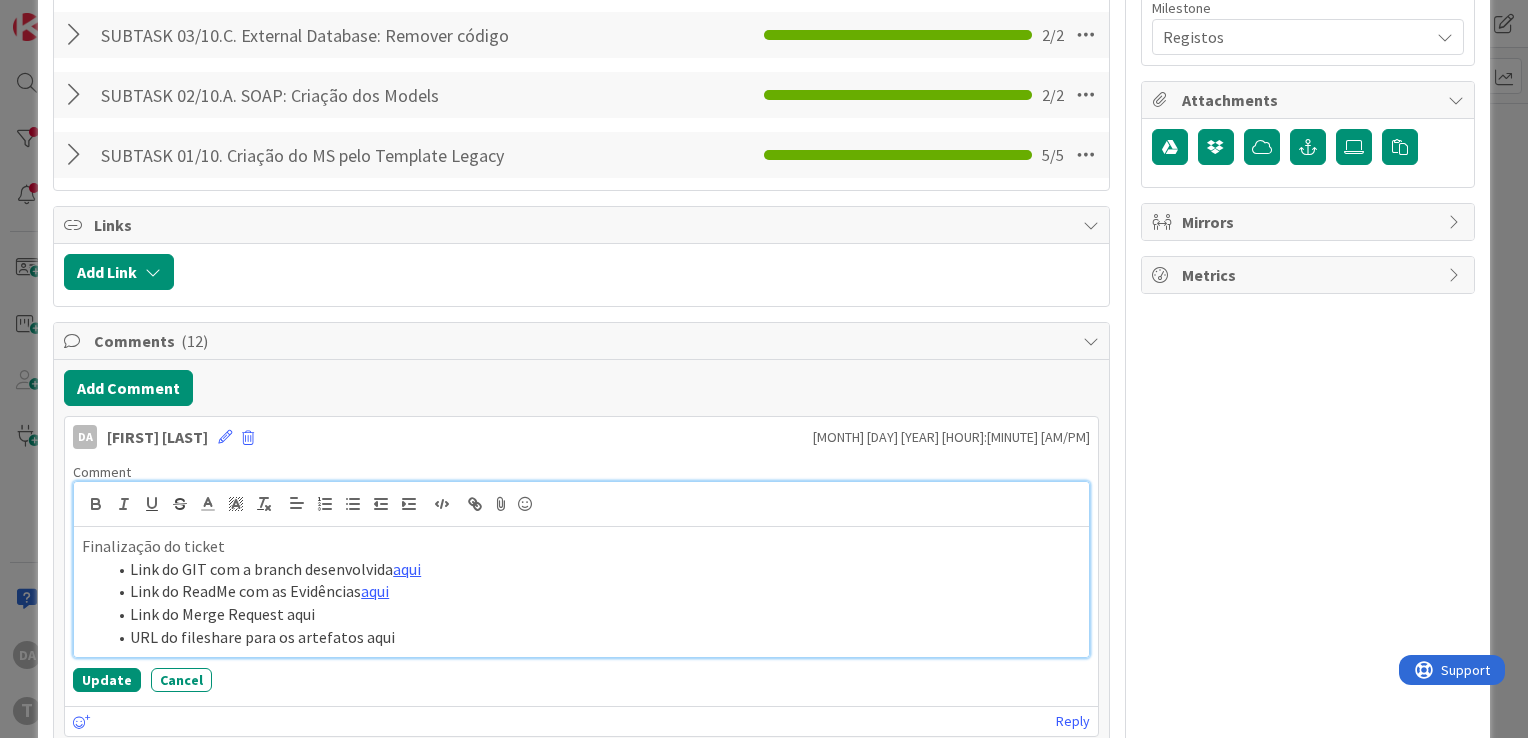 scroll, scrollTop: 0, scrollLeft: 0, axis: both 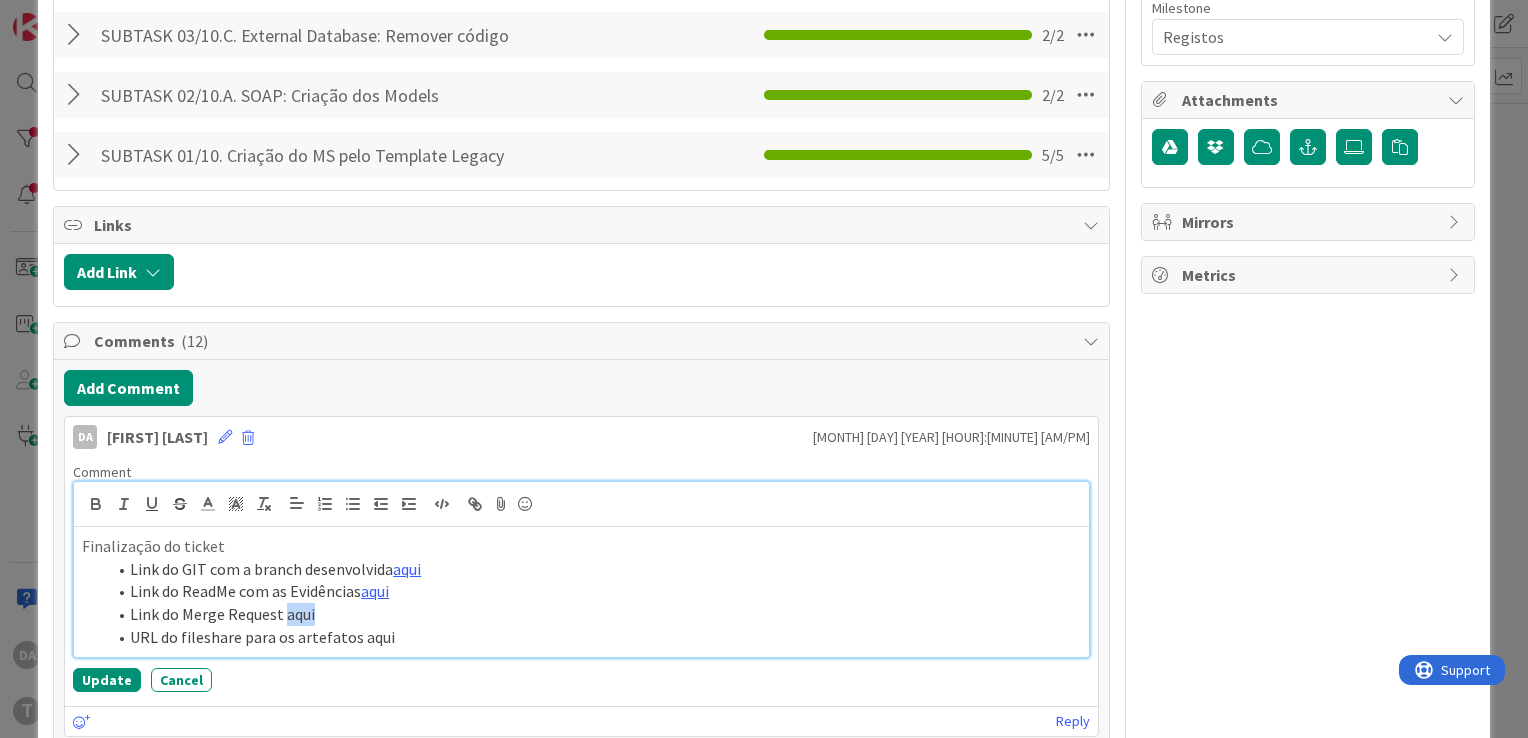 drag, startPoint x: 281, startPoint y: 606, endPoint x: 357, endPoint y: 610, distance: 76.105194 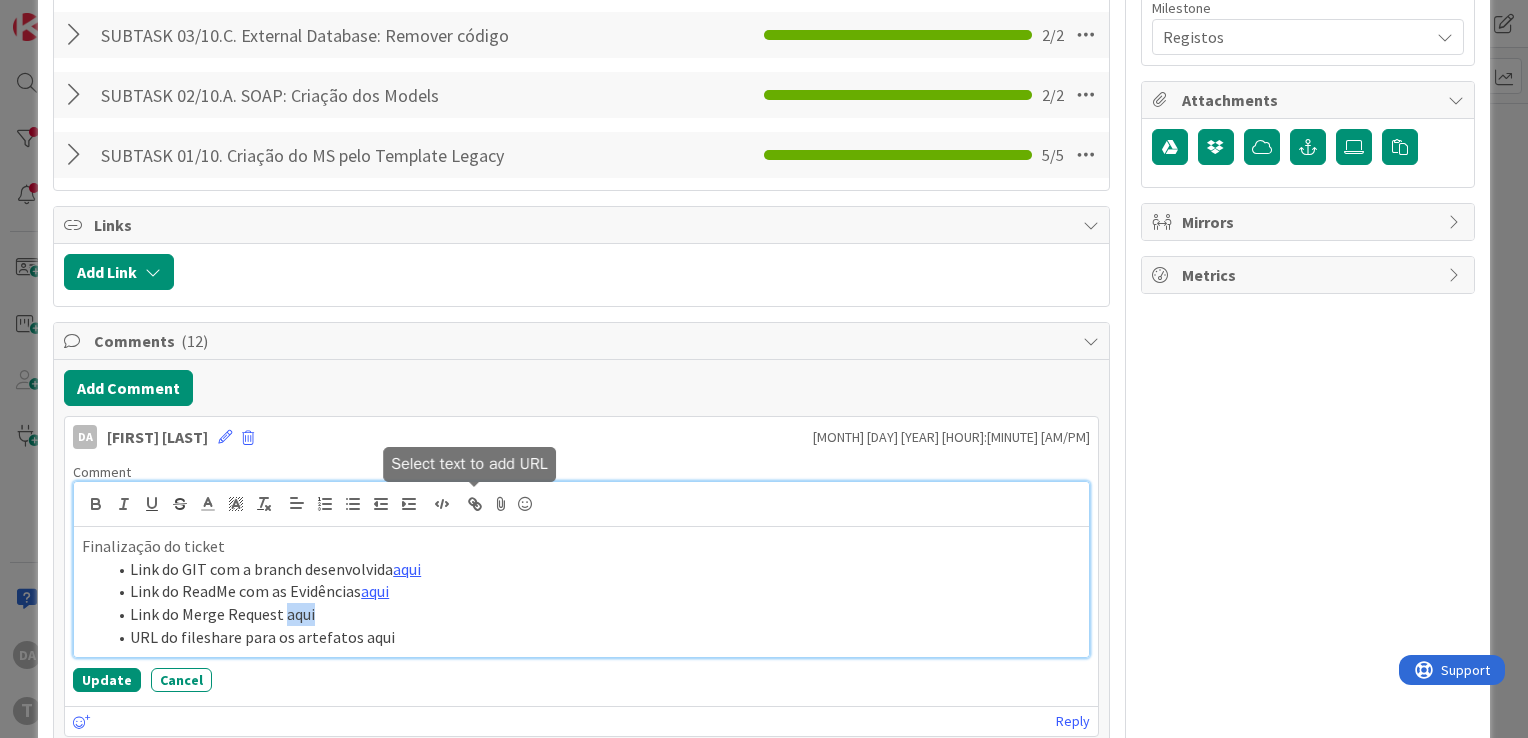 click 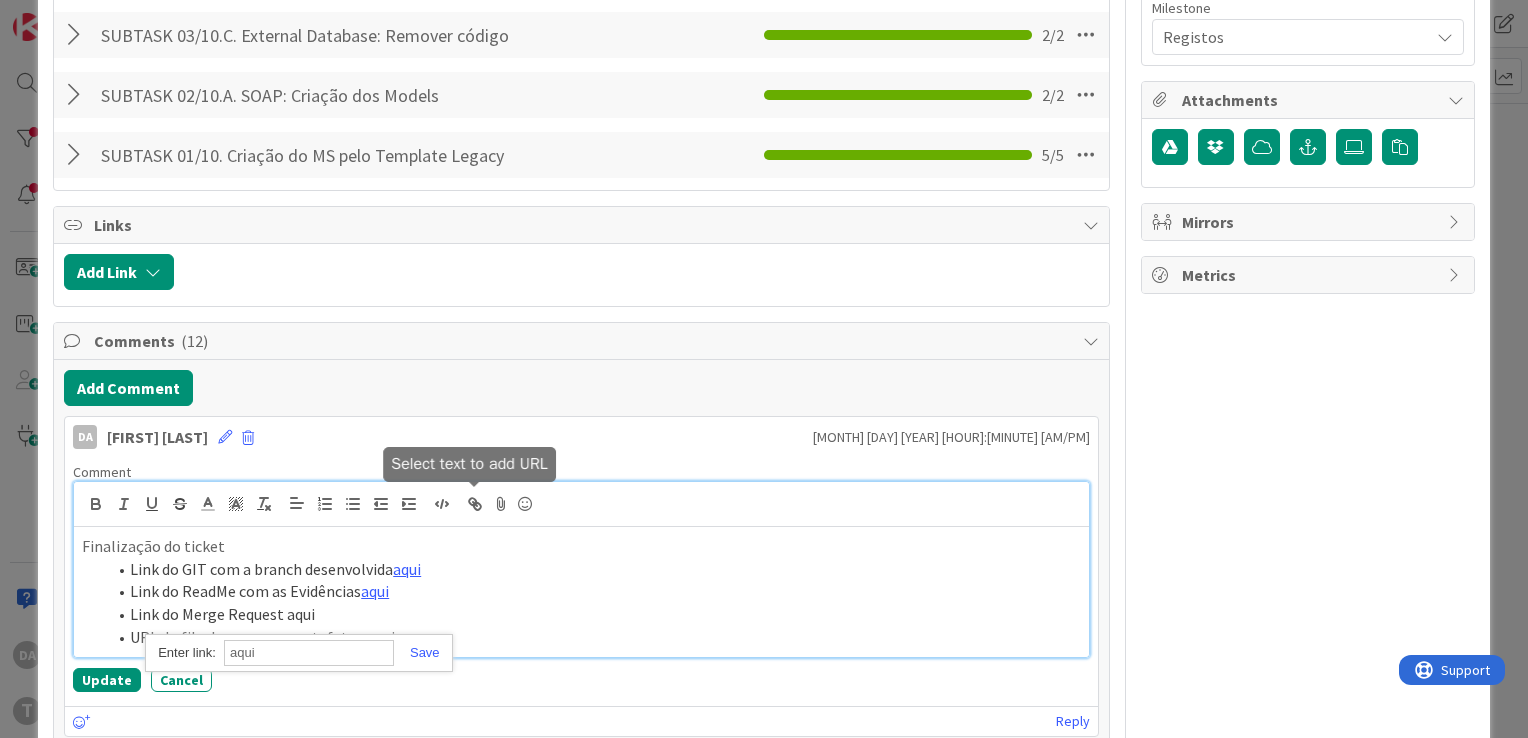 paste on "https://gitlab.apps.ktools.justica.local/naspp/esb/apps/reg/wsbupipesquisapredio/-/merge_requests/1" 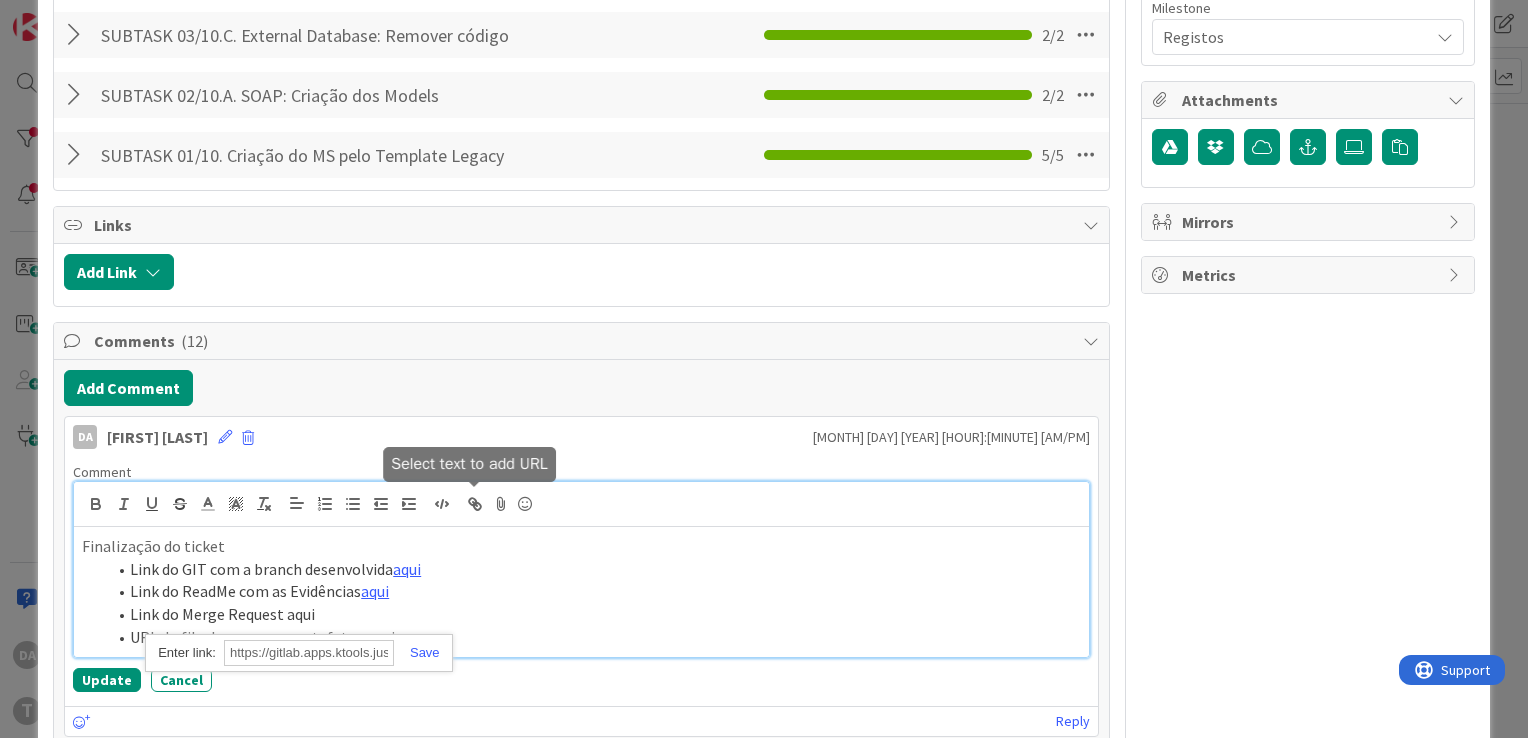 scroll, scrollTop: 0, scrollLeft: 417, axis: horizontal 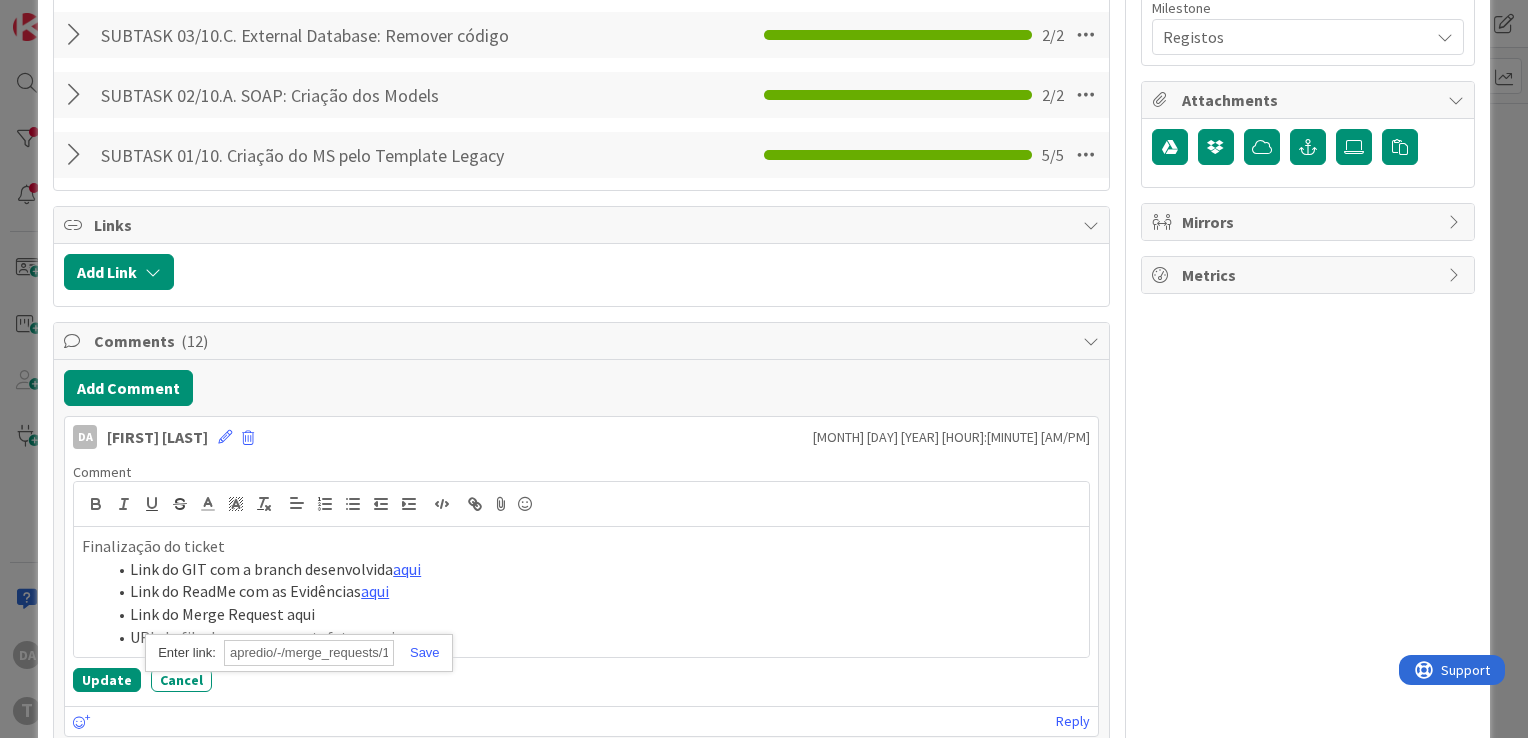 click on "https://gitlab.apps.ktools.justica.local/naspp/esb/apps/reg/wsbupipesquisapredio/-/merge_requests/1" at bounding box center (298, 653) 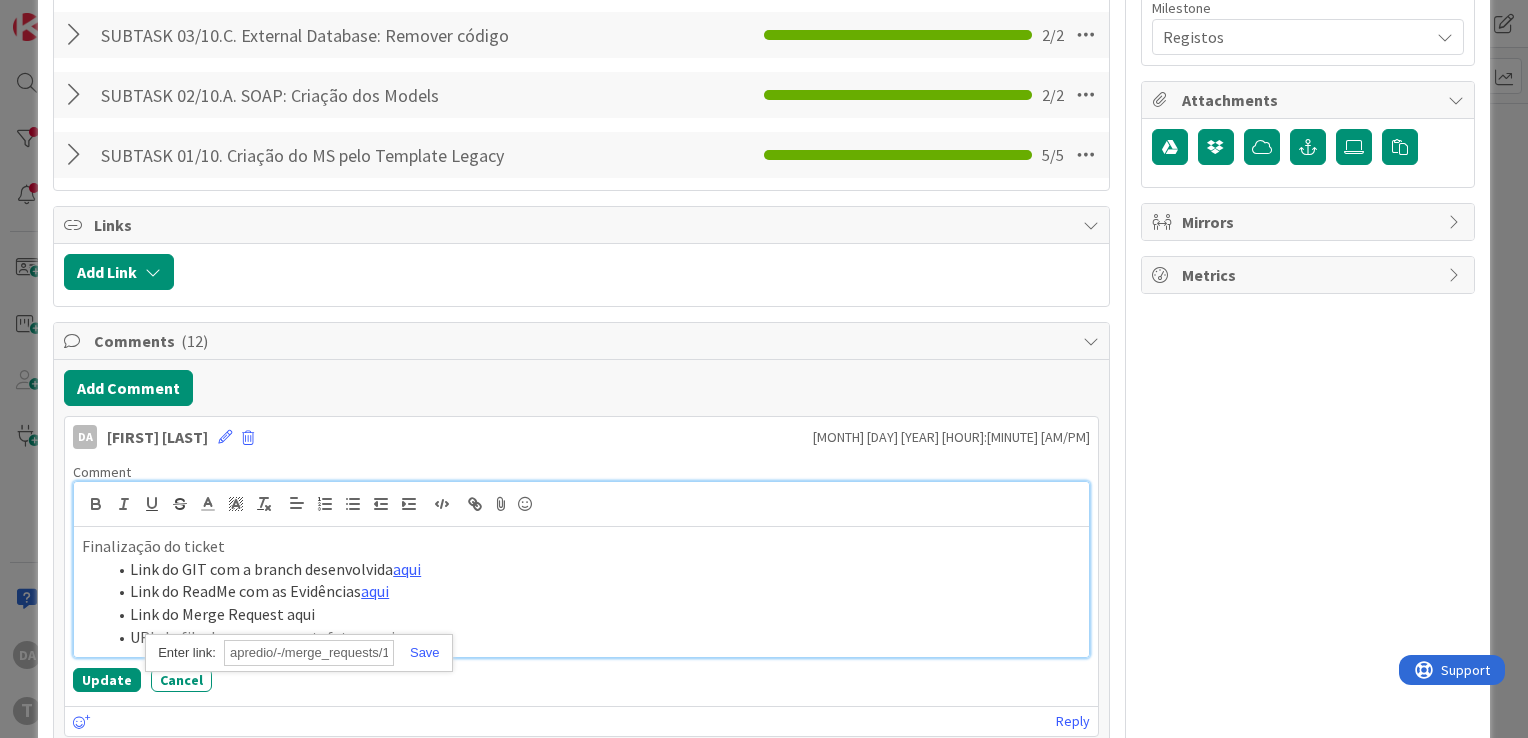 scroll, scrollTop: 0, scrollLeft: 0, axis: both 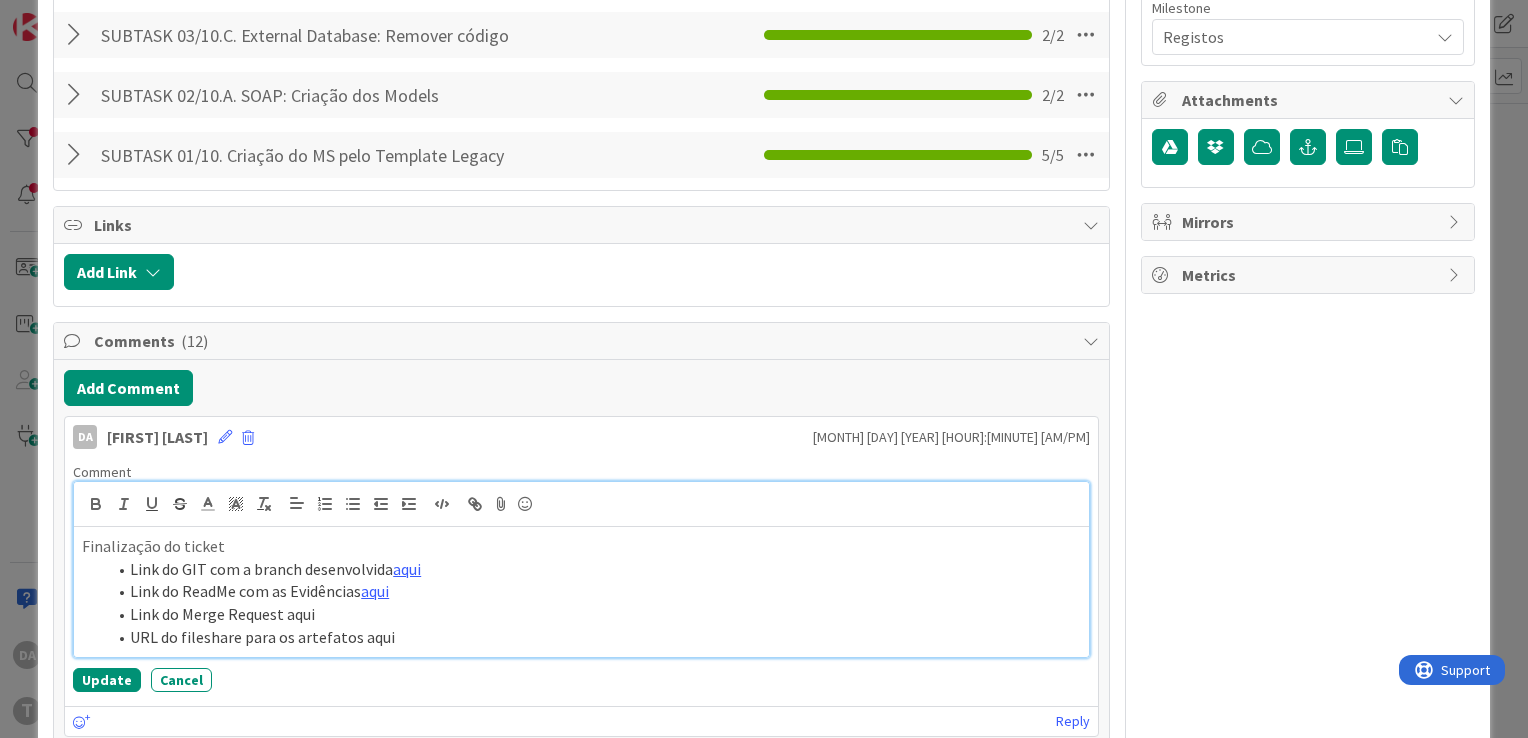 click on "URL do fileshare para os artefatos aqui" at bounding box center (593, 637) 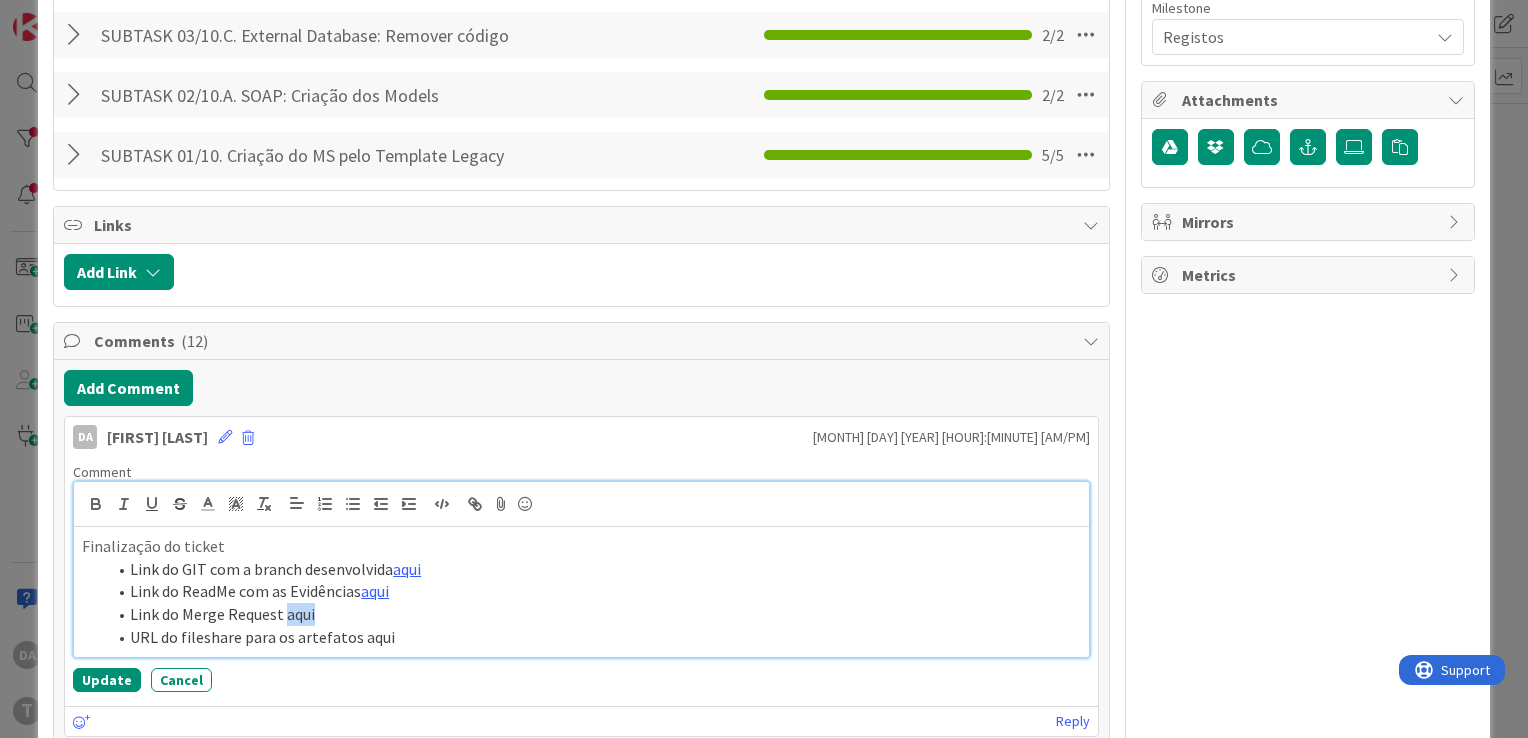 drag, startPoint x: 282, startPoint y: 610, endPoint x: 390, endPoint y: 602, distance: 108.29589 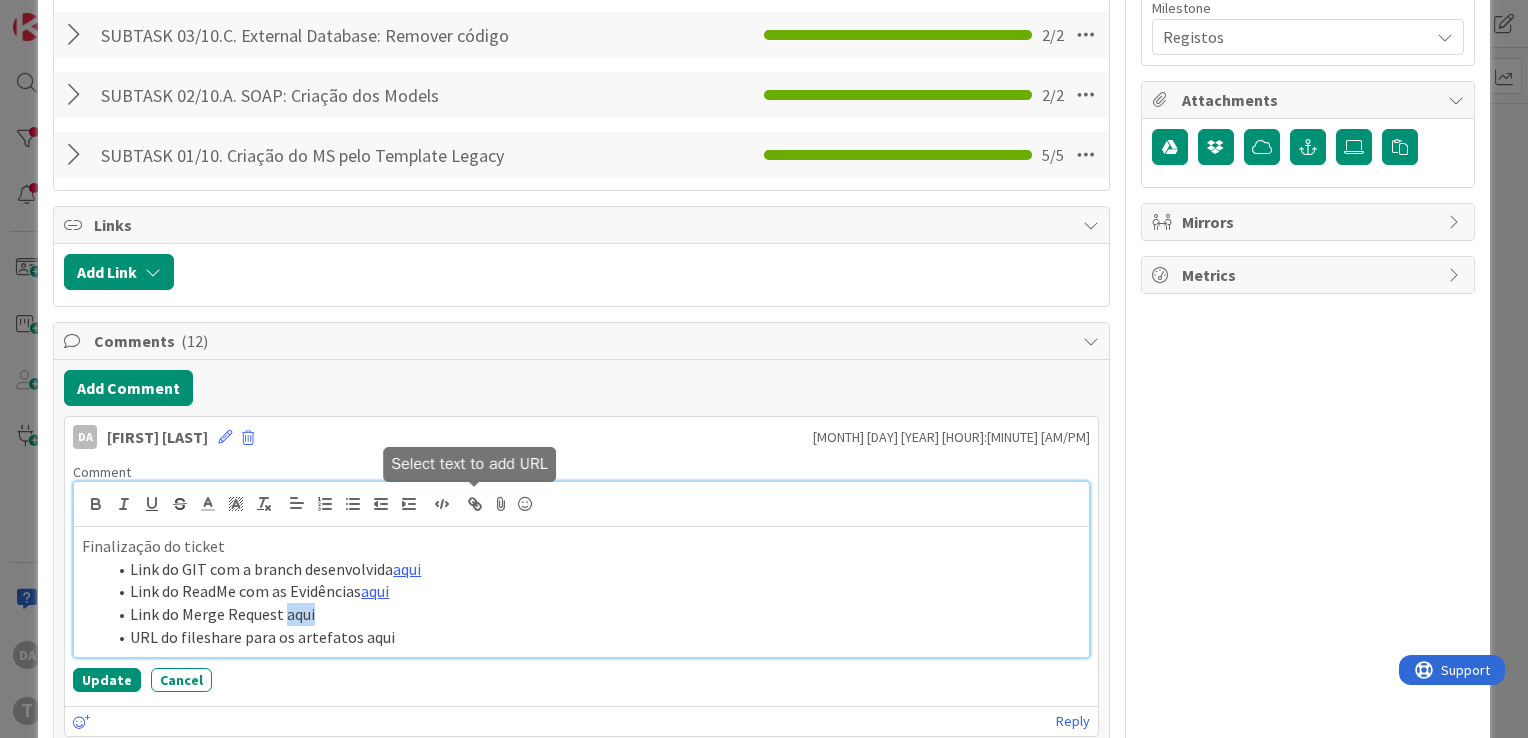 click 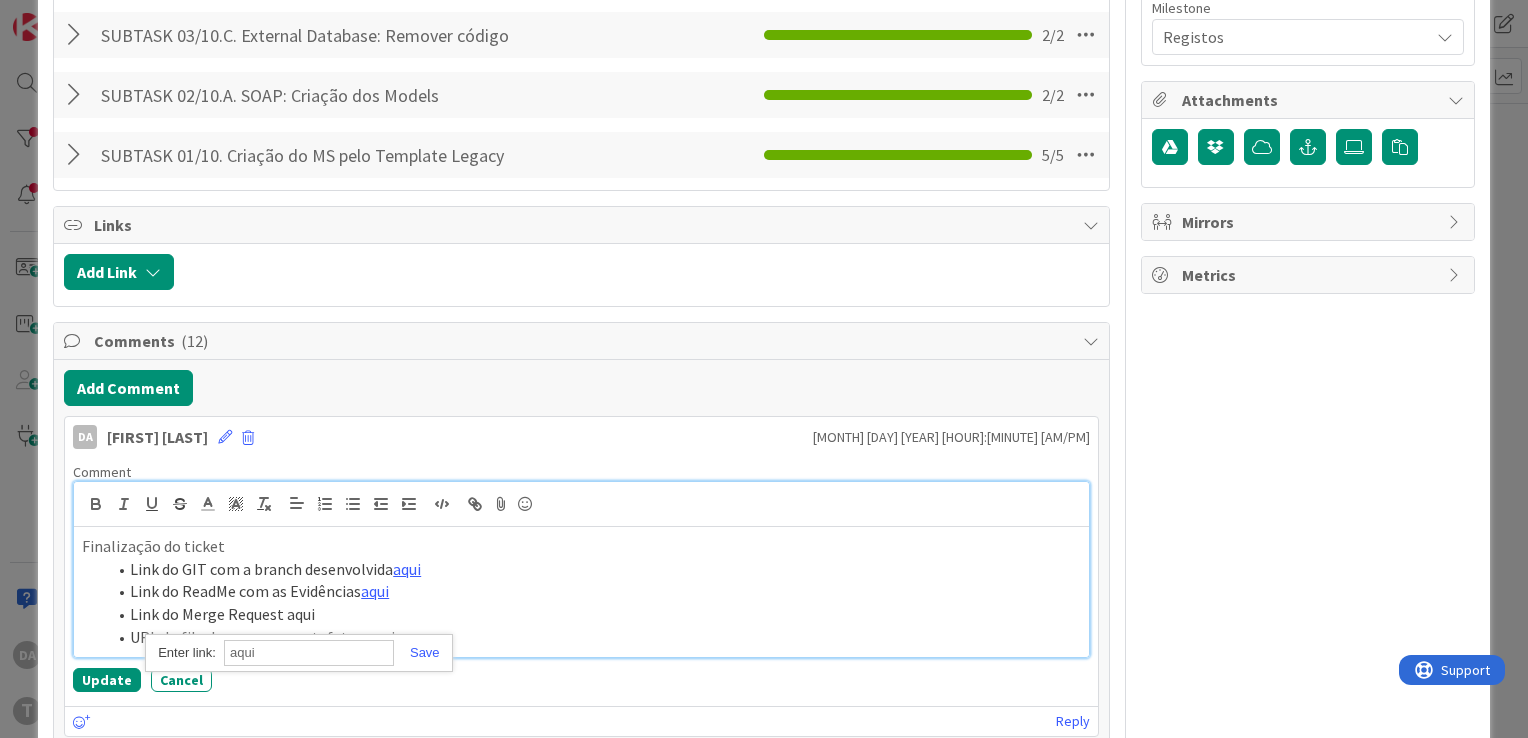 paste on "https://gitlab.apps.ktools.justica.local/naspp/esb/apps/reg/wsbupipesquisapredio/-/merge_requests/1" 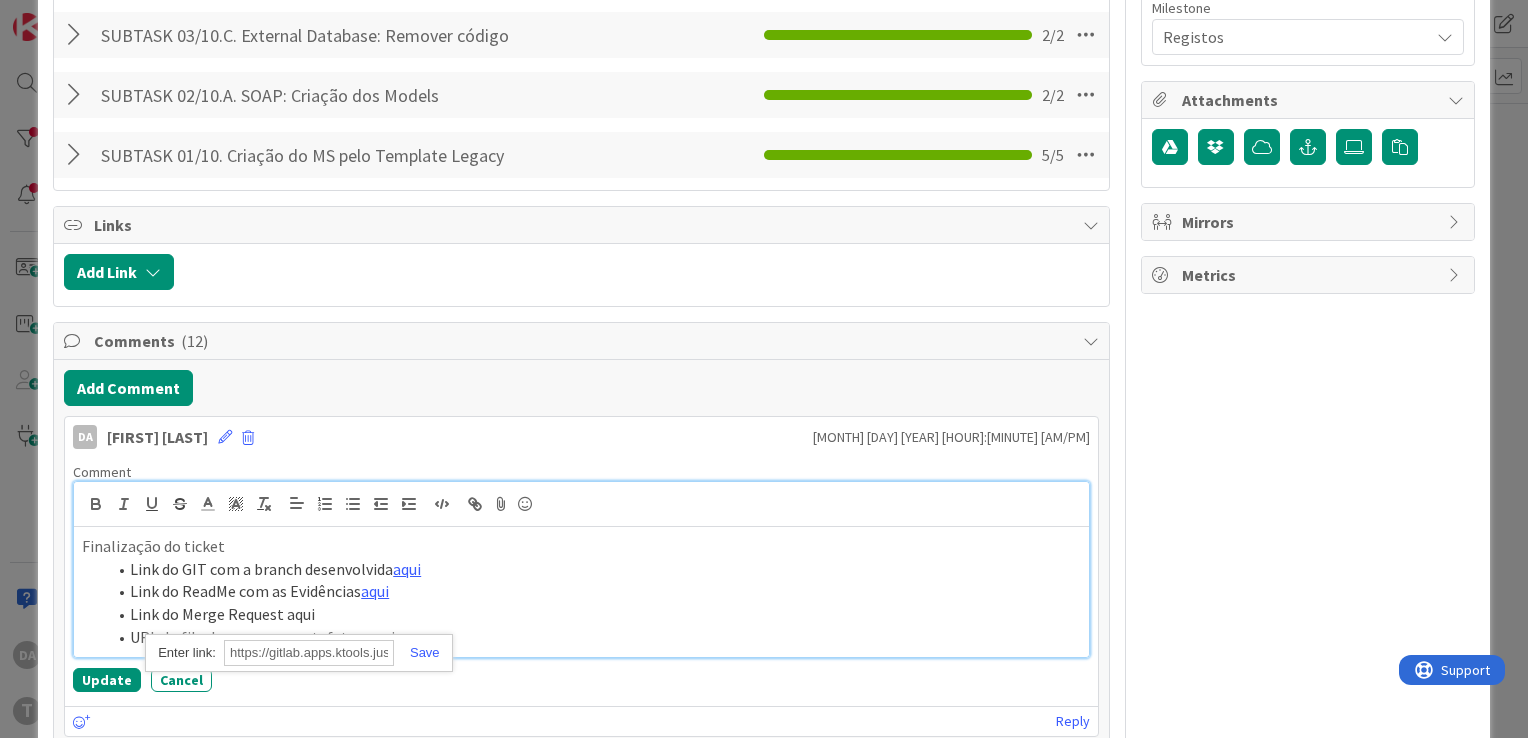 scroll, scrollTop: 0, scrollLeft: 417, axis: horizontal 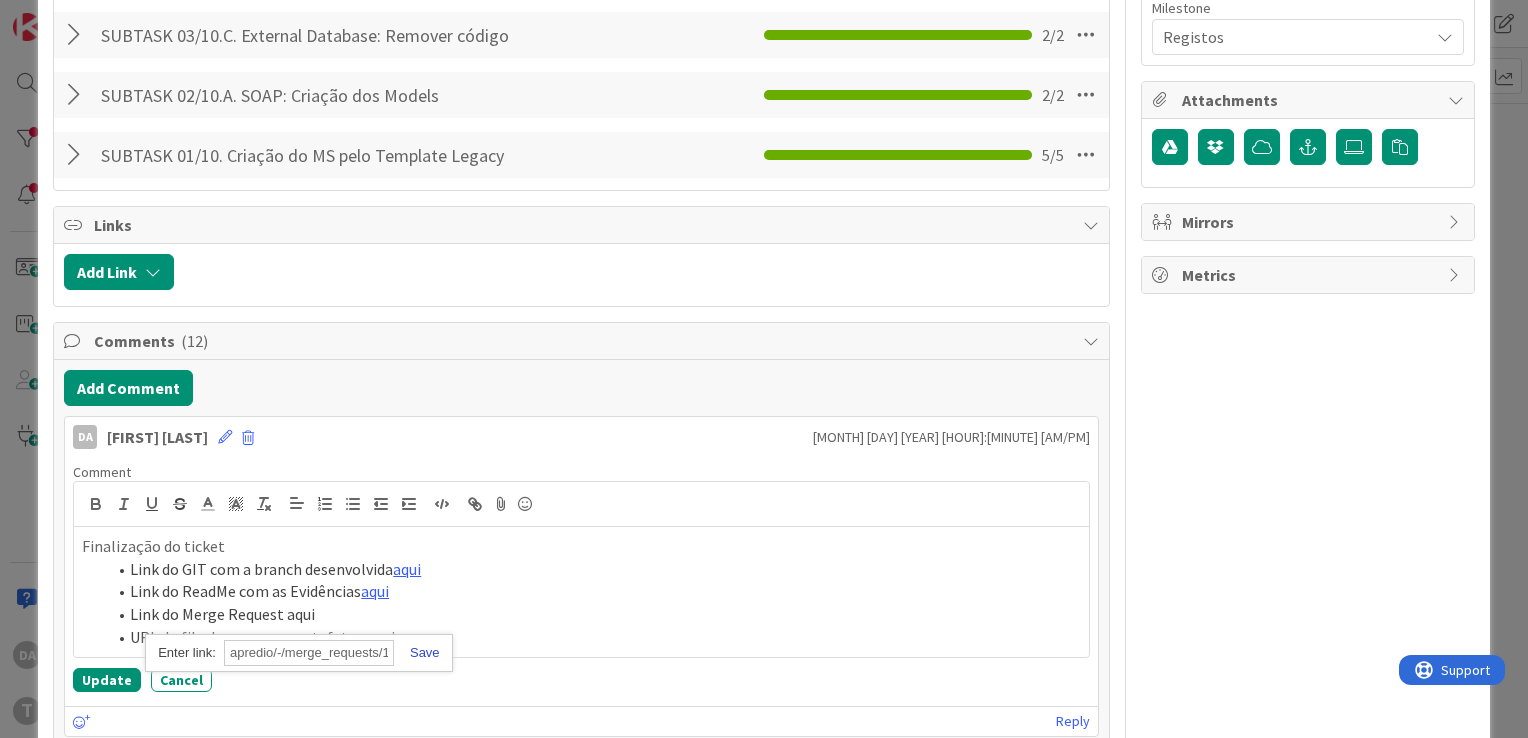 click at bounding box center (417, 652) 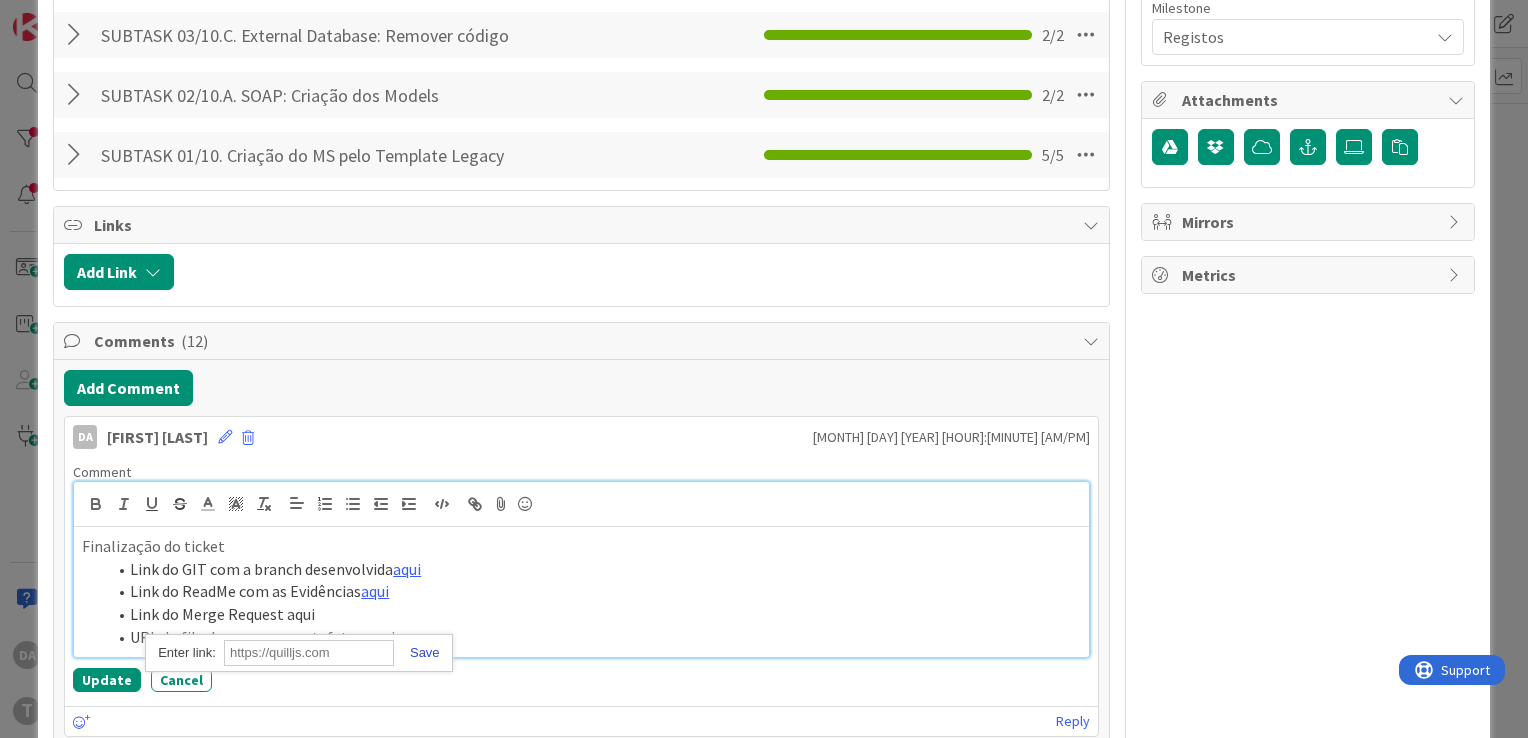 scroll, scrollTop: 0, scrollLeft: 0, axis: both 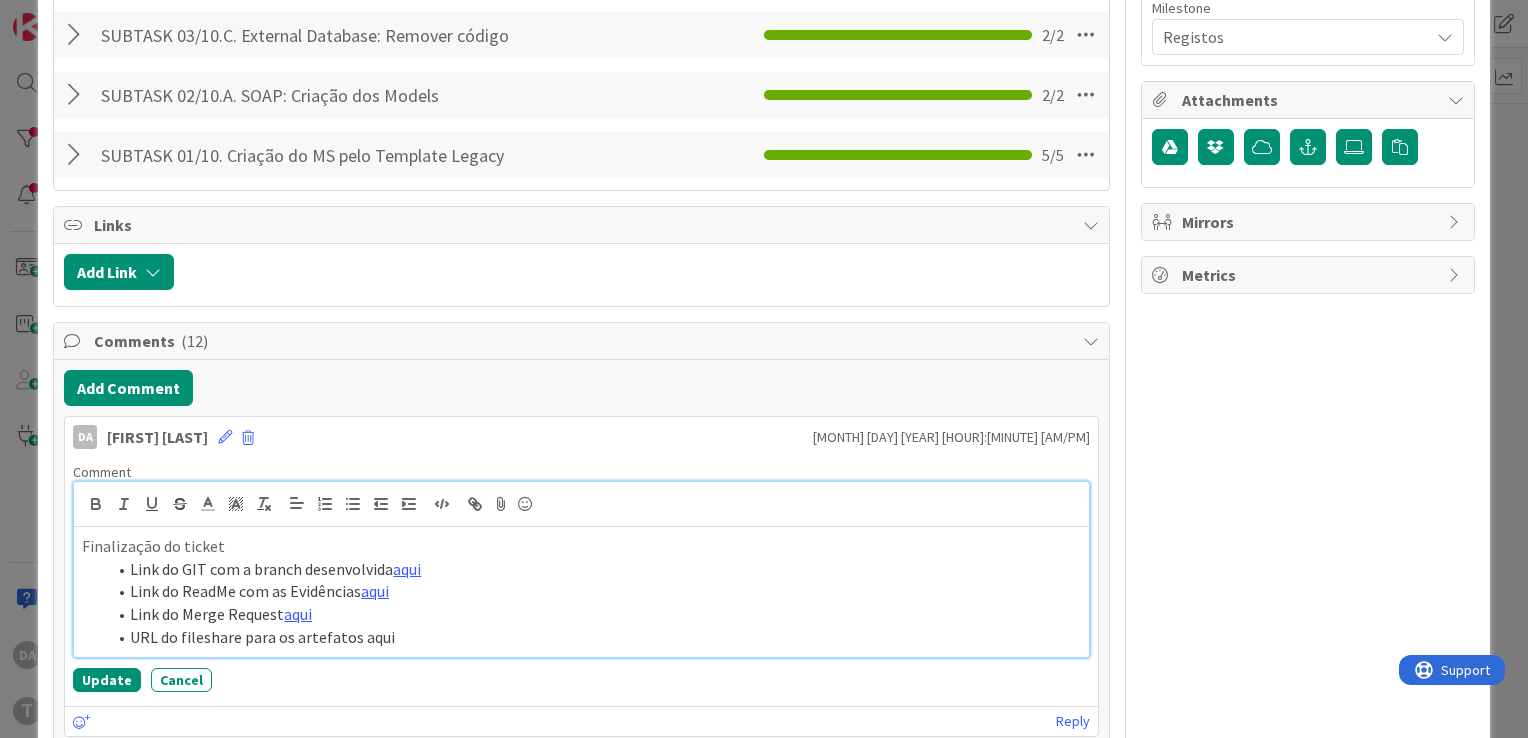 click on "Link do Merge Request  aqui" at bounding box center [593, 614] 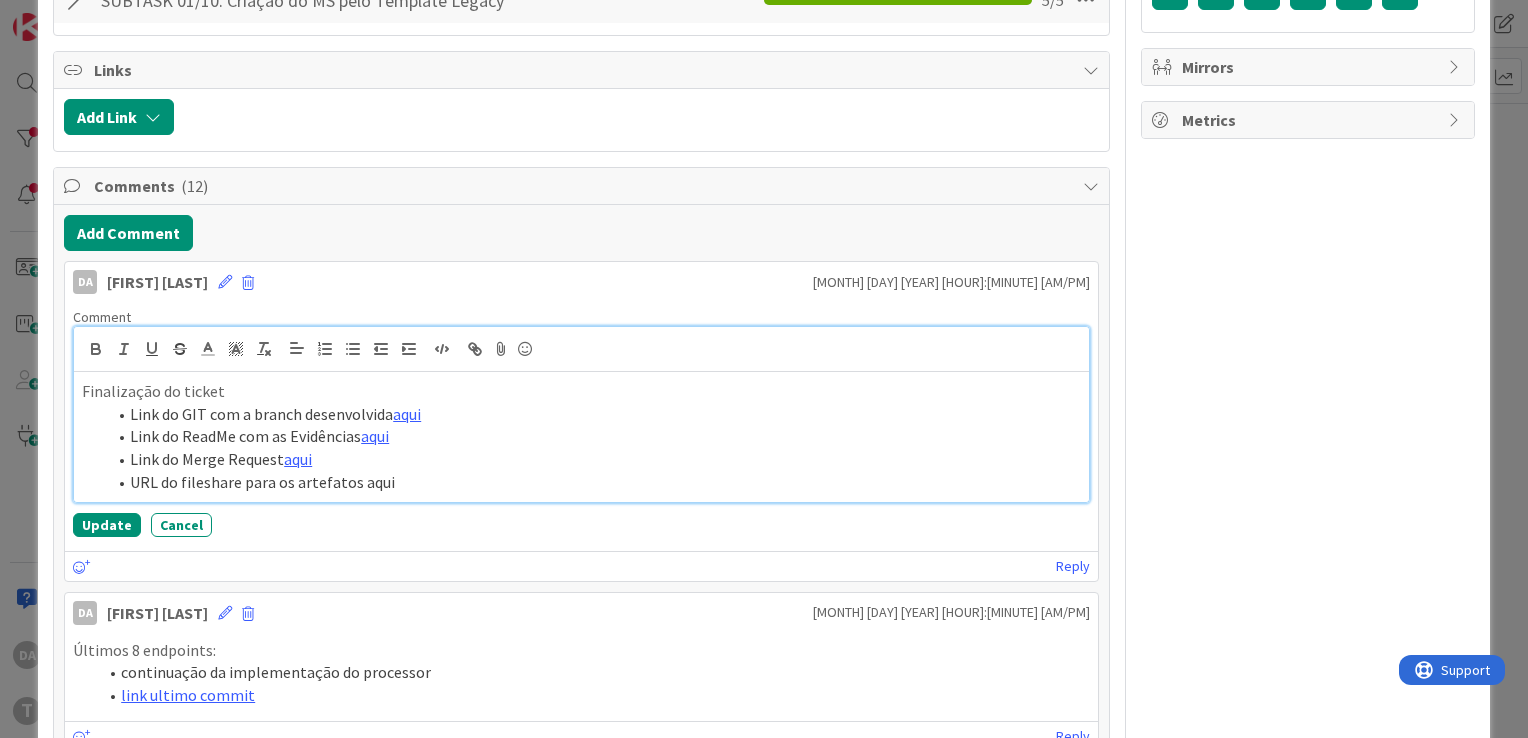 scroll, scrollTop: 1000, scrollLeft: 0, axis: vertical 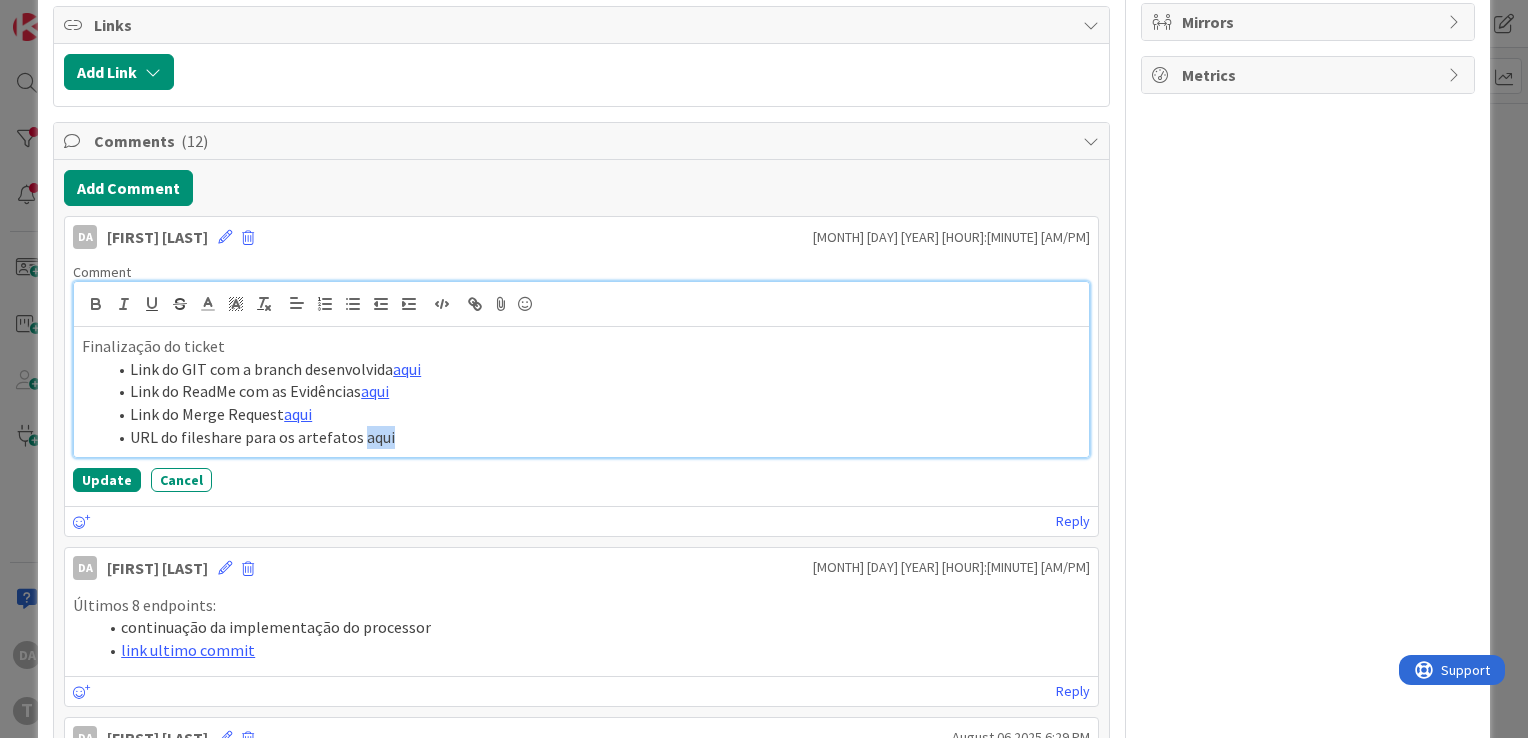 drag, startPoint x: 356, startPoint y: 436, endPoint x: 419, endPoint y: 436, distance: 63 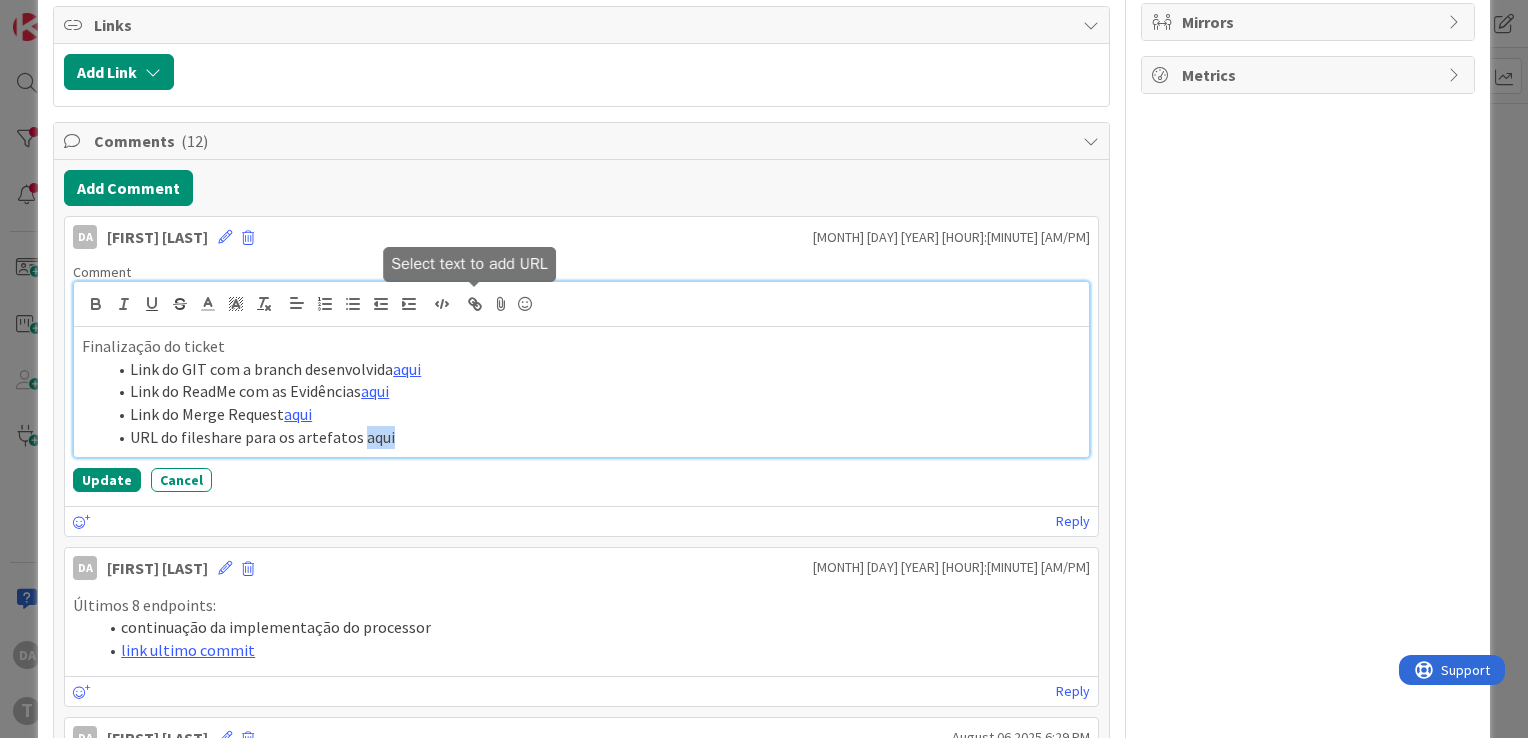 click 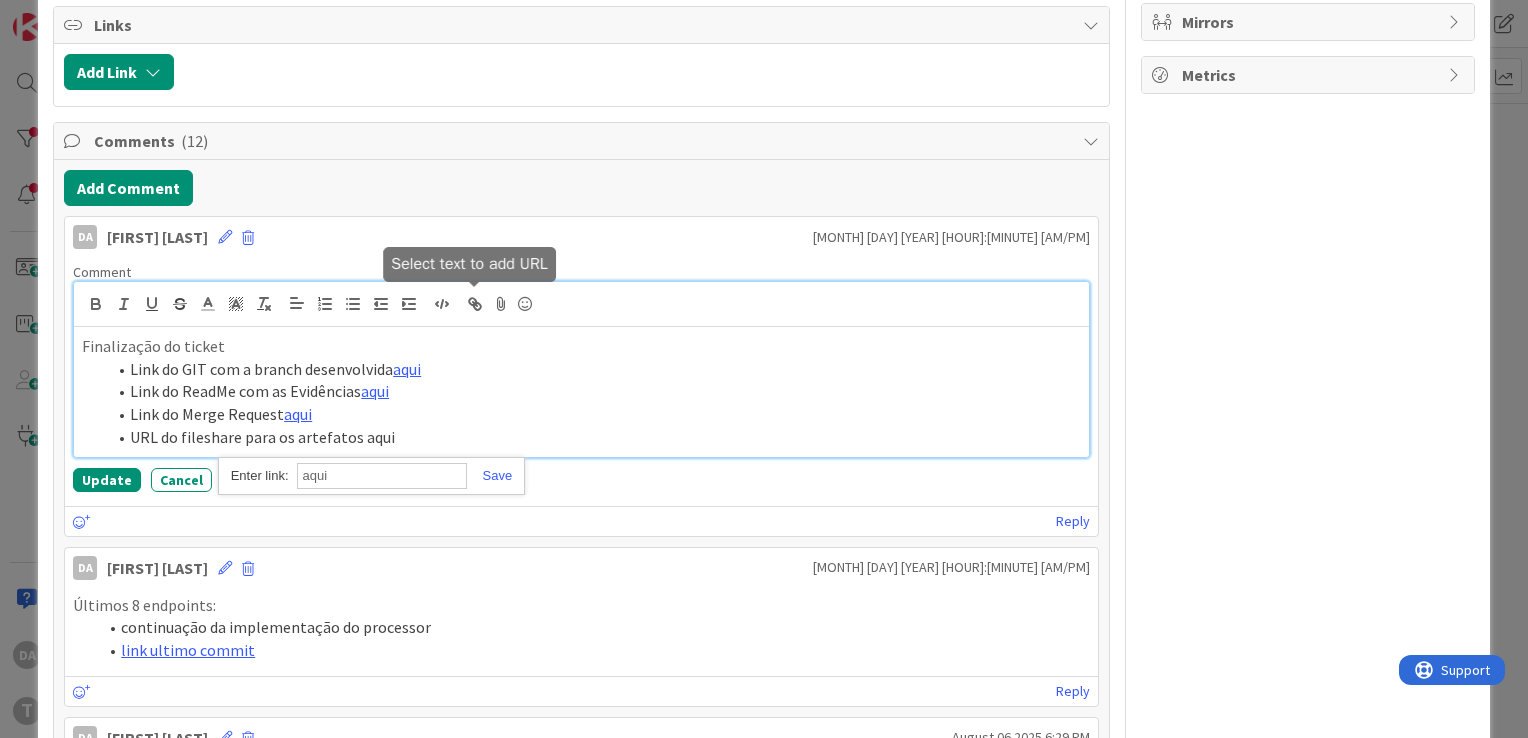 paste on "https://timestamp.sharepoint.com/:f:/r/sites/fileshare/Documentos/Timestamp/Projectos/20104%20-%20I%26D/IGFEJ/IGFE0024/10.ESB3-webservices/migrar/wsBUPiPesquisaPredio?csf=1&web=1&e=dhVj1b" 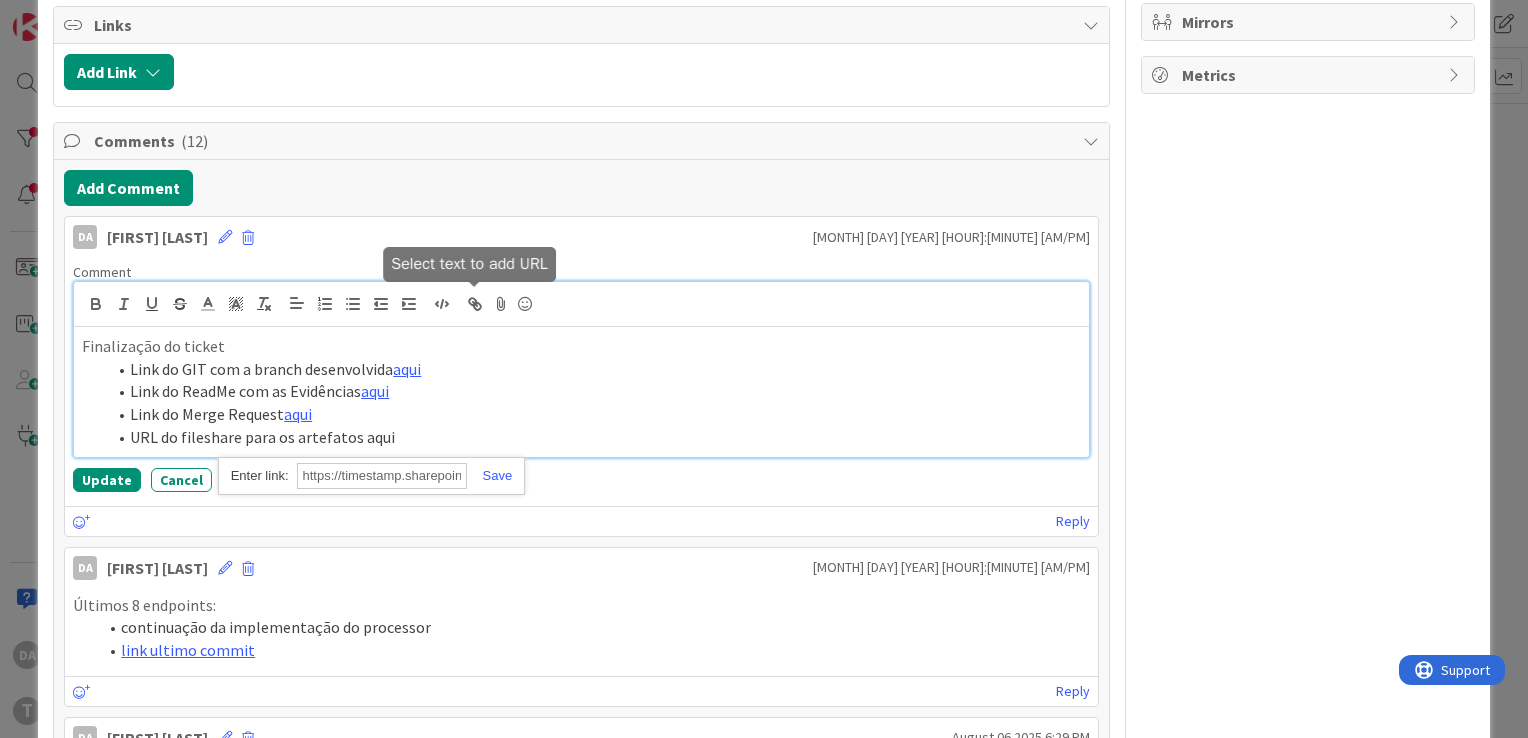 scroll, scrollTop: 0, scrollLeft: 1040, axis: horizontal 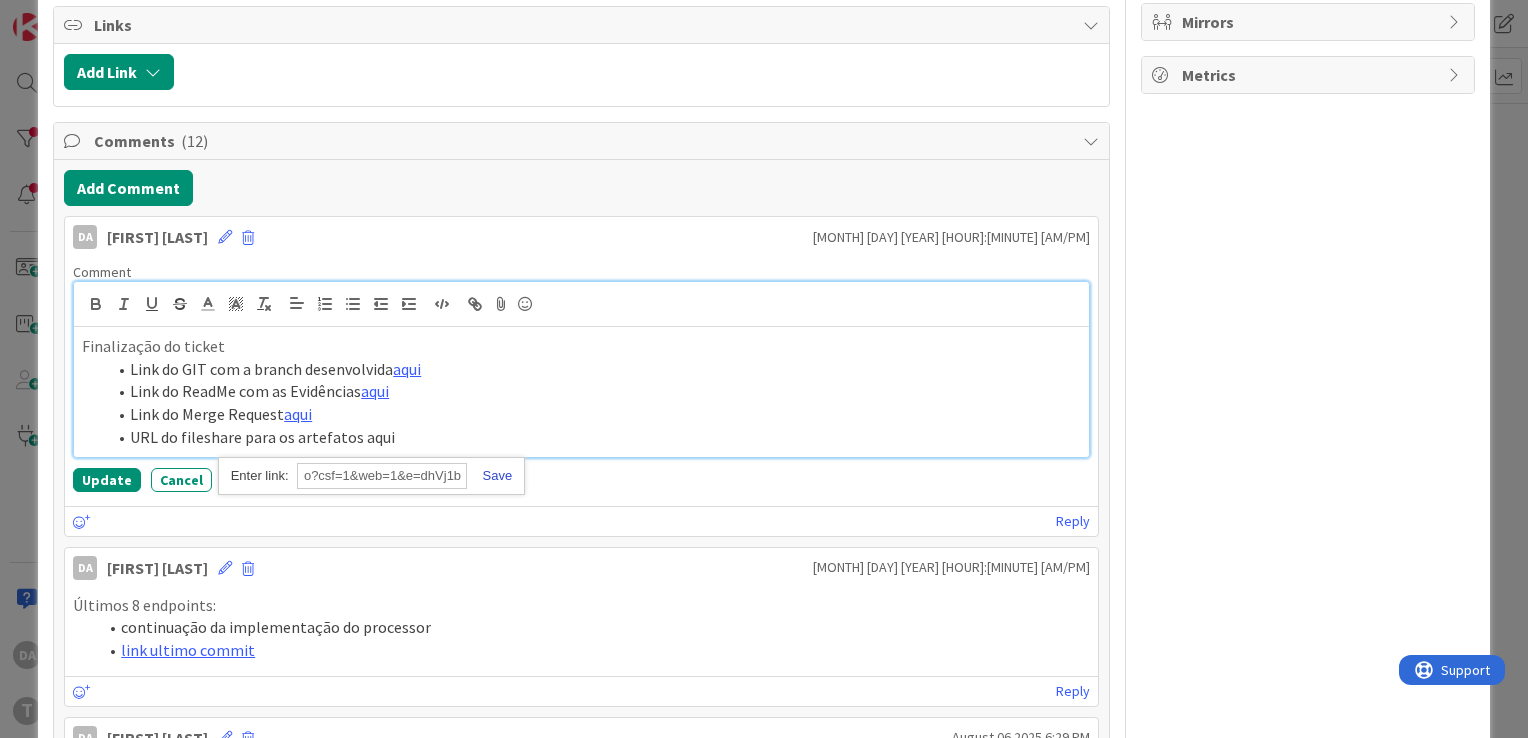 type on "https://timestamp.sharepoint.com/:f:/r/sites/fileshare/Documentos/Timestamp/Projectos/20104%20-%20I%26D/IGFEJ/IGFE0024/10.ESB3-webservices/migrar/wsBUPiPesquisaPredio?csf=1&web=1&e=dhVj1b" 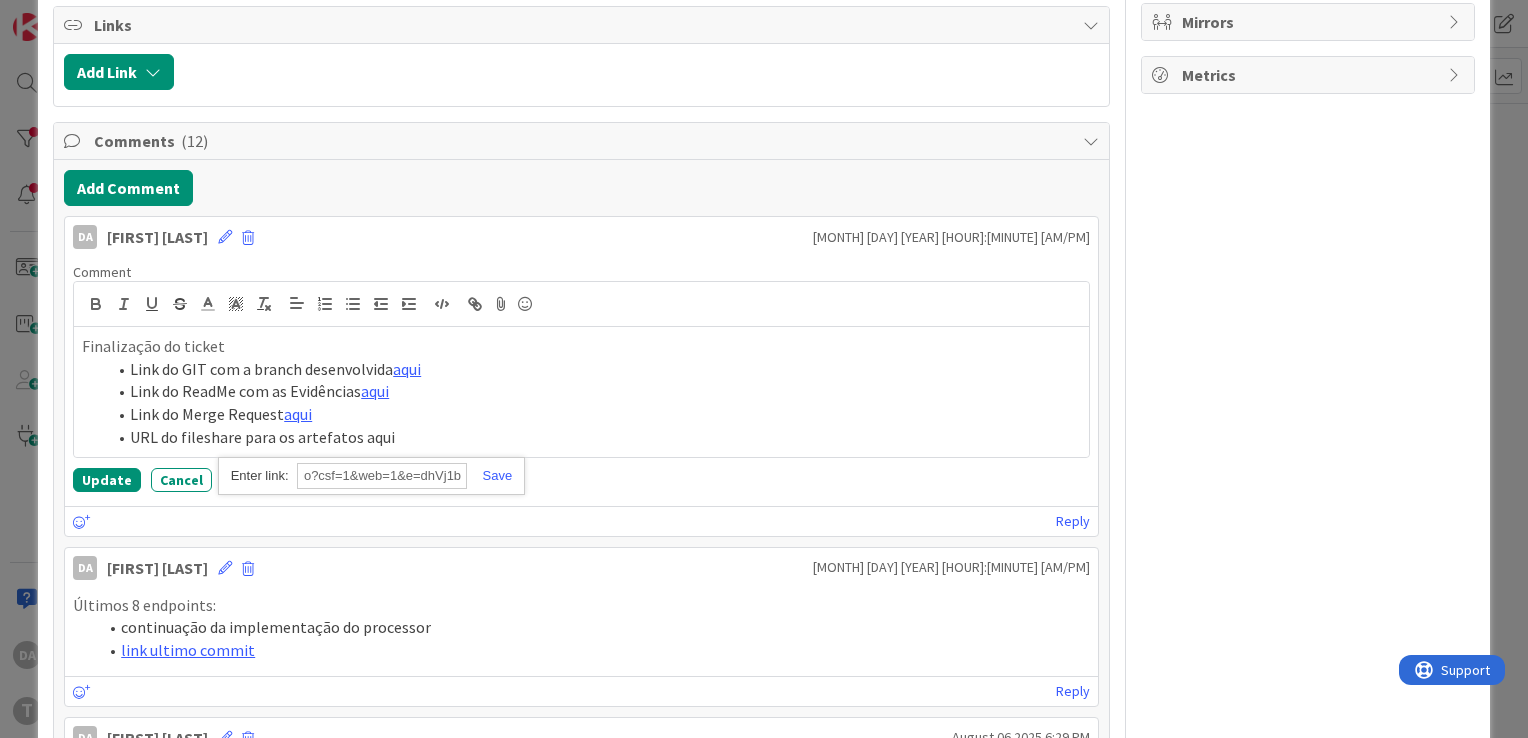 scroll, scrollTop: 0, scrollLeft: 0, axis: both 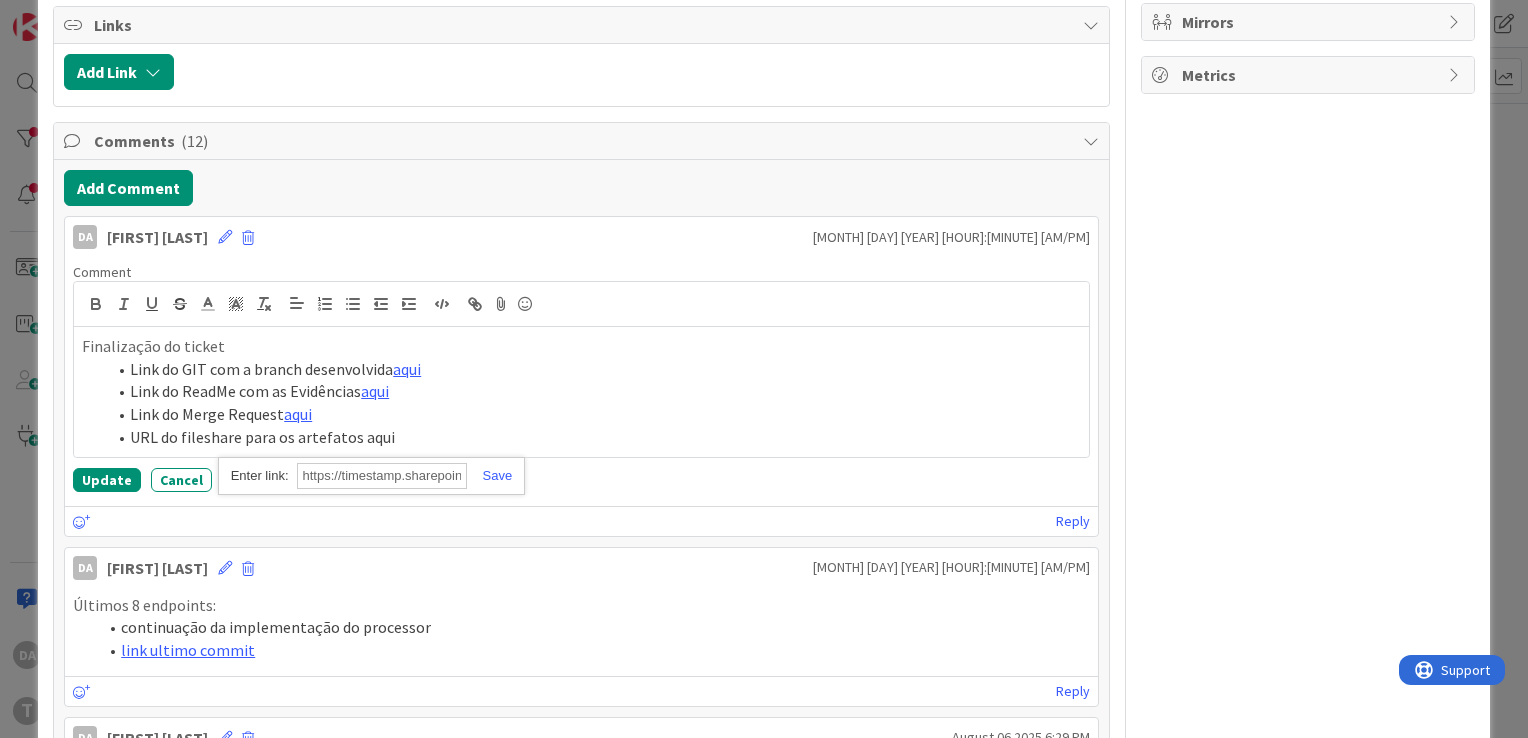 click at bounding box center [490, 475] 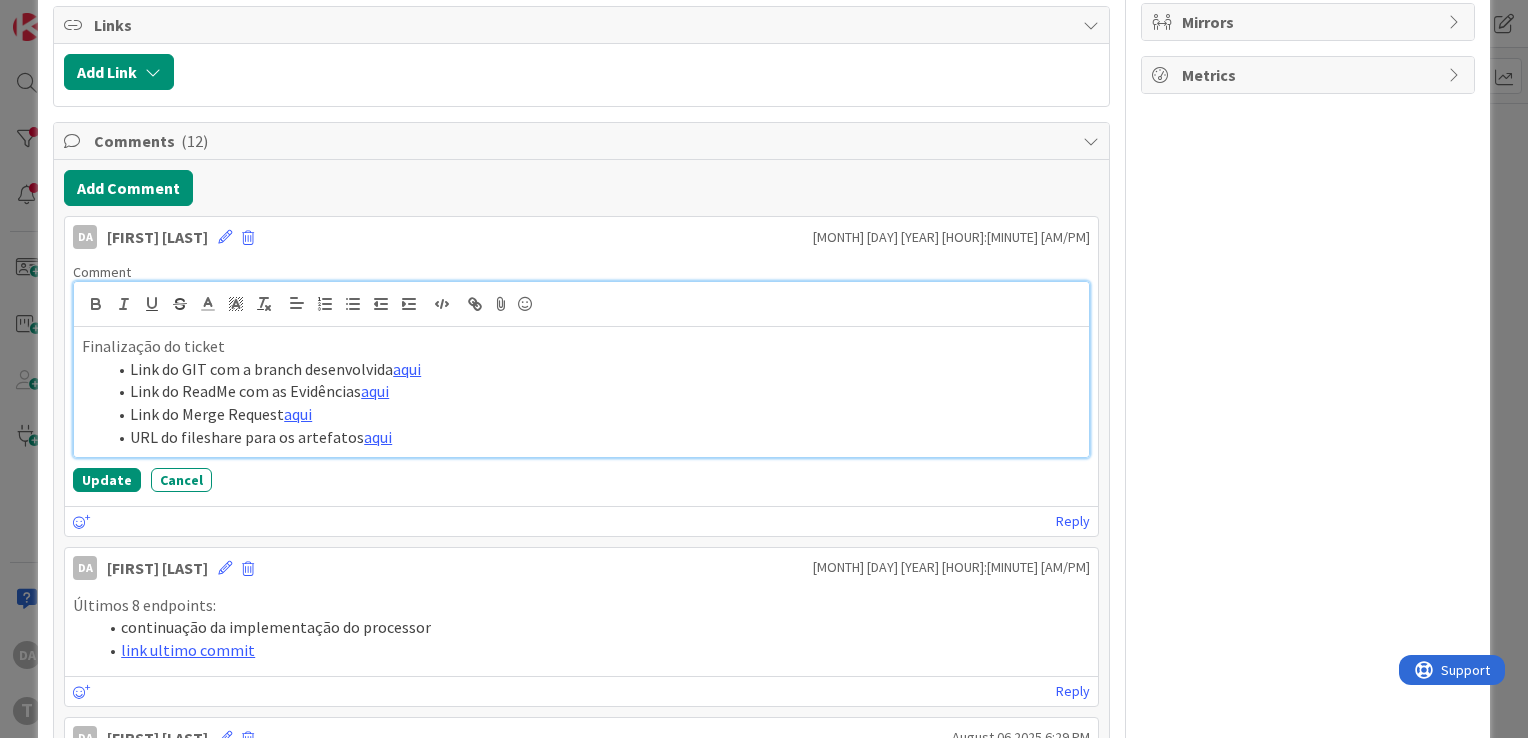 click on "URL do fileshare para os artefatos  aqui" at bounding box center [593, 437] 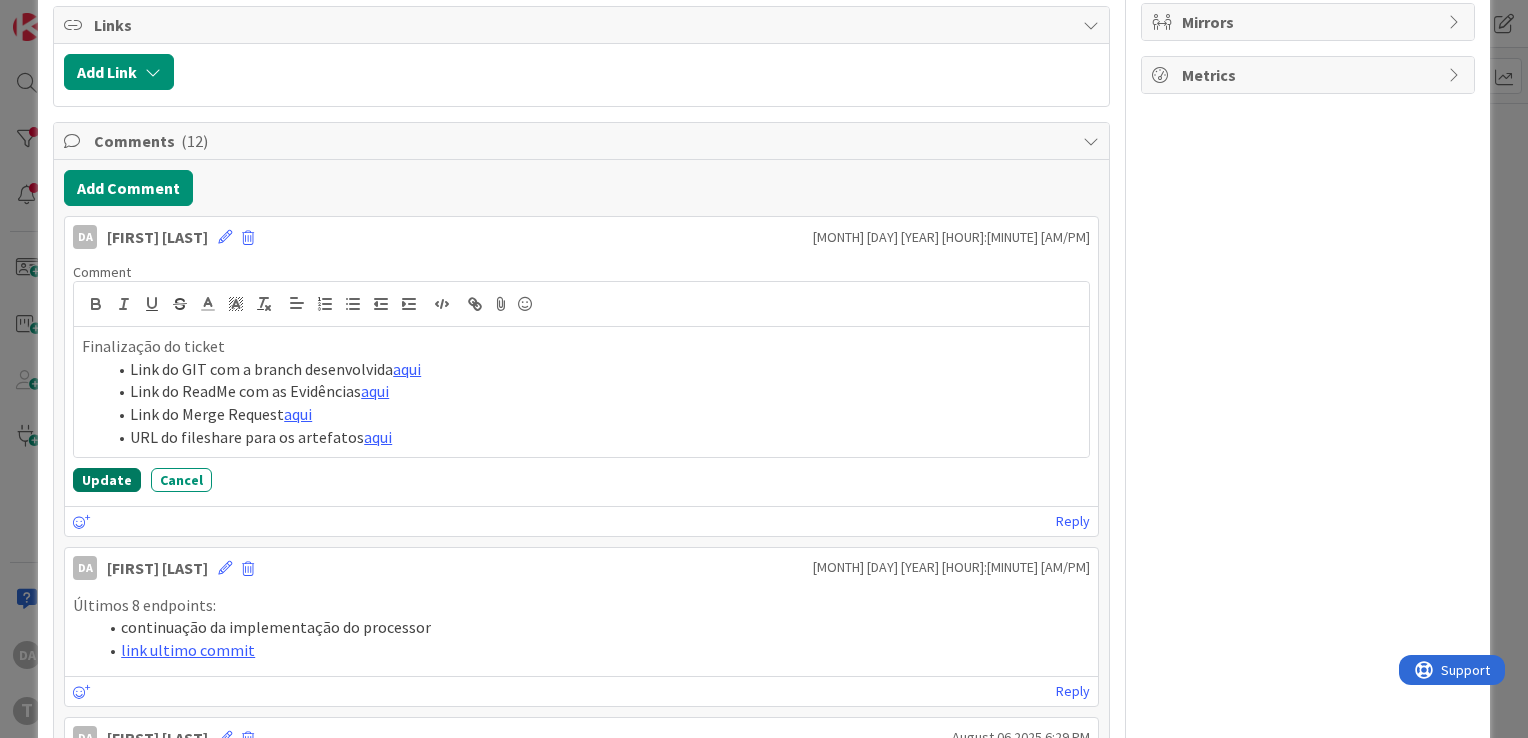 click on "Update" at bounding box center (107, 480) 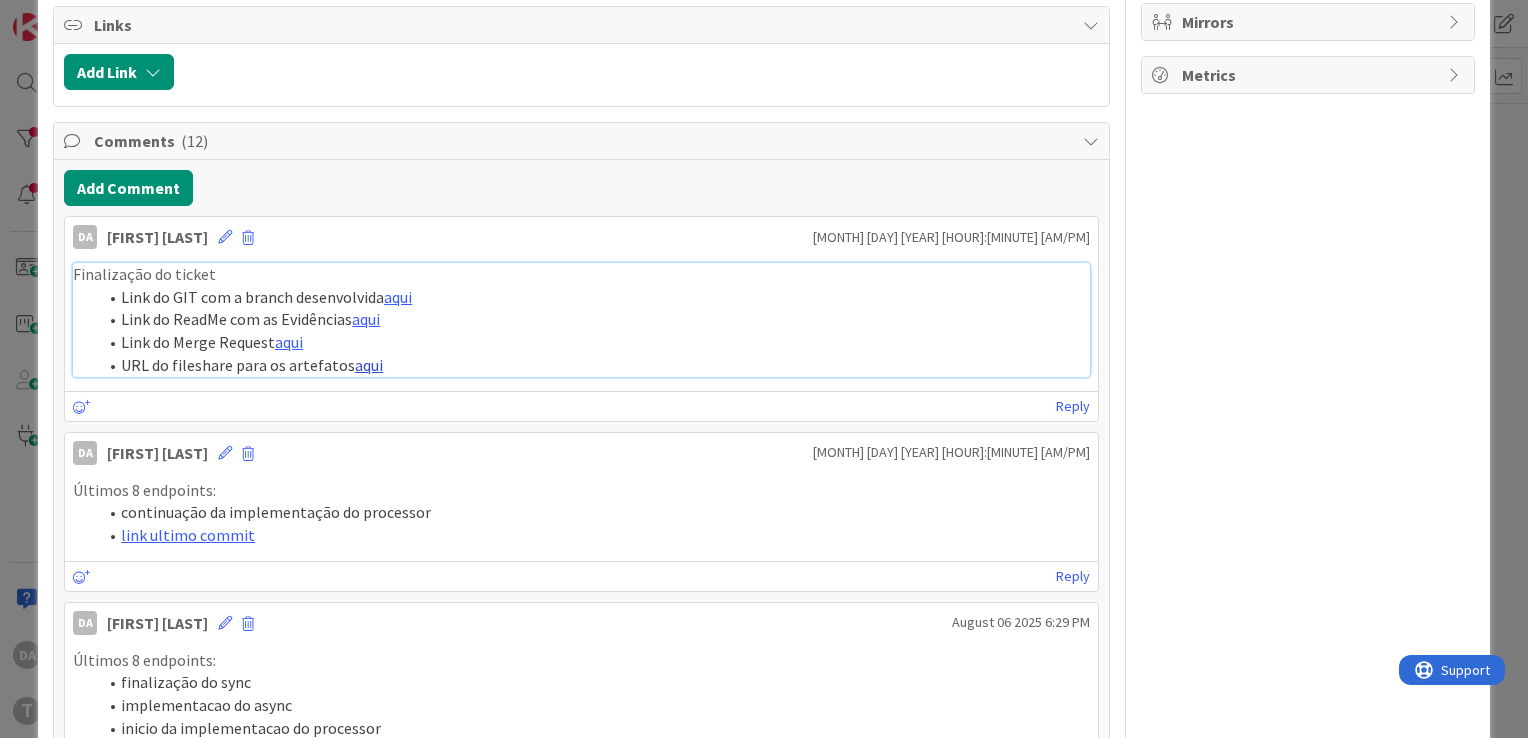 click on "aqui" at bounding box center (369, 365) 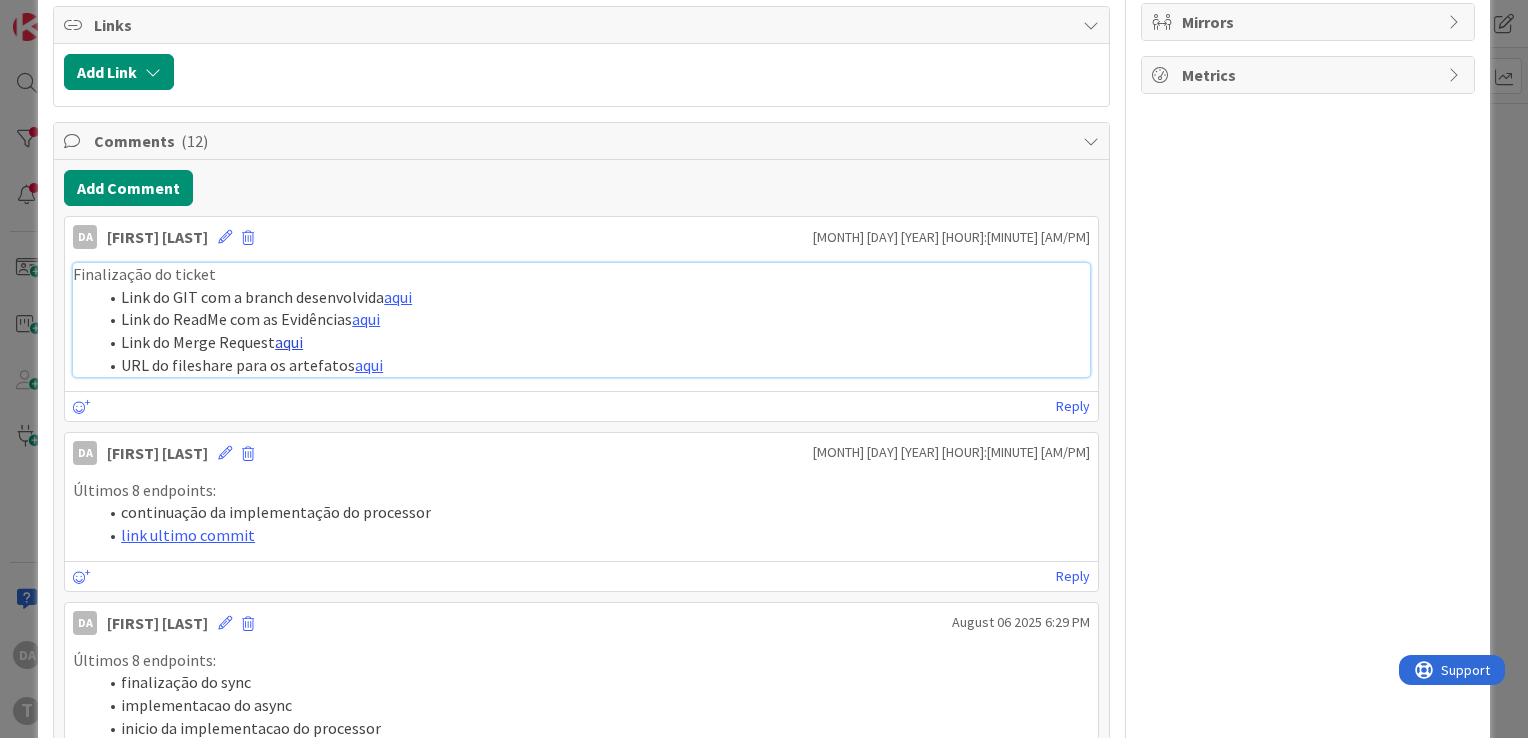 click on "aqui" at bounding box center [289, 342] 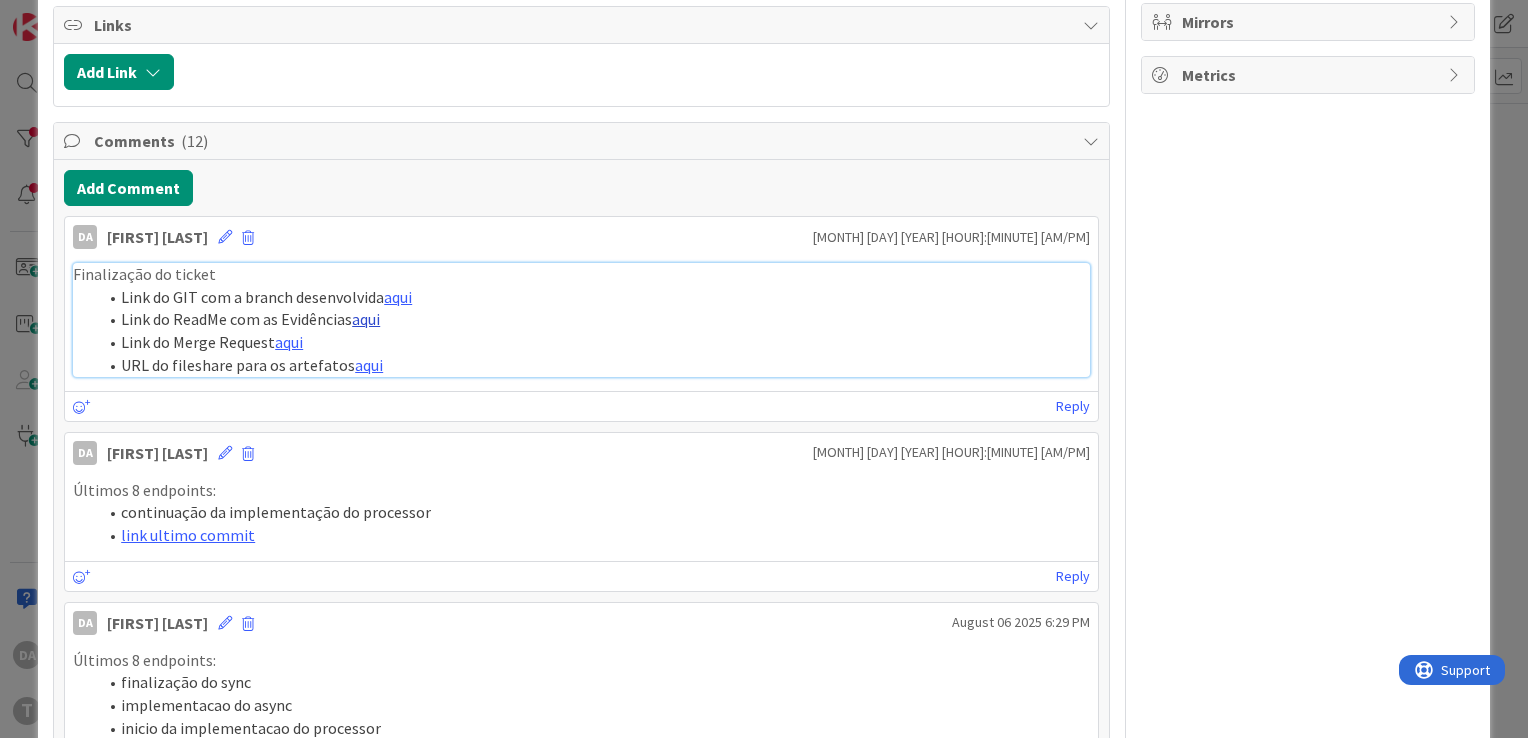 click on "aqui" at bounding box center (366, 319) 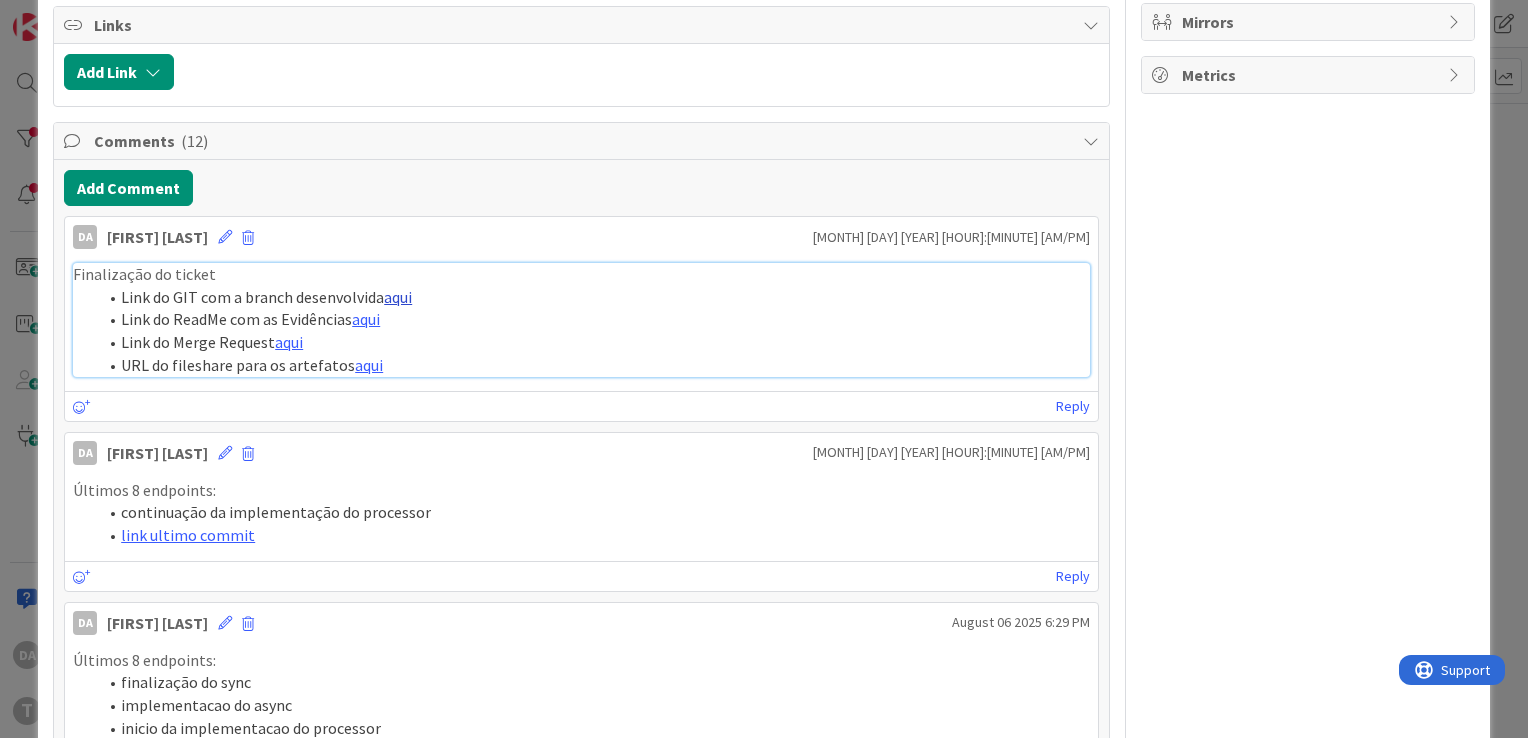 click on "aqui" at bounding box center [398, 297] 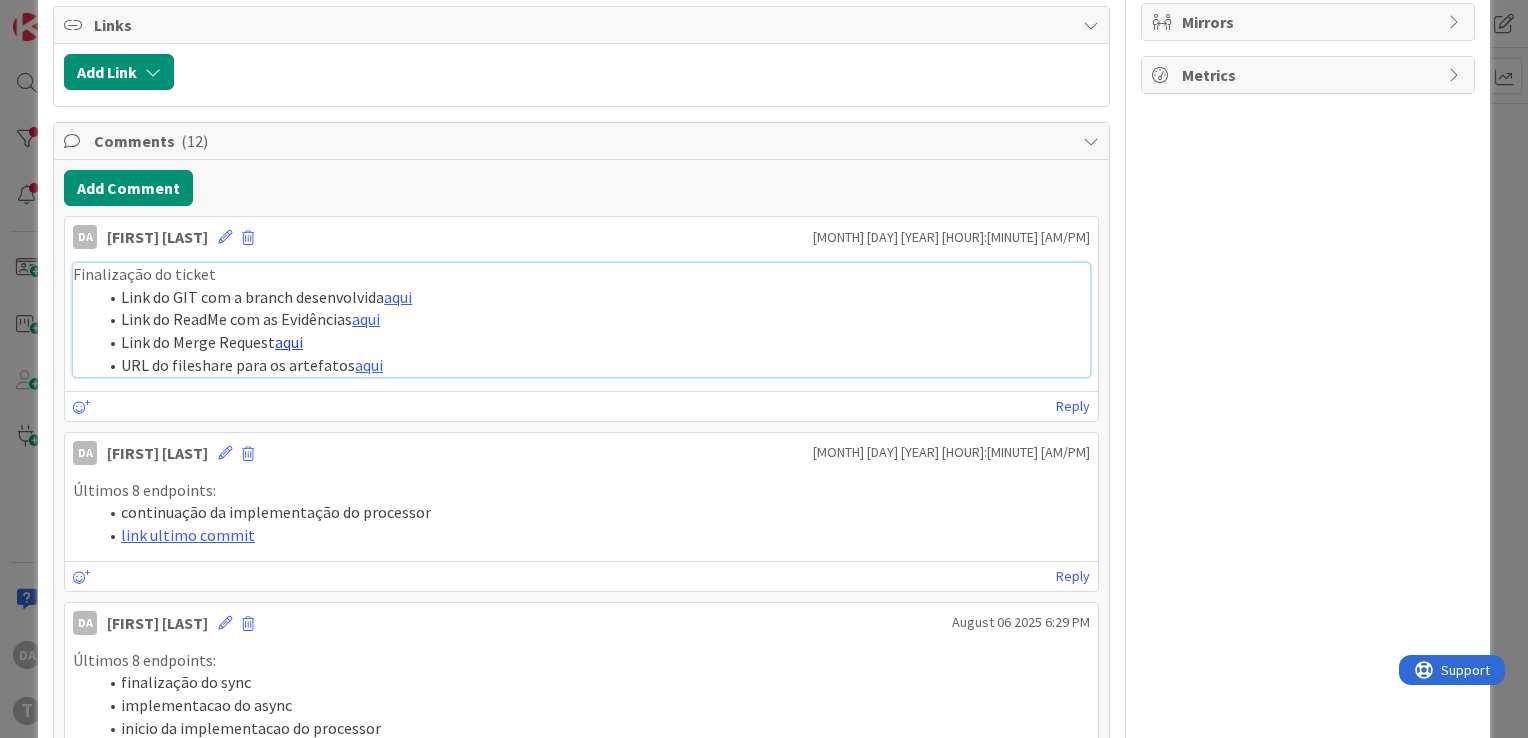 click on "aqui" at bounding box center (289, 342) 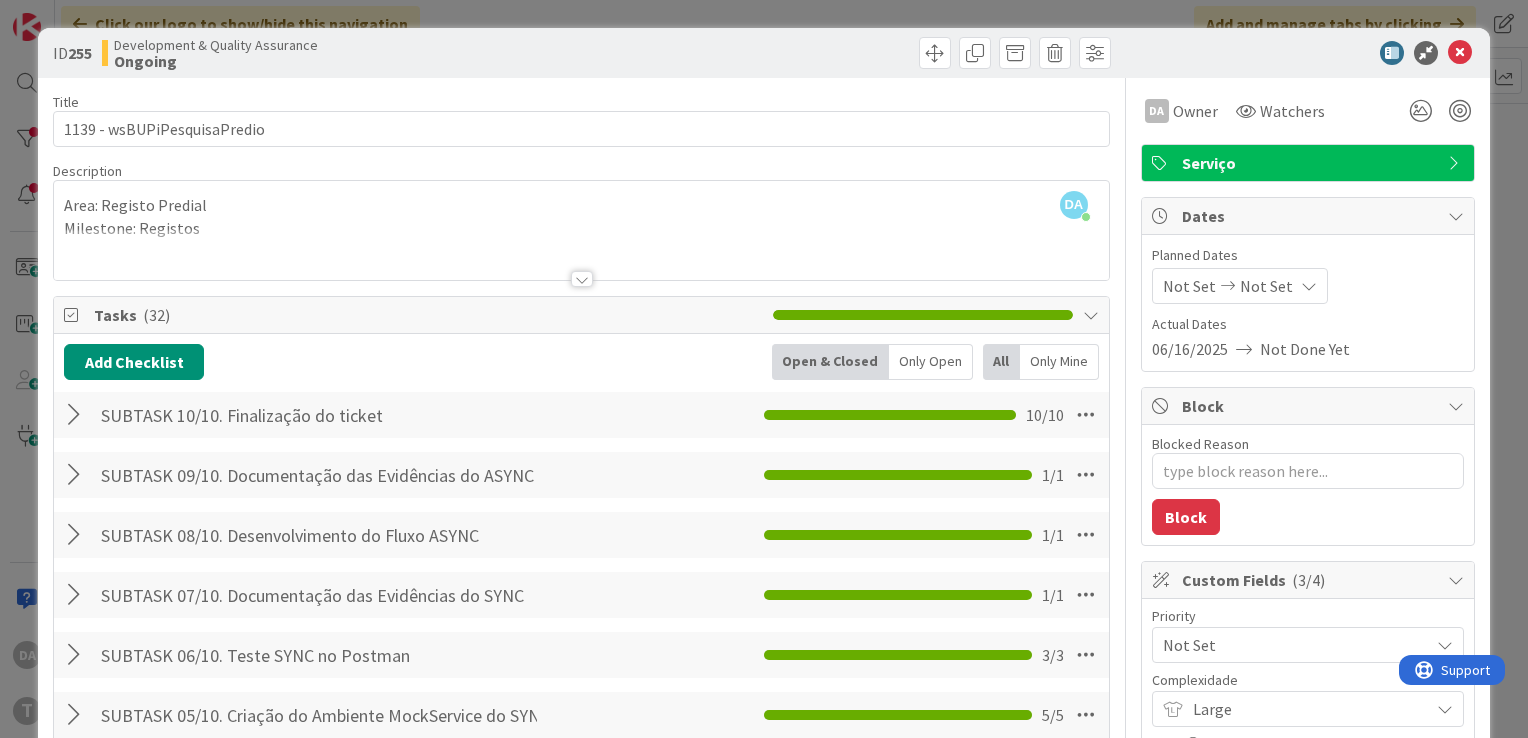 scroll, scrollTop: 0, scrollLeft: 0, axis: both 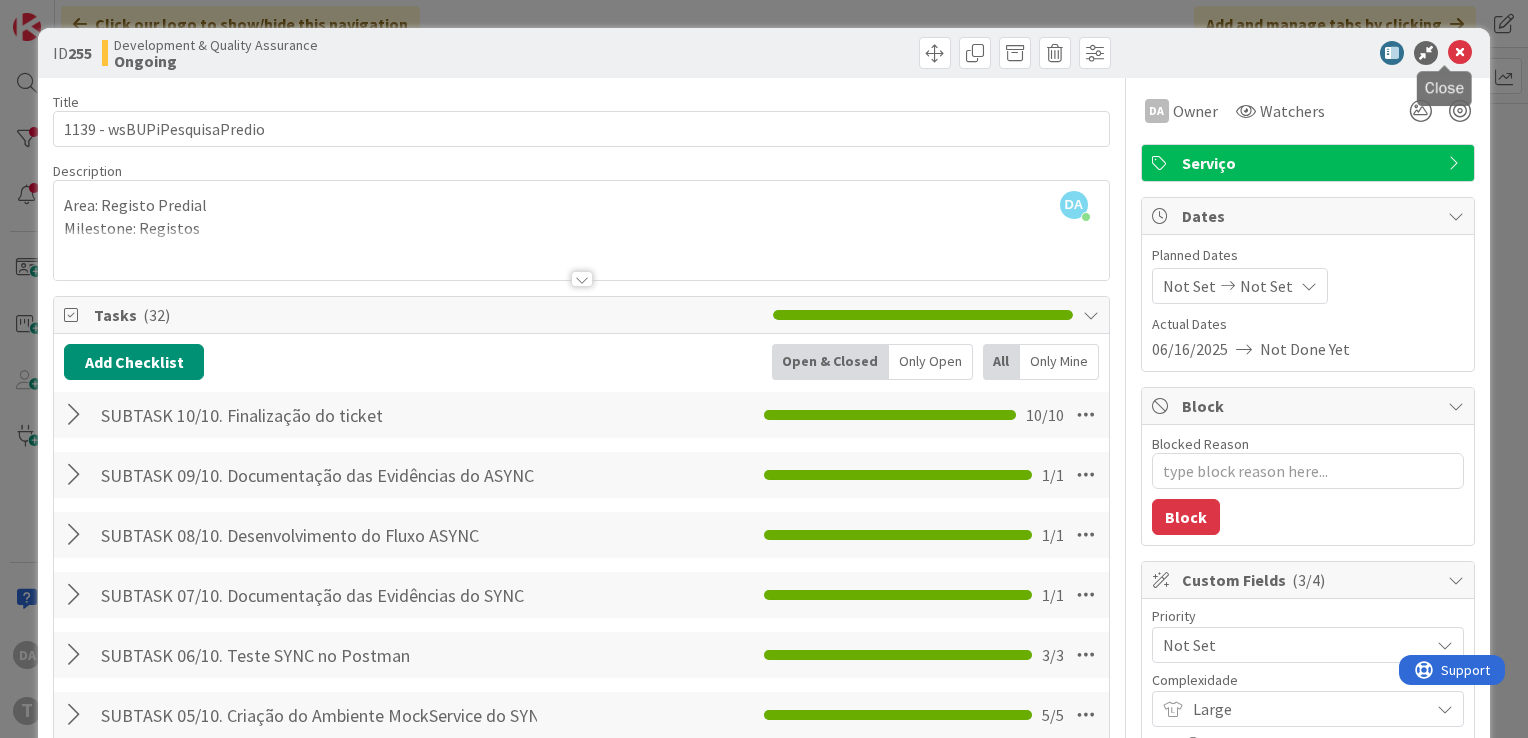 click at bounding box center [1460, 53] 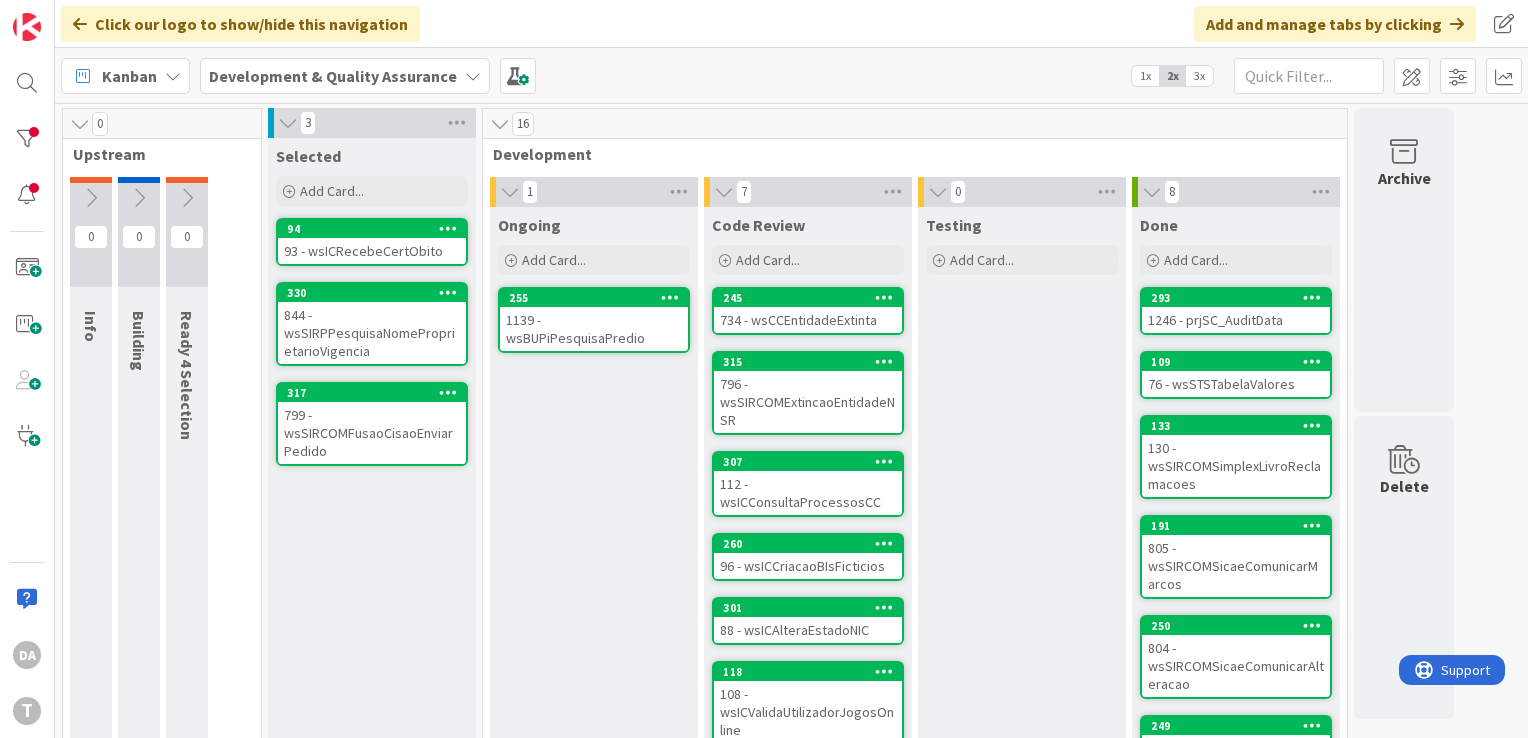 scroll, scrollTop: 0, scrollLeft: 0, axis: both 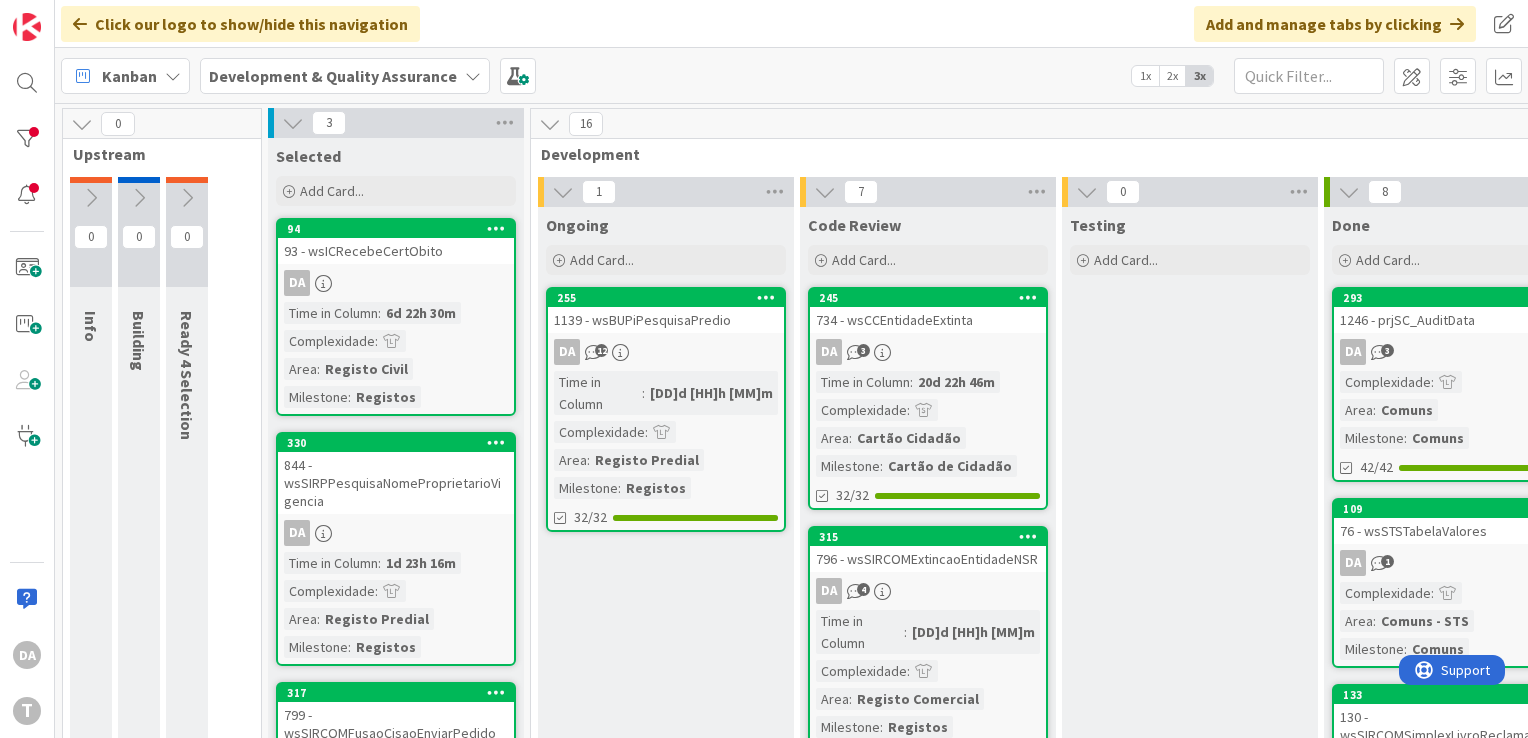 click on "2x" at bounding box center [1172, 76] 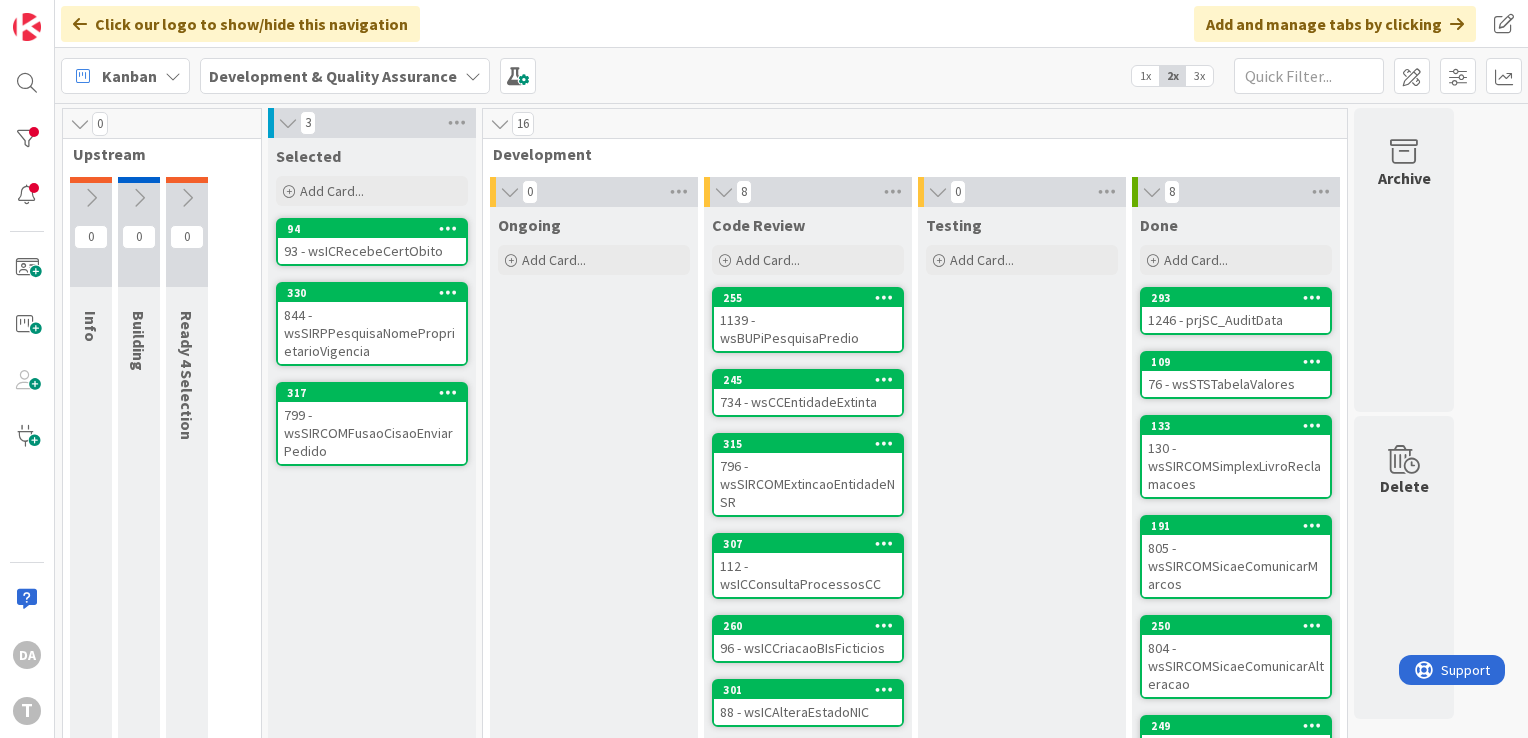click on "1139 - wsBUPiPesquisaPredio" at bounding box center [808, 329] 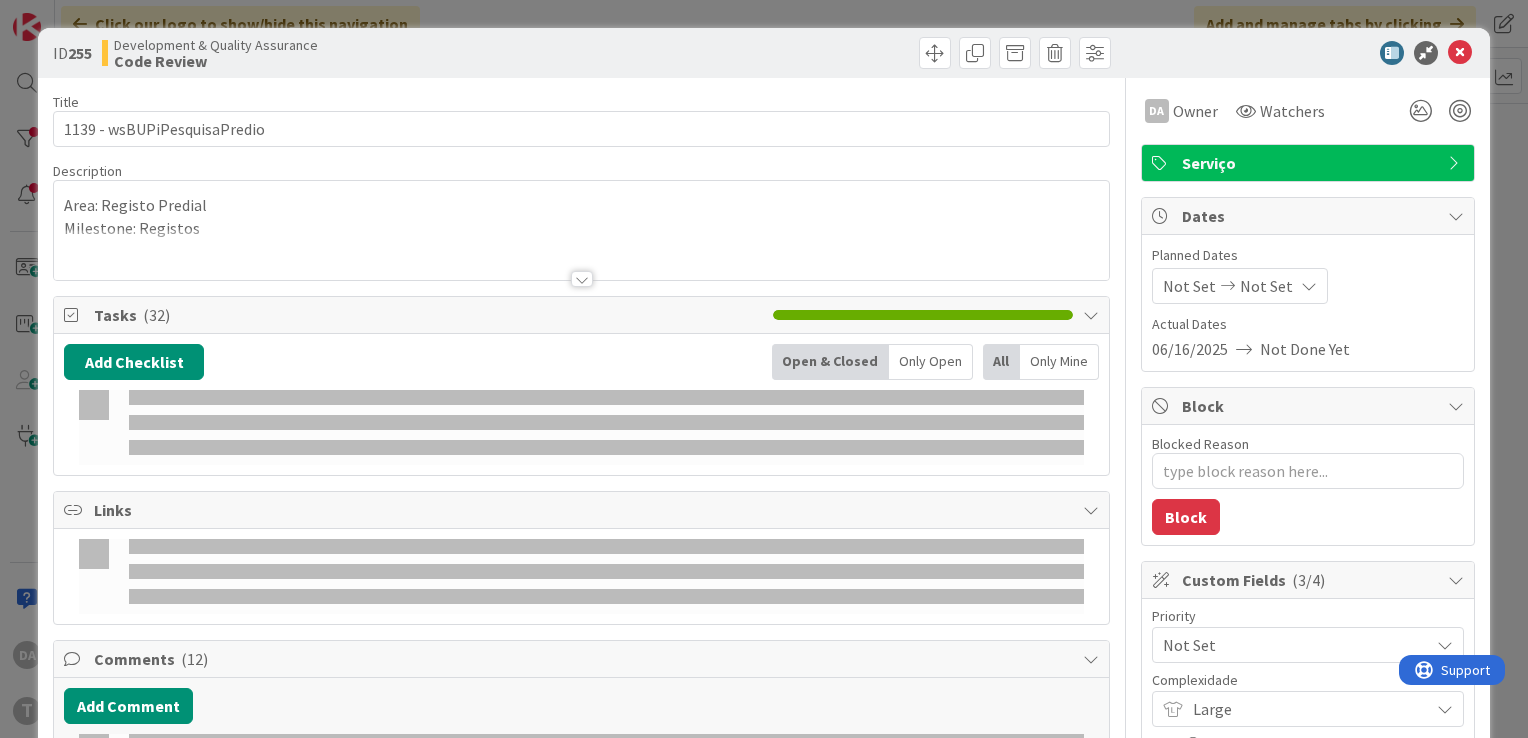 type on "x" 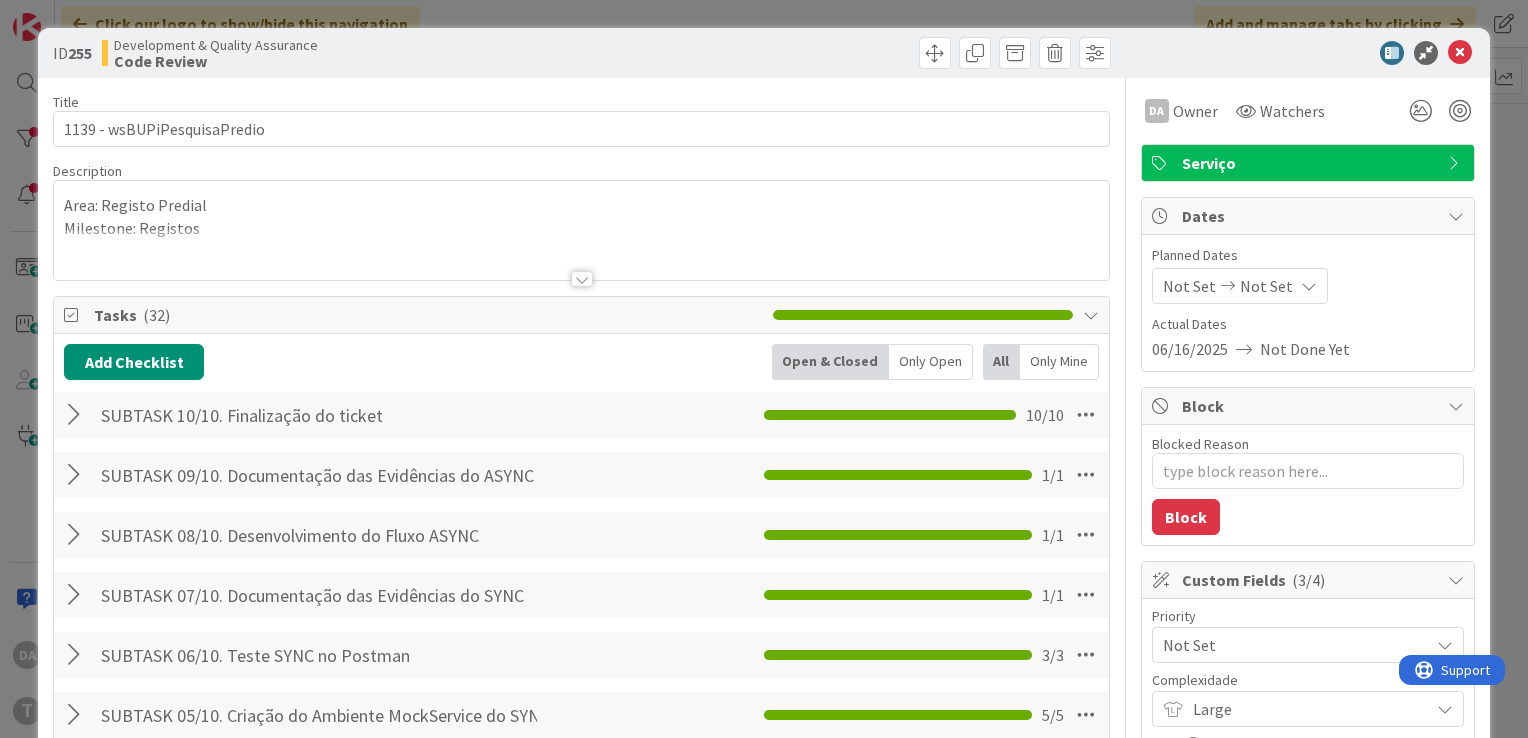scroll, scrollTop: 0, scrollLeft: 0, axis: both 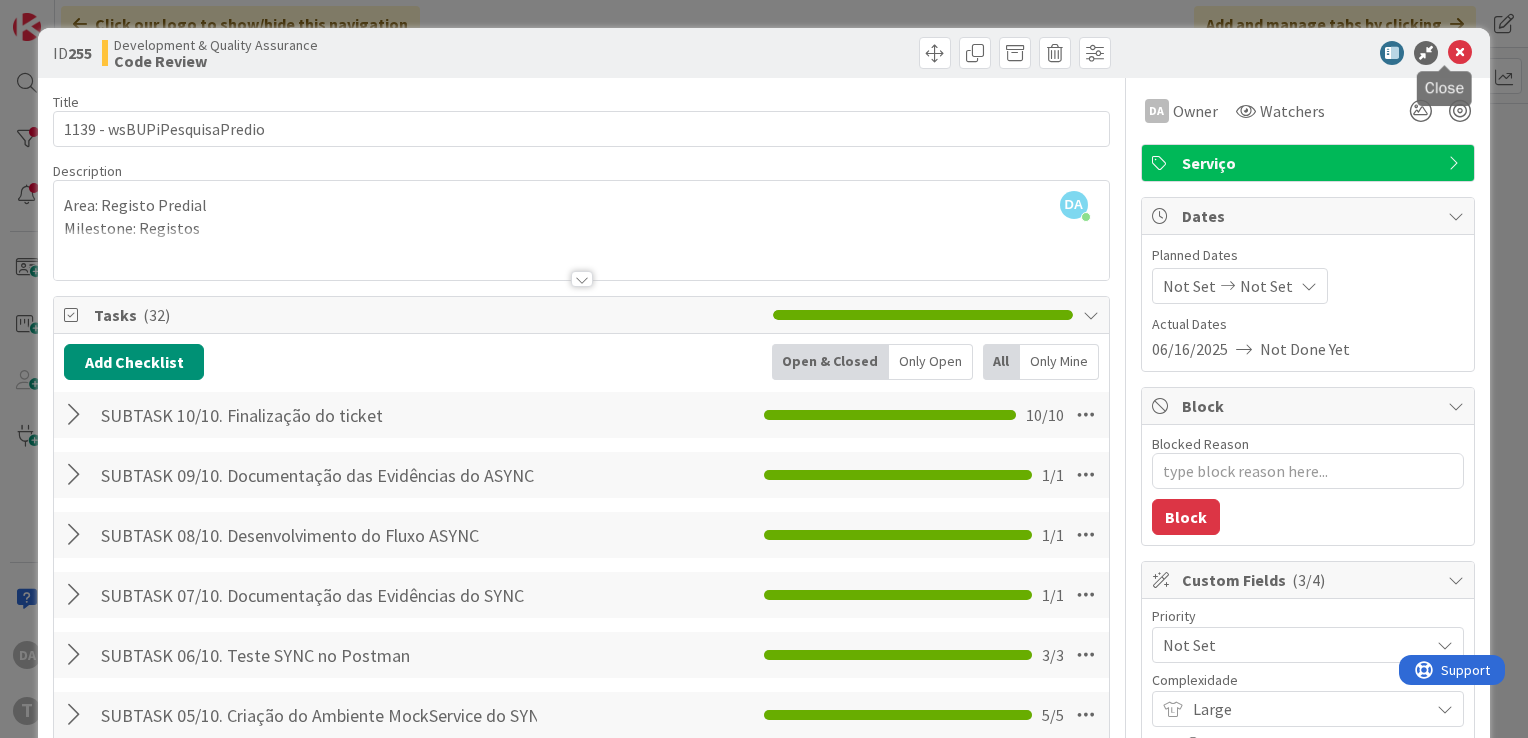 click at bounding box center [1460, 53] 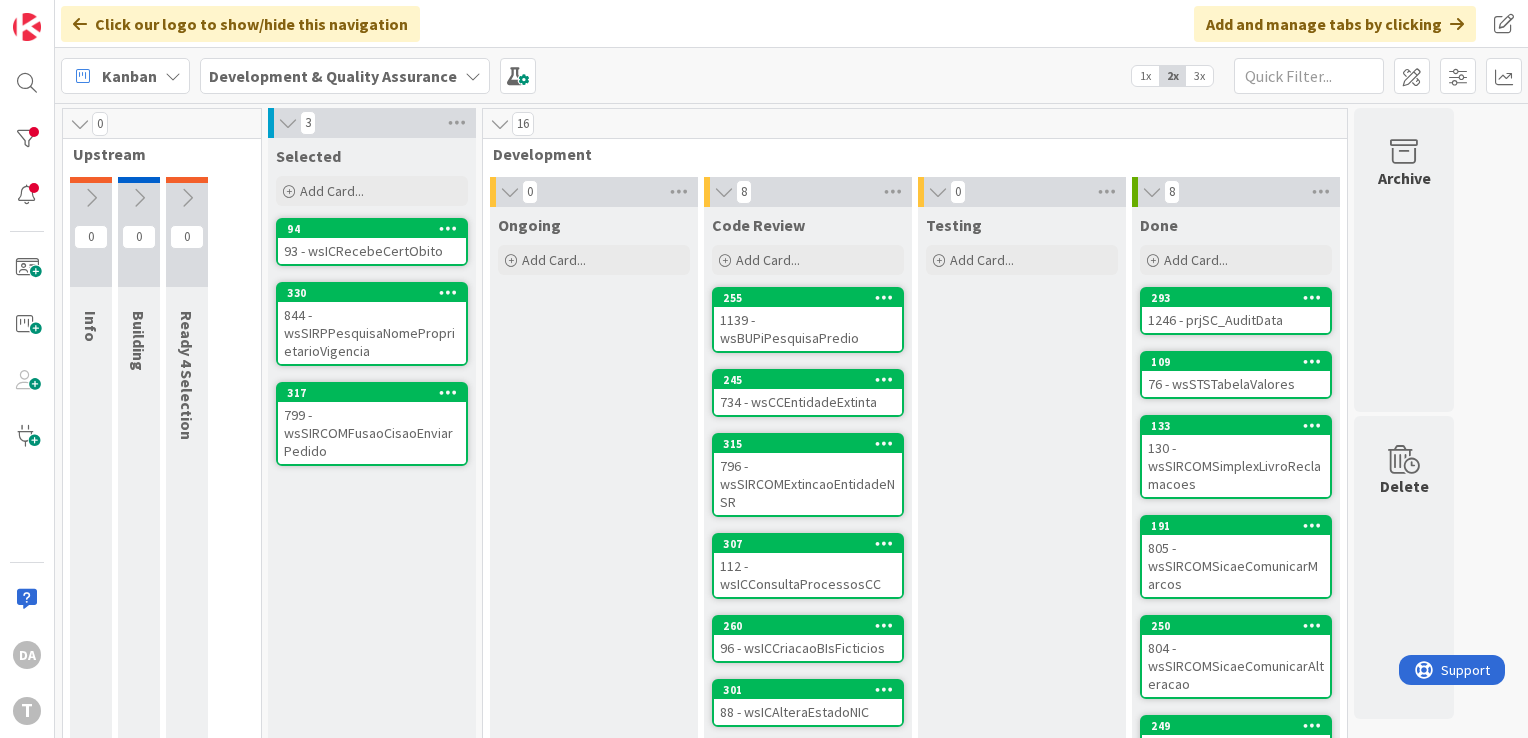 scroll, scrollTop: 0, scrollLeft: 0, axis: both 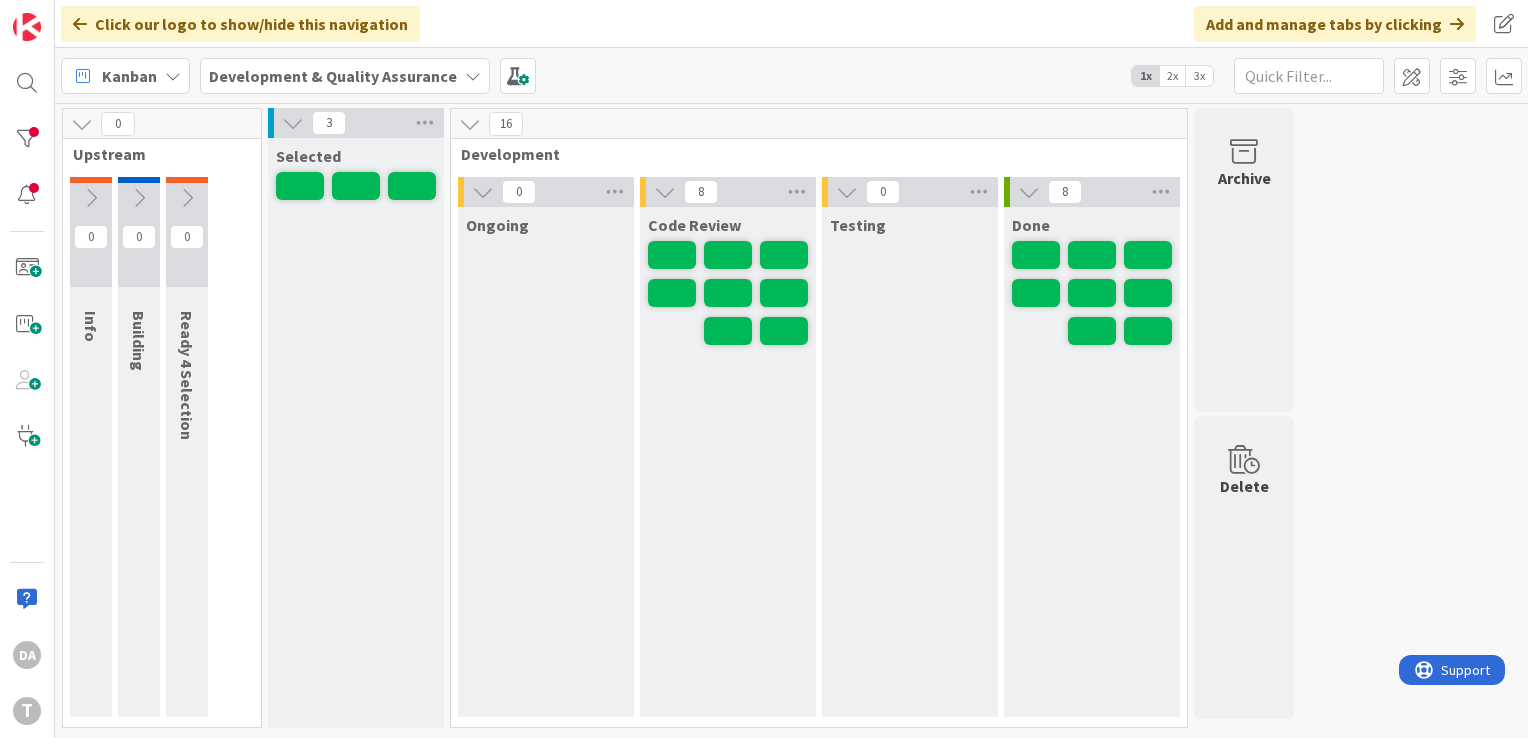 click on "3x" at bounding box center [1199, 76] 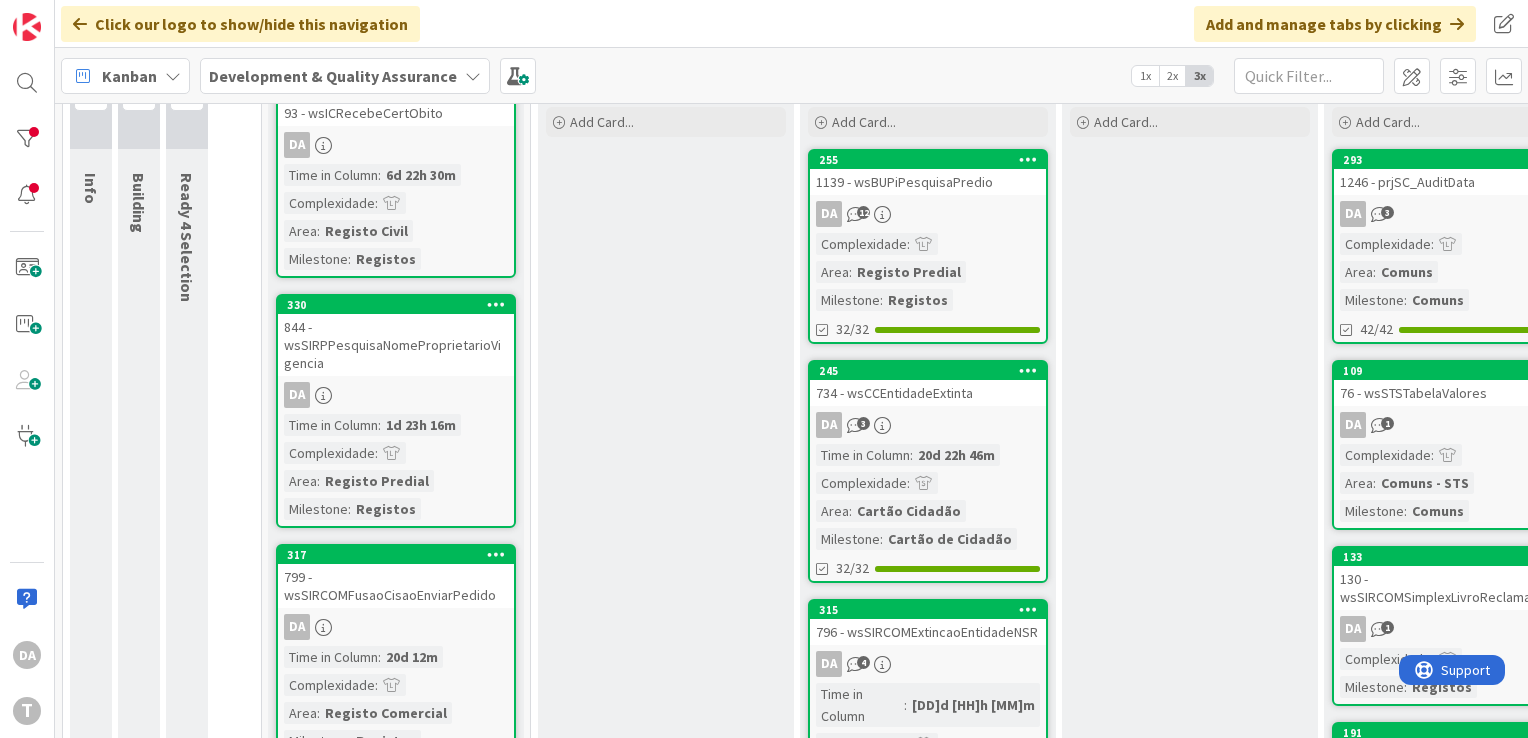 scroll, scrollTop: 100, scrollLeft: 0, axis: vertical 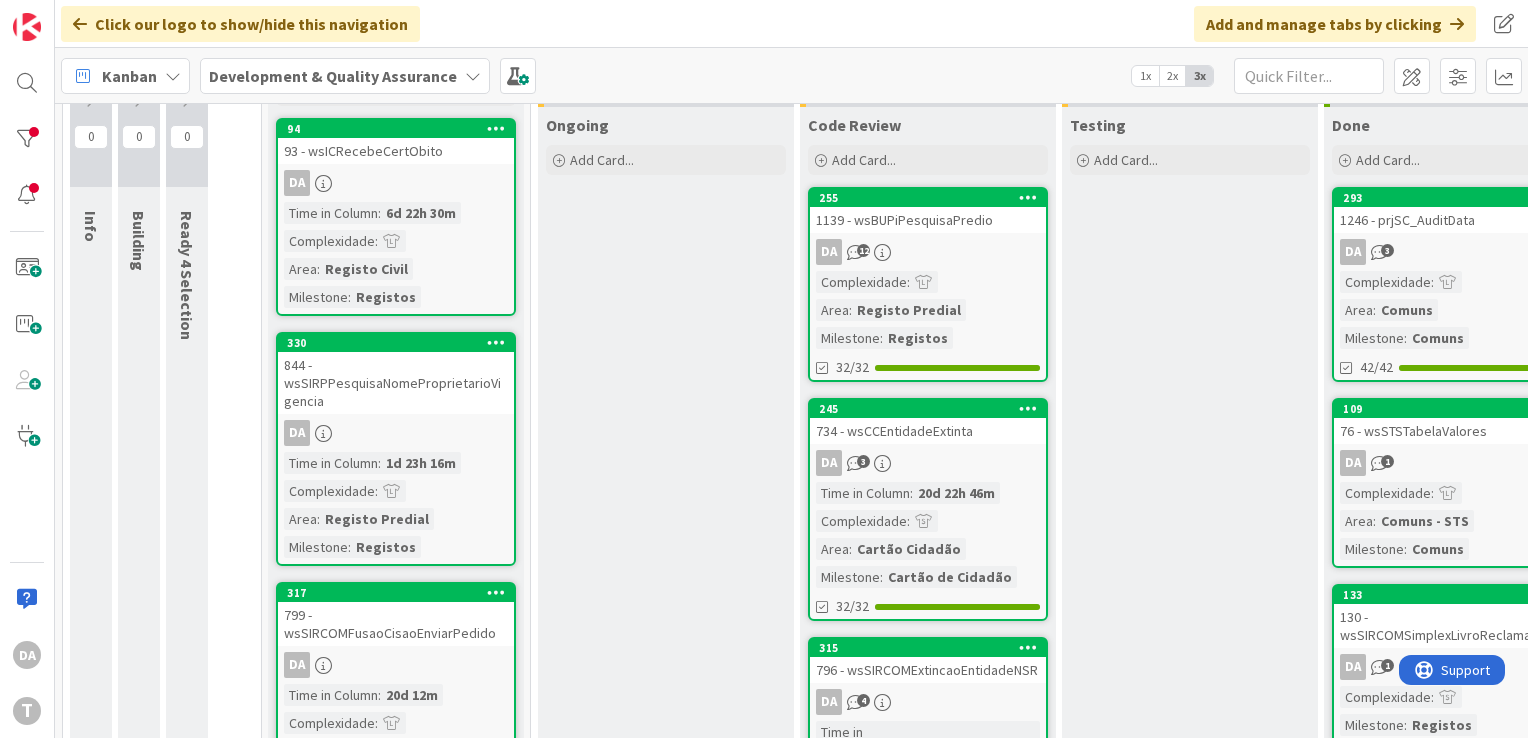 click on "2x" at bounding box center (1172, 76) 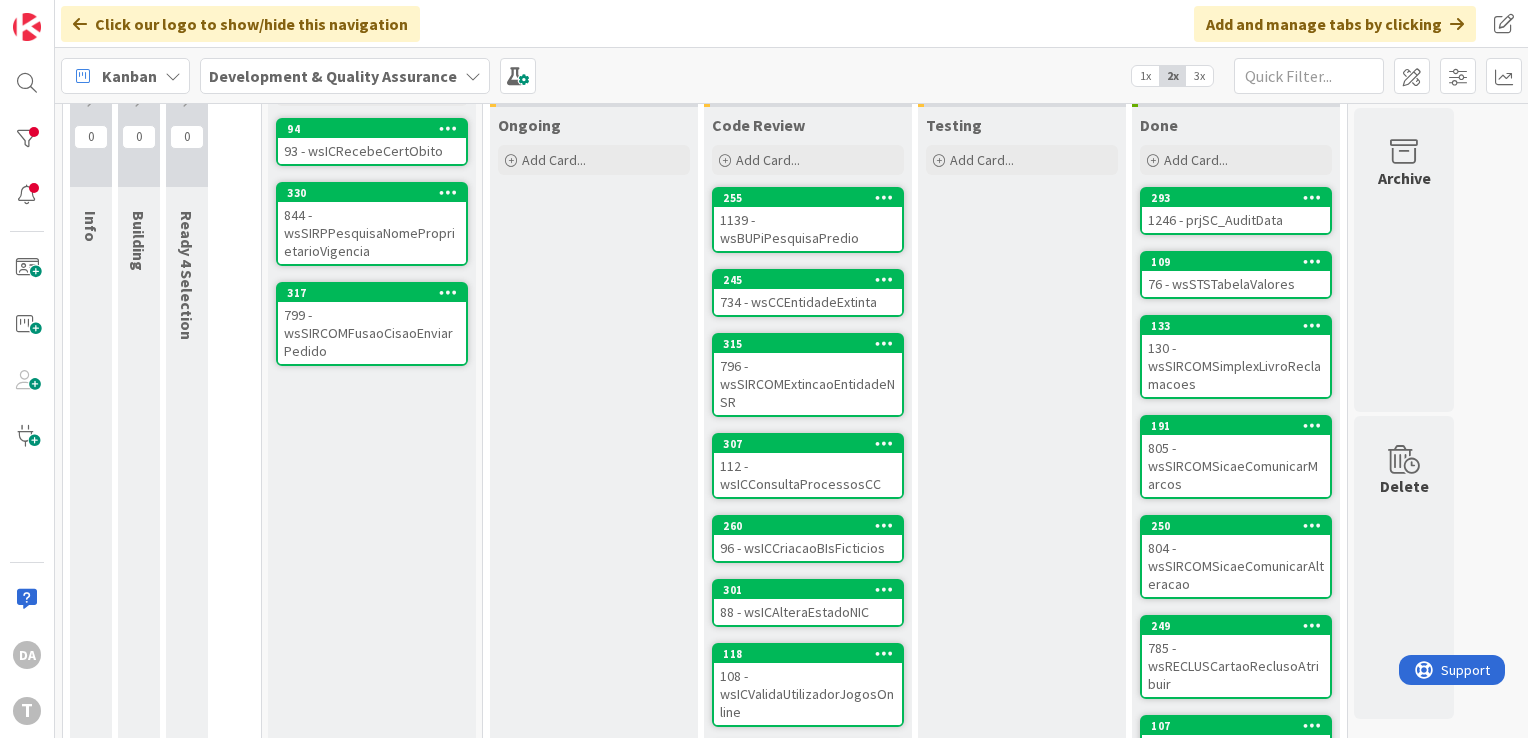 click on "3x" at bounding box center (1199, 76) 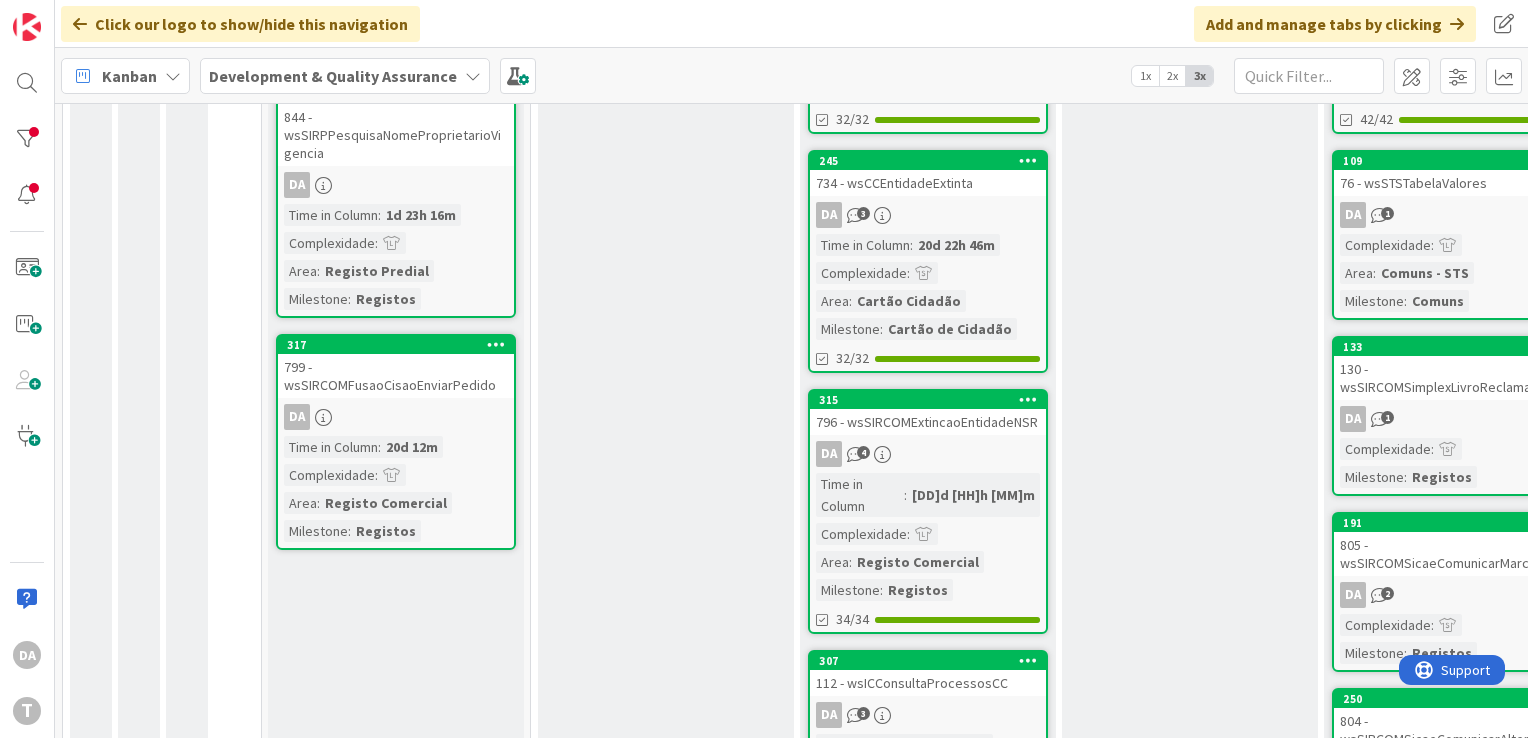 scroll, scrollTop: 400, scrollLeft: 0, axis: vertical 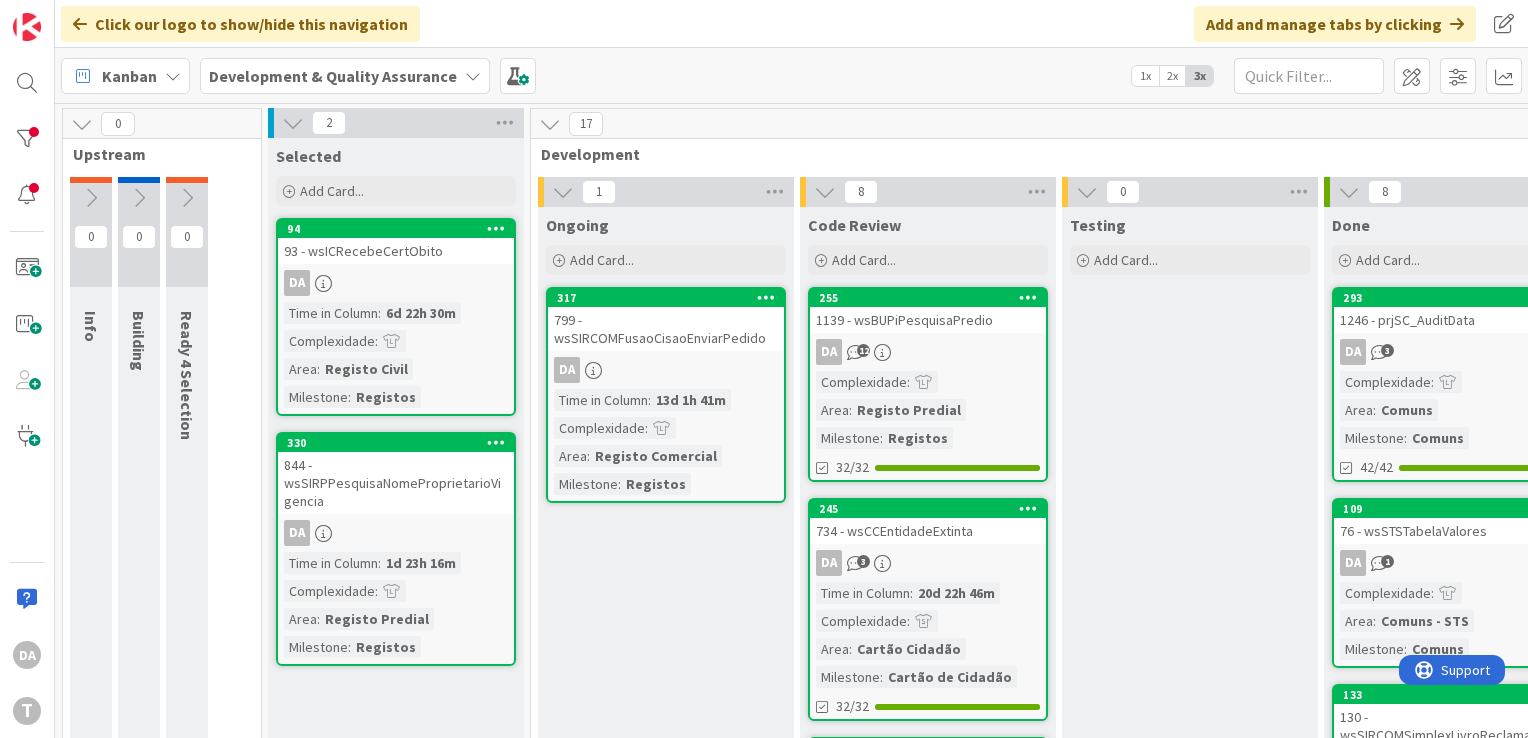 click on "2x" at bounding box center [1172, 76] 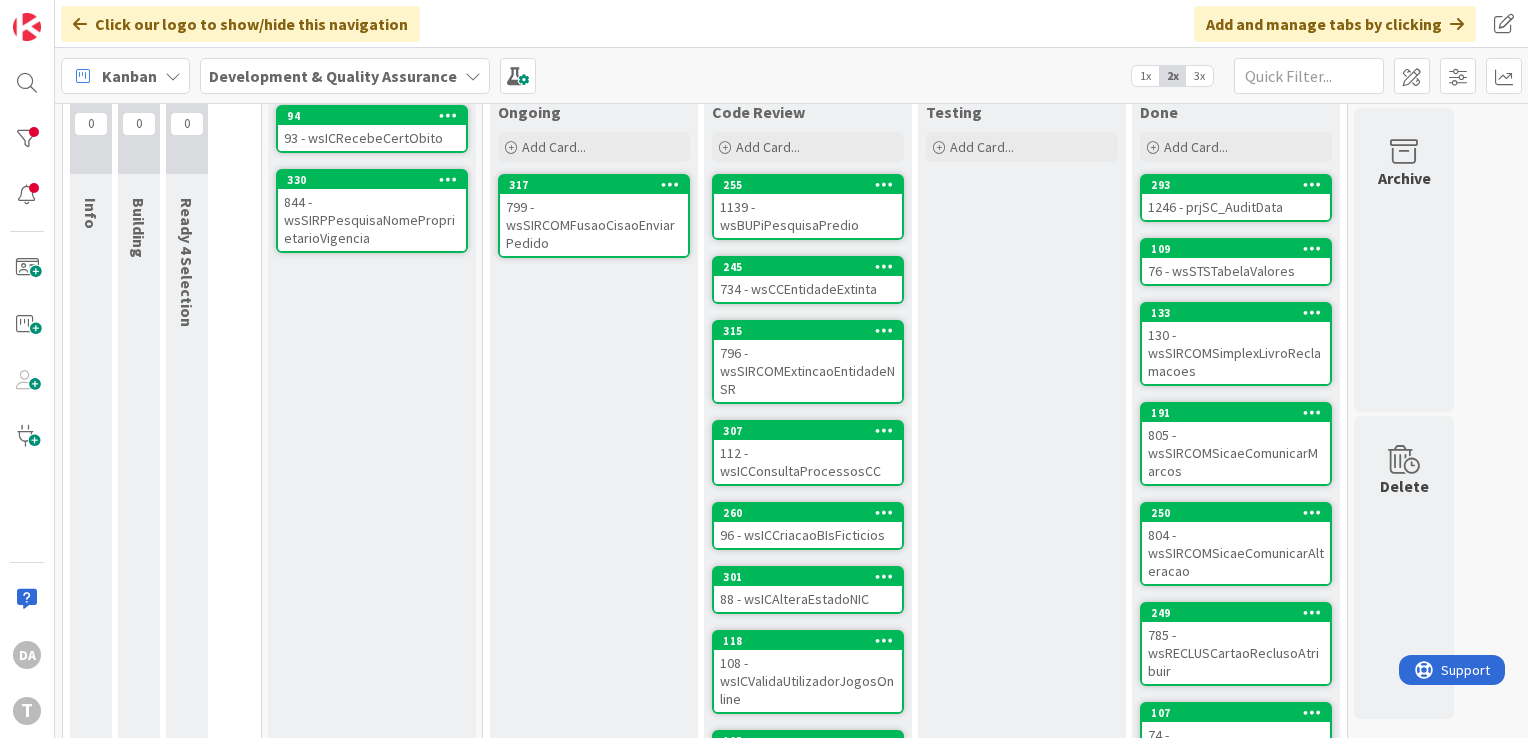scroll, scrollTop: 0, scrollLeft: 0, axis: both 